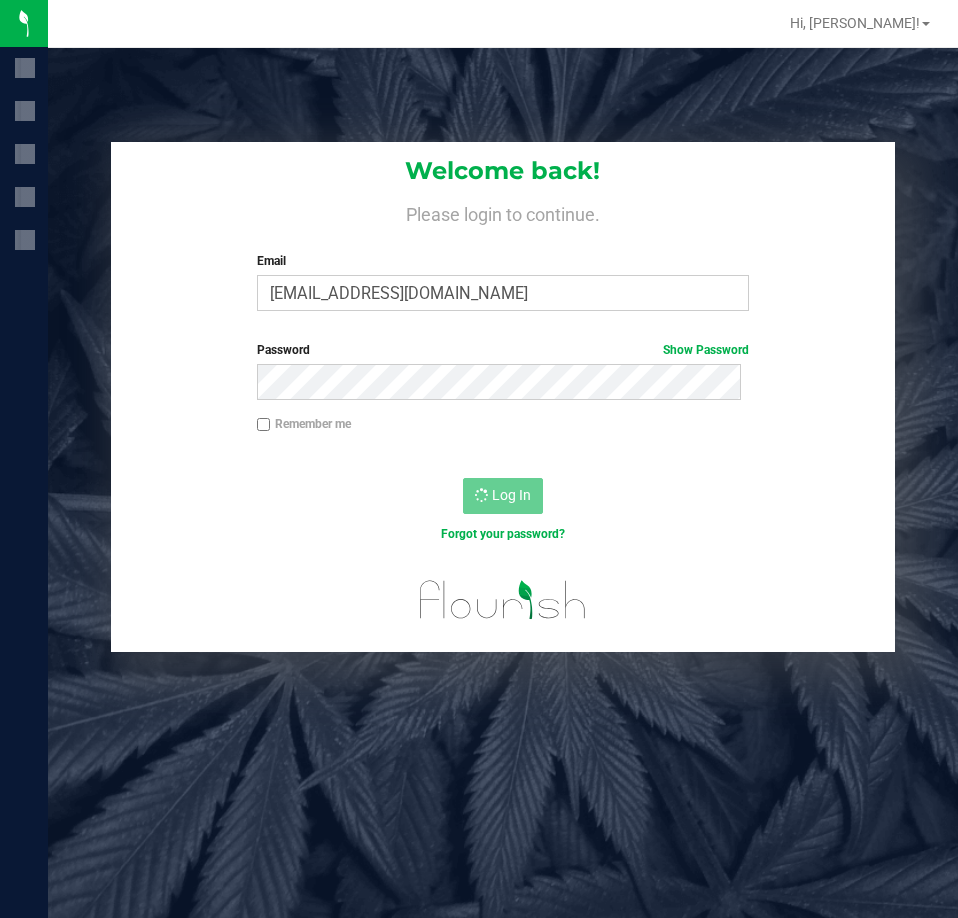 scroll, scrollTop: 0, scrollLeft: 0, axis: both 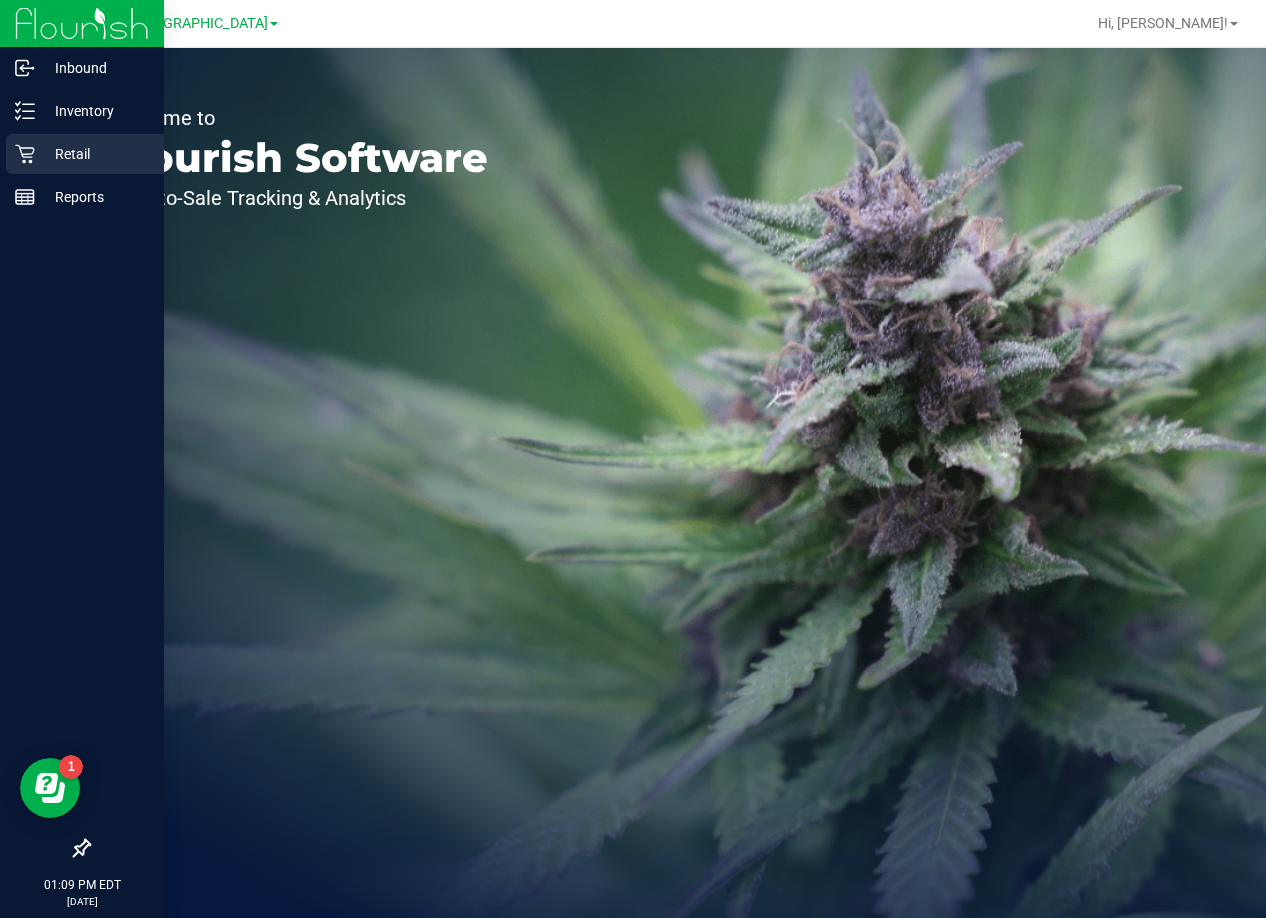 click on "Retail" at bounding box center (95, 154) 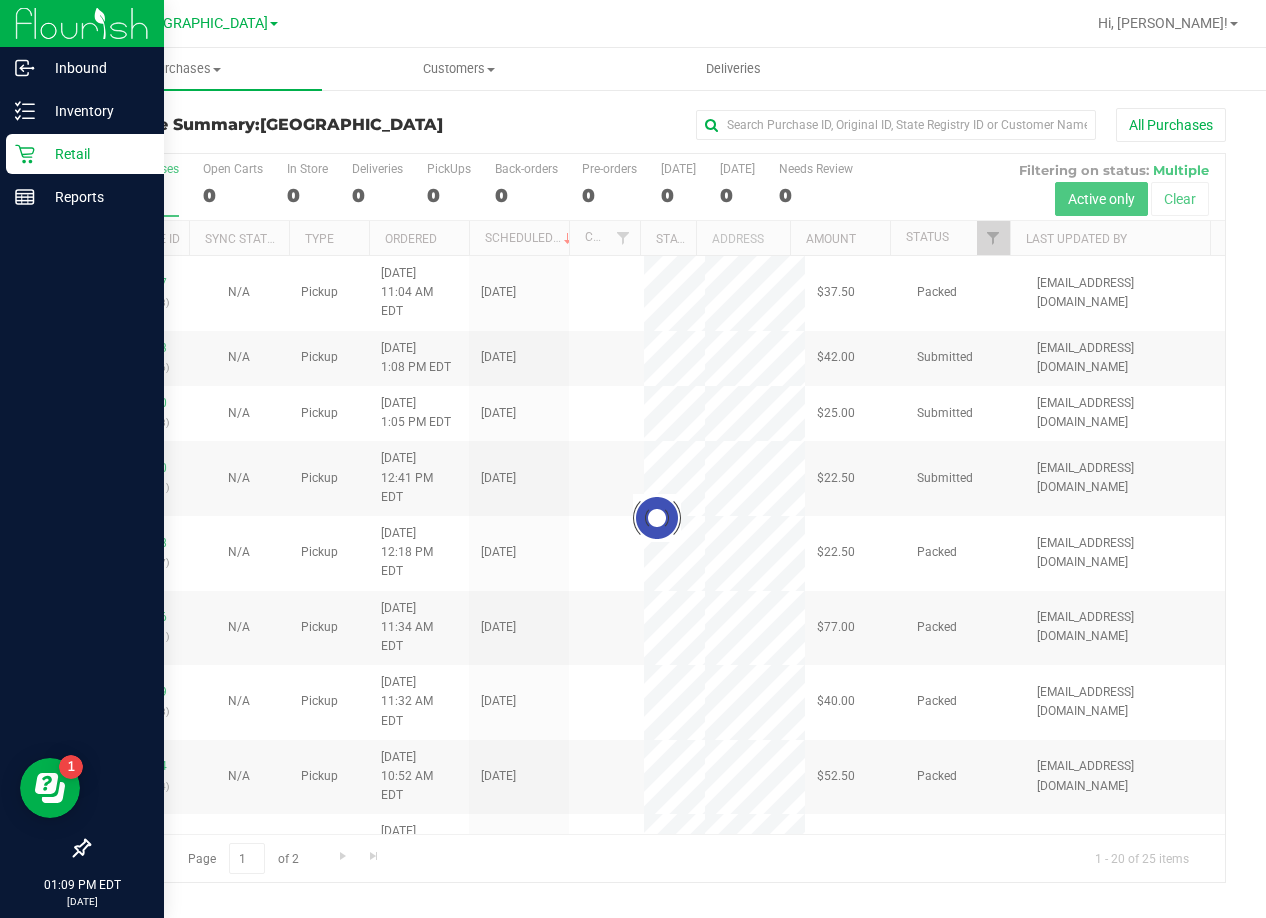 click 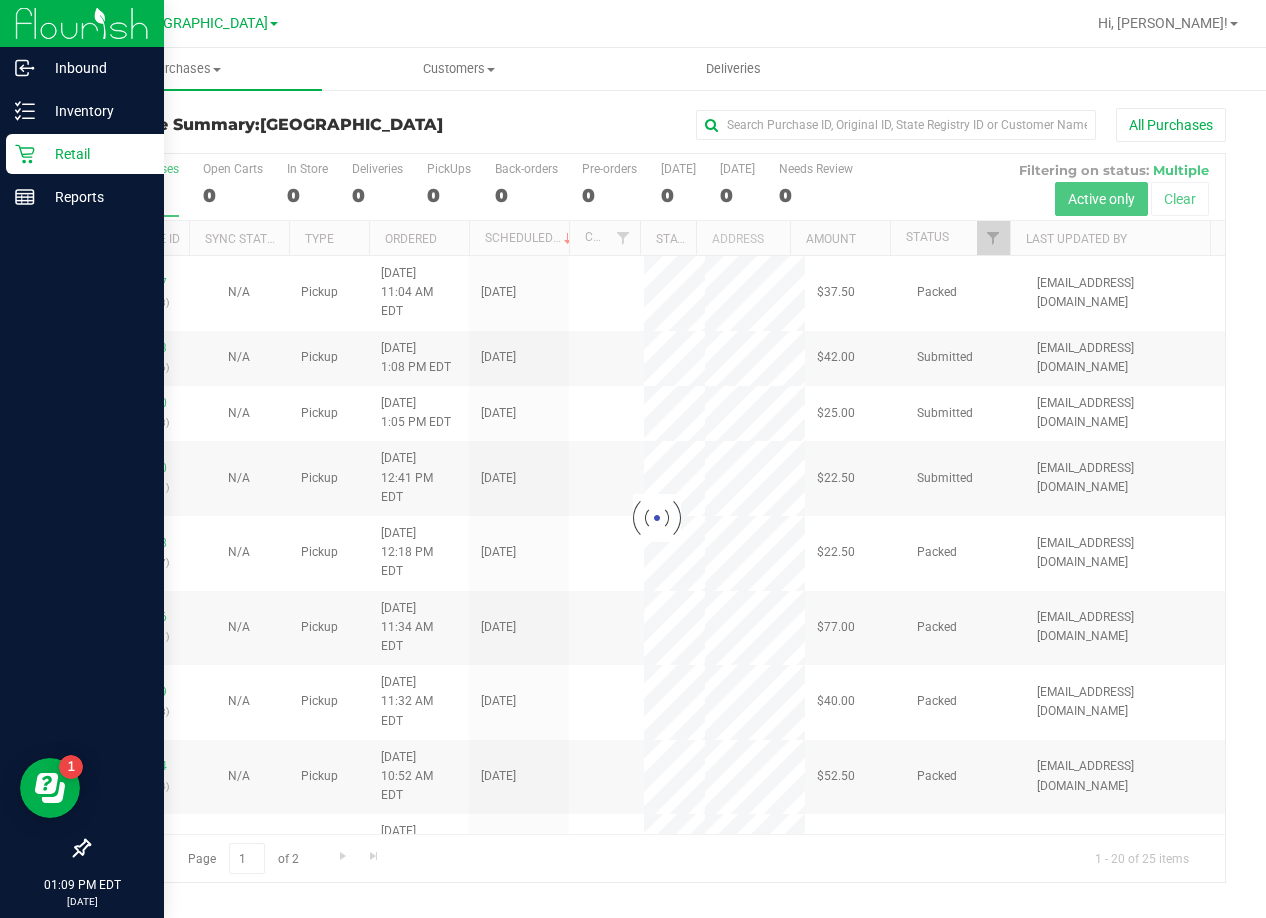 click at bounding box center [72, 850] 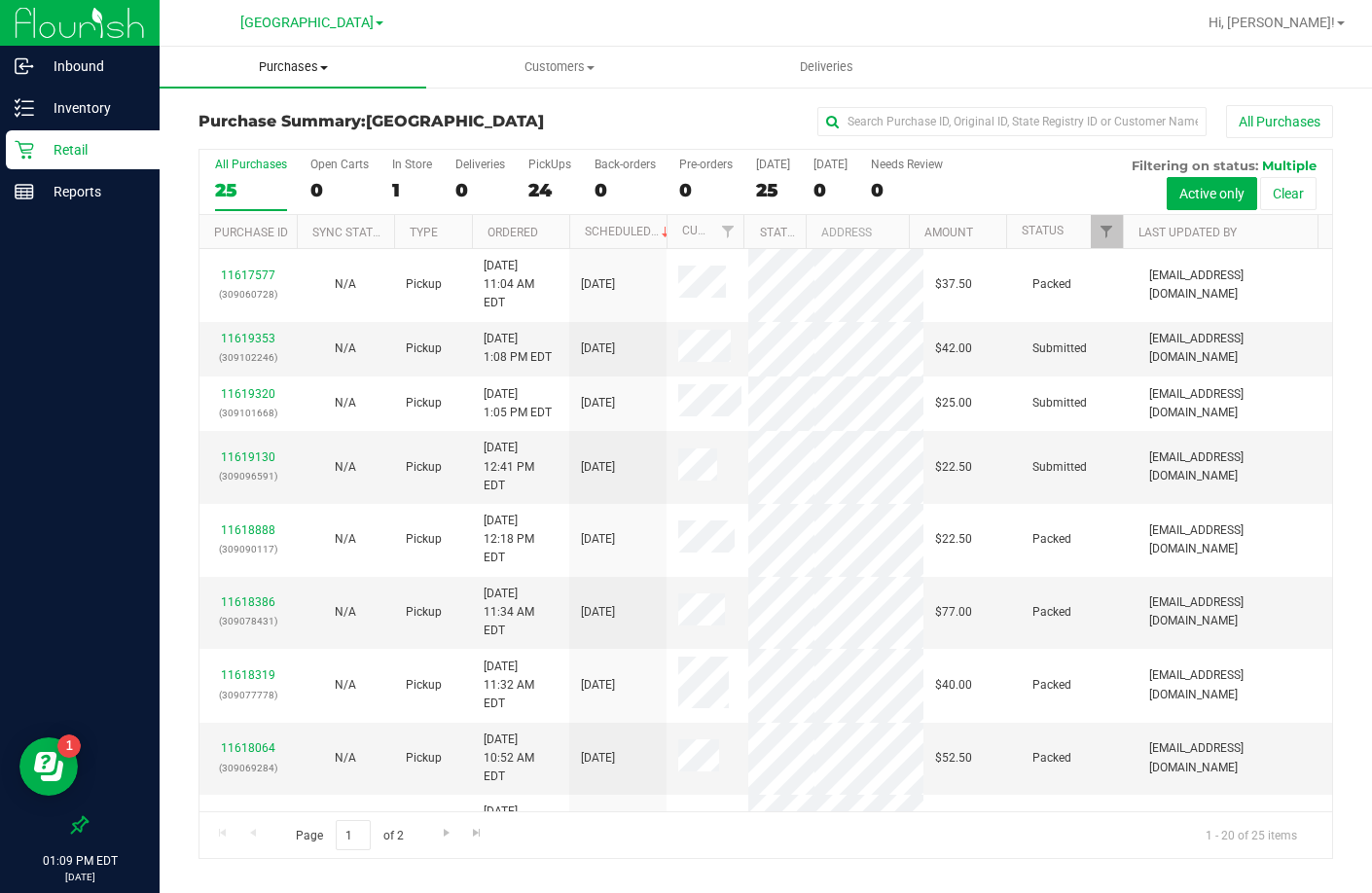 click on "Purchases
Summary of purchases
Fulfillment
All purchases" at bounding box center (293, 67) 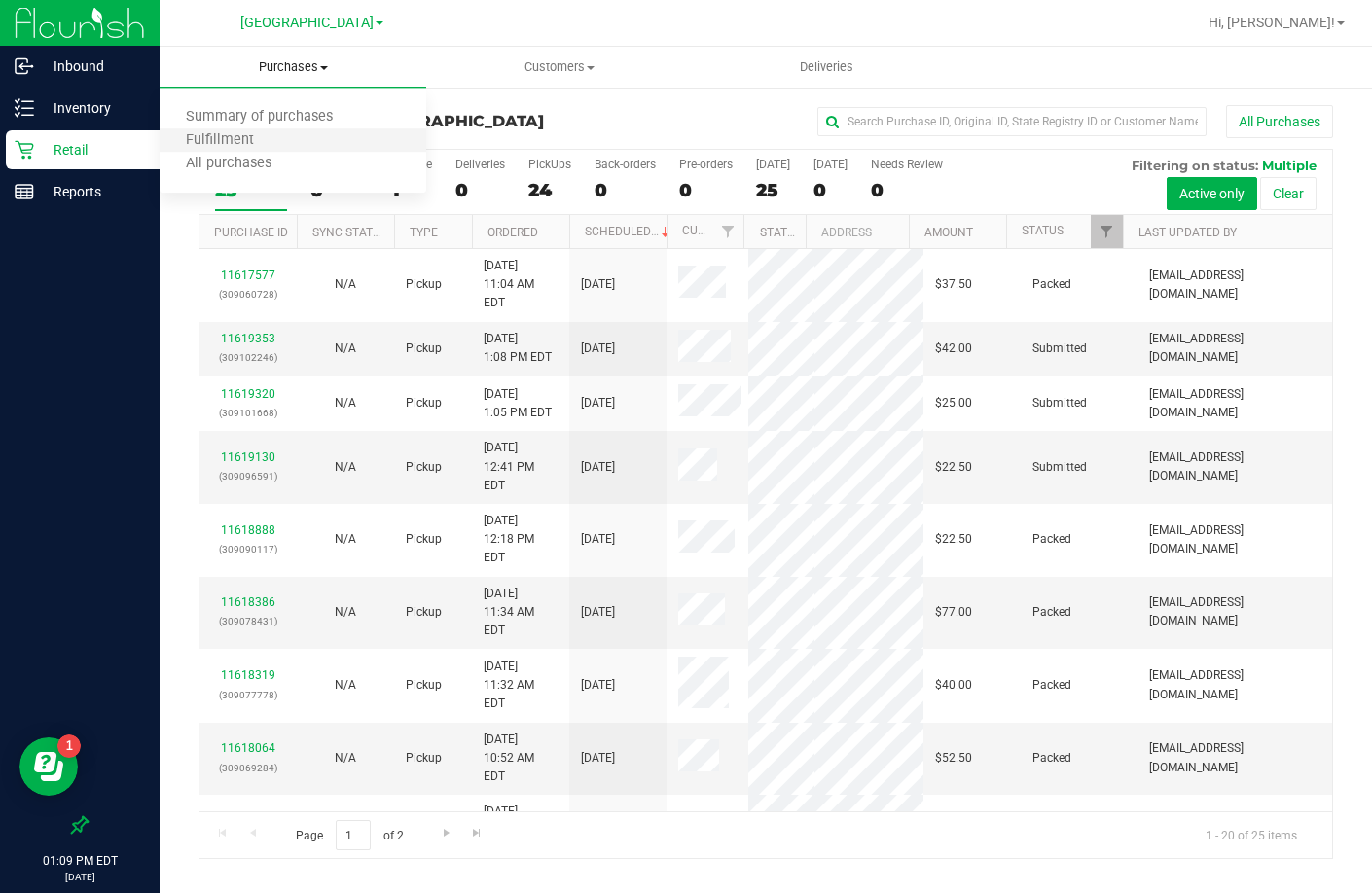 click on "Fulfillment" at bounding box center (293, 141) 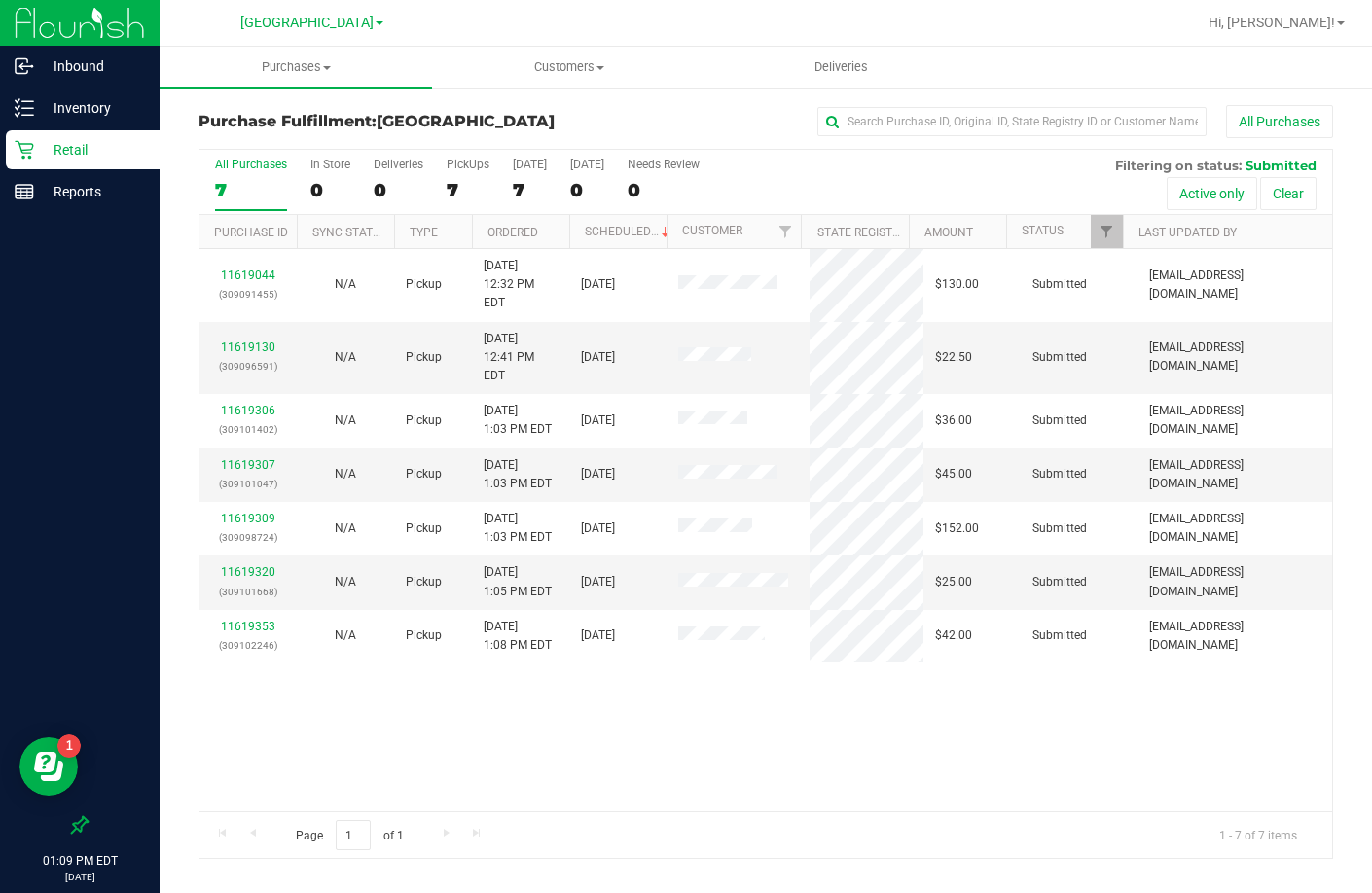 click on "Ordered" at bounding box center [521, 232] 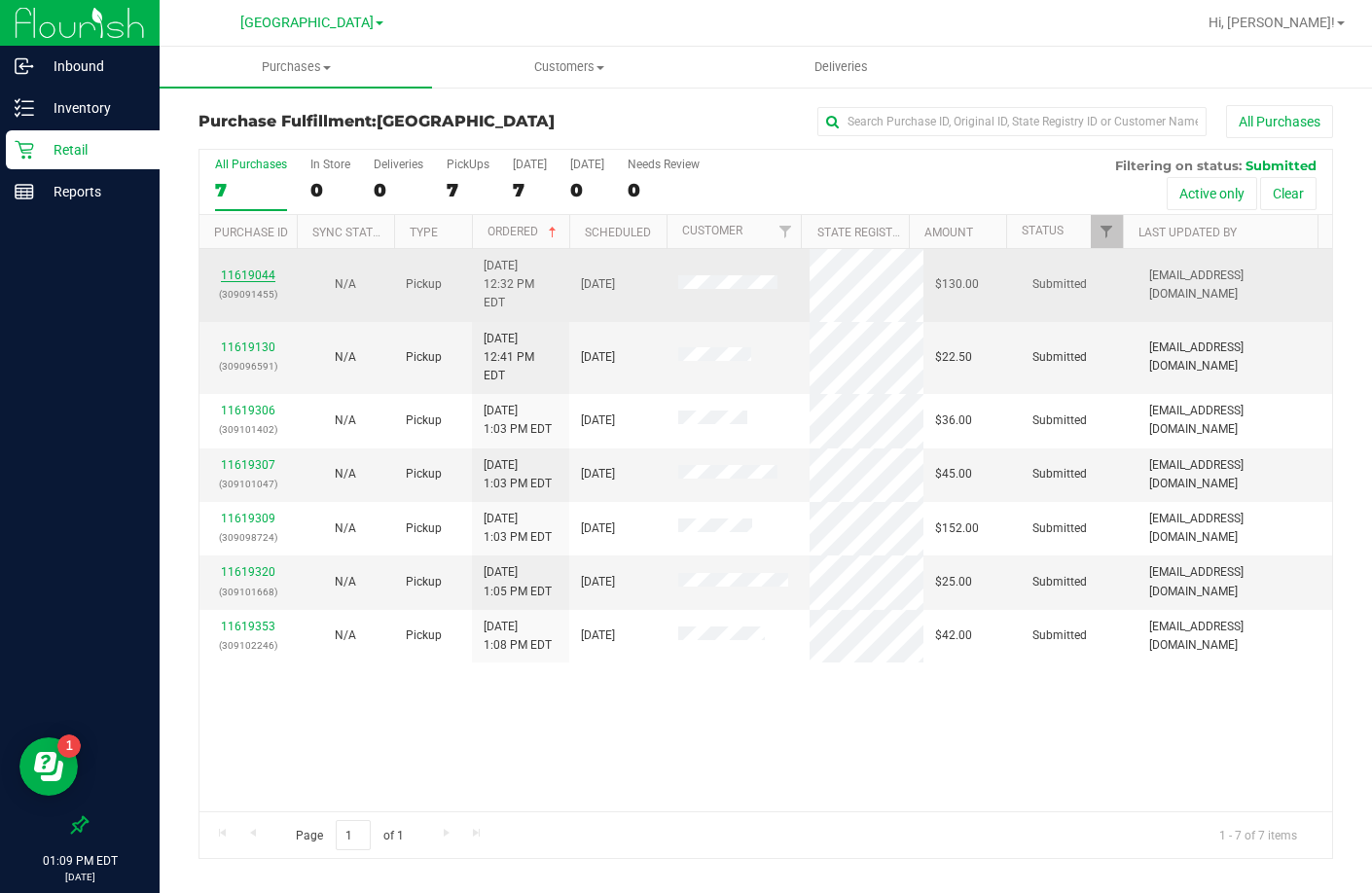 click on "11619044" at bounding box center [248, 275] 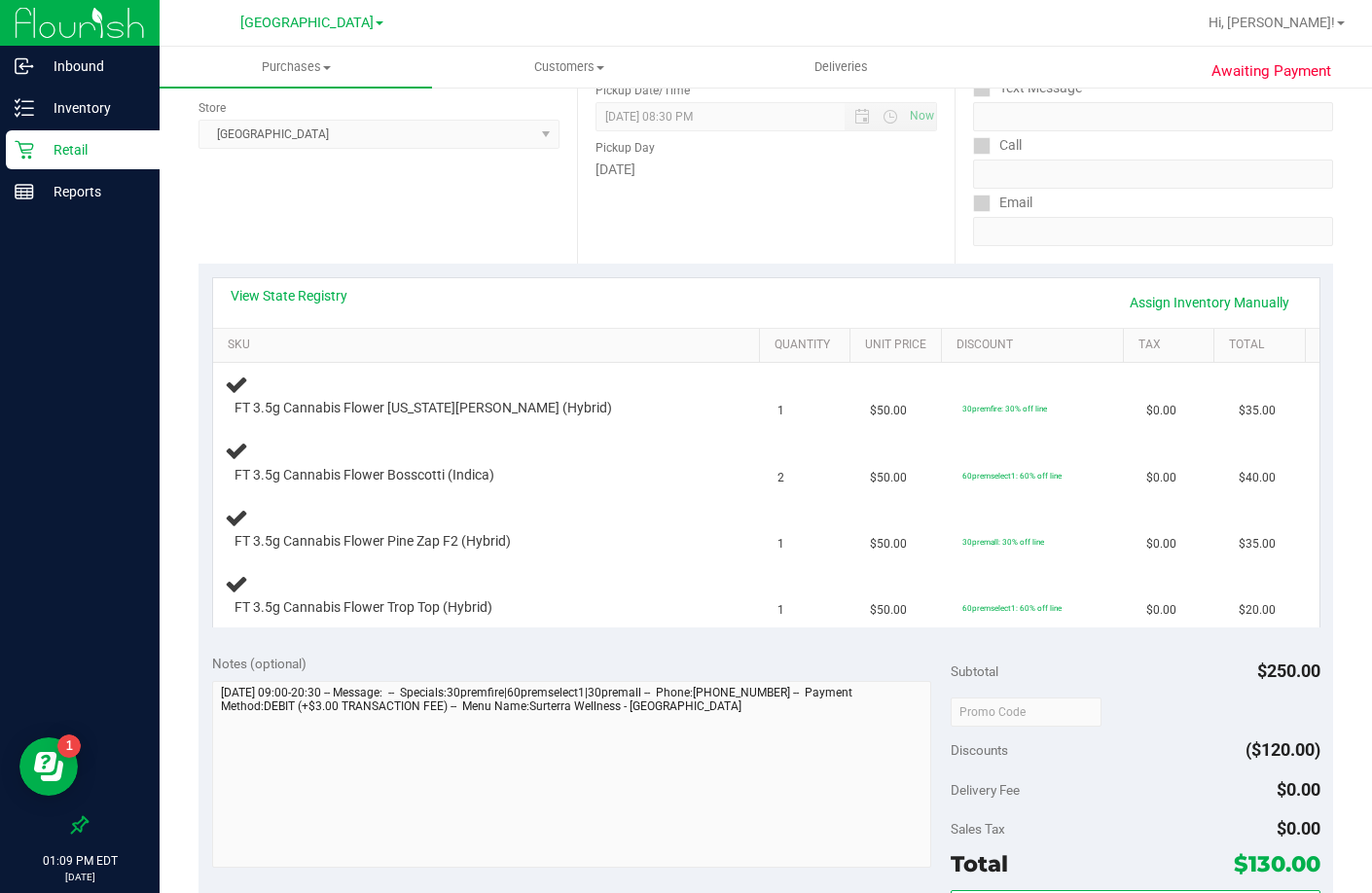 scroll, scrollTop: 292, scrollLeft: 0, axis: vertical 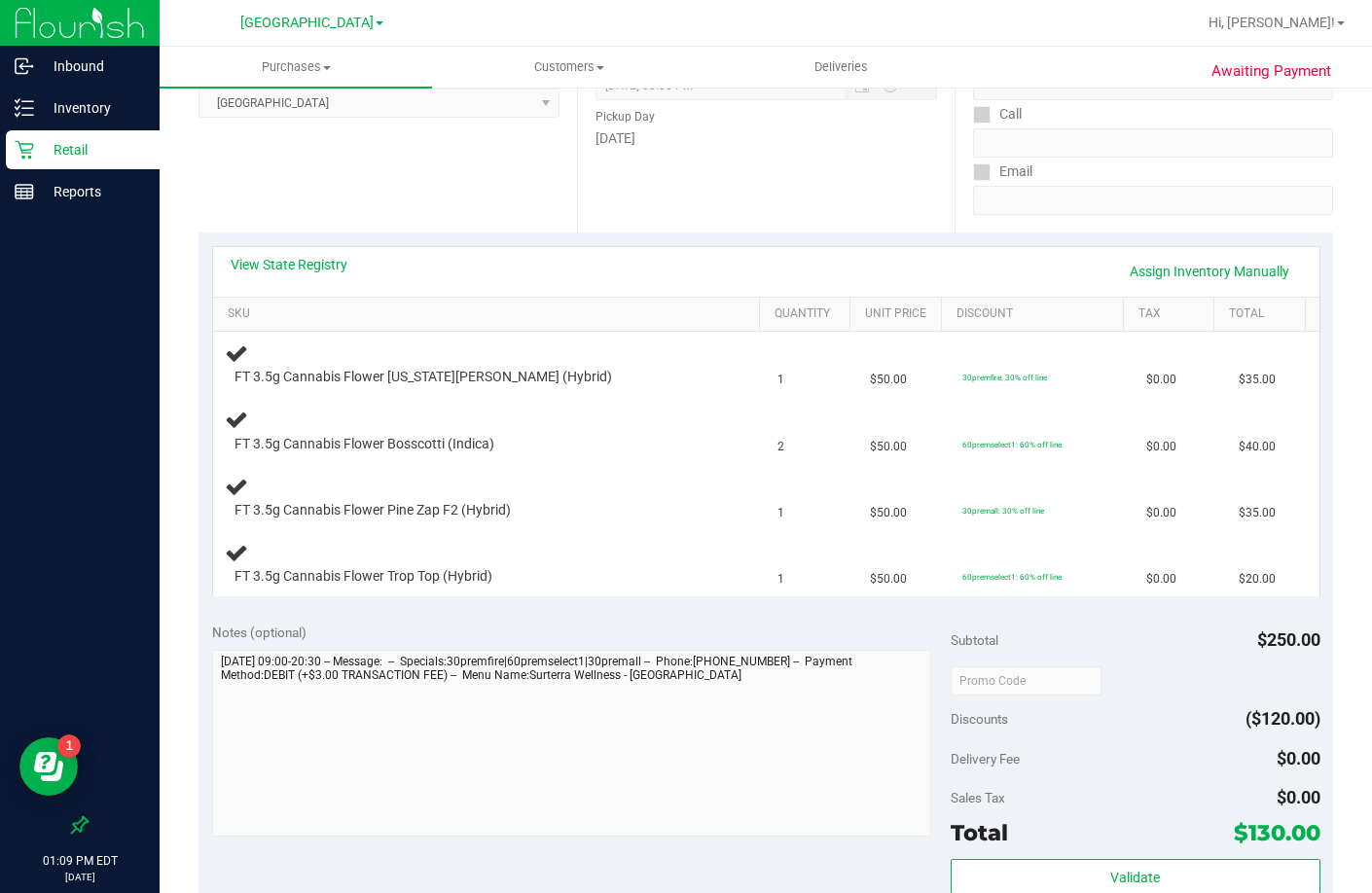 click on "View State Registry
Assign Inventory Manually" at bounding box center (766, 271) 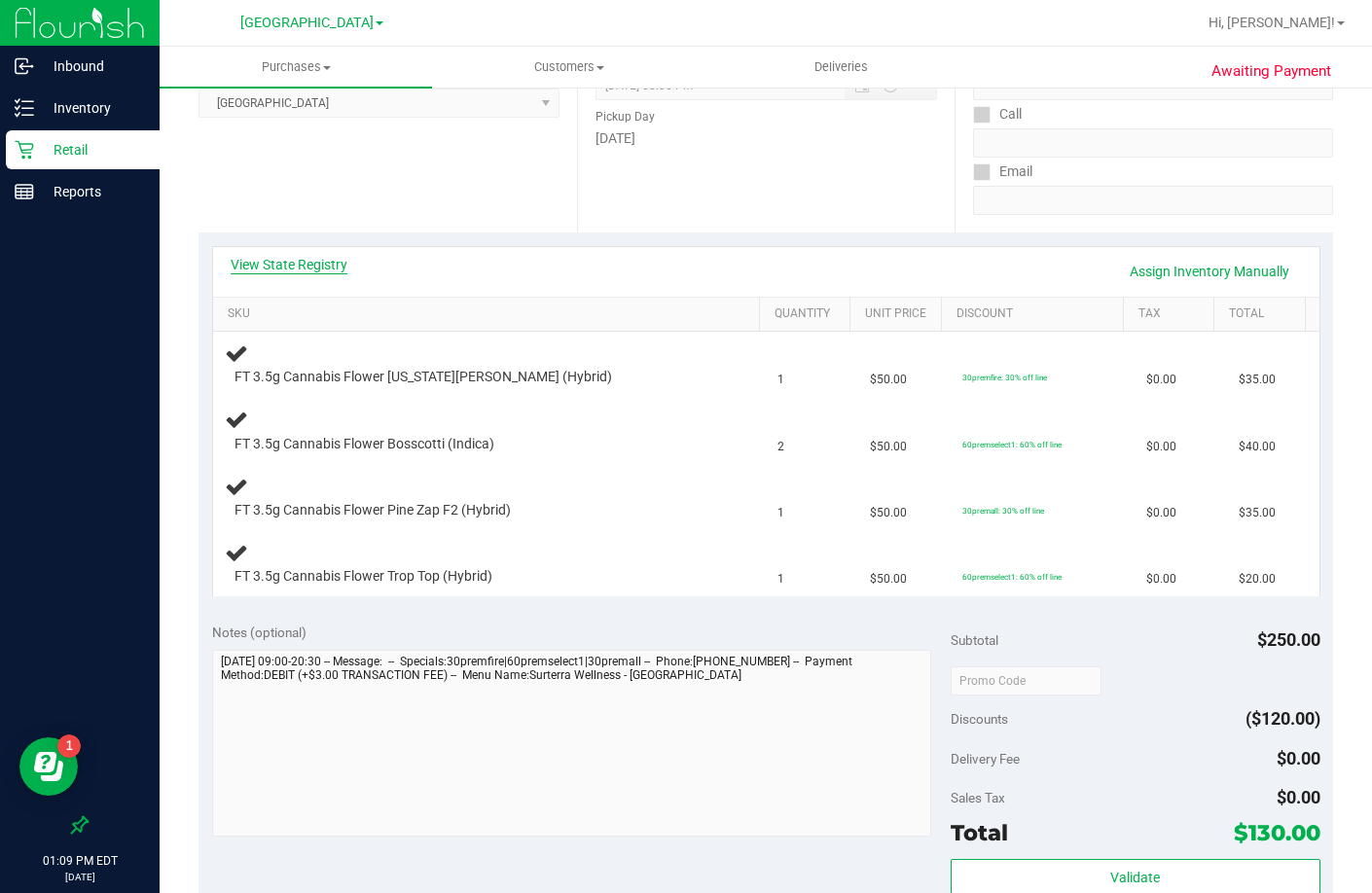 click on "View State Registry" at bounding box center [289, 265] 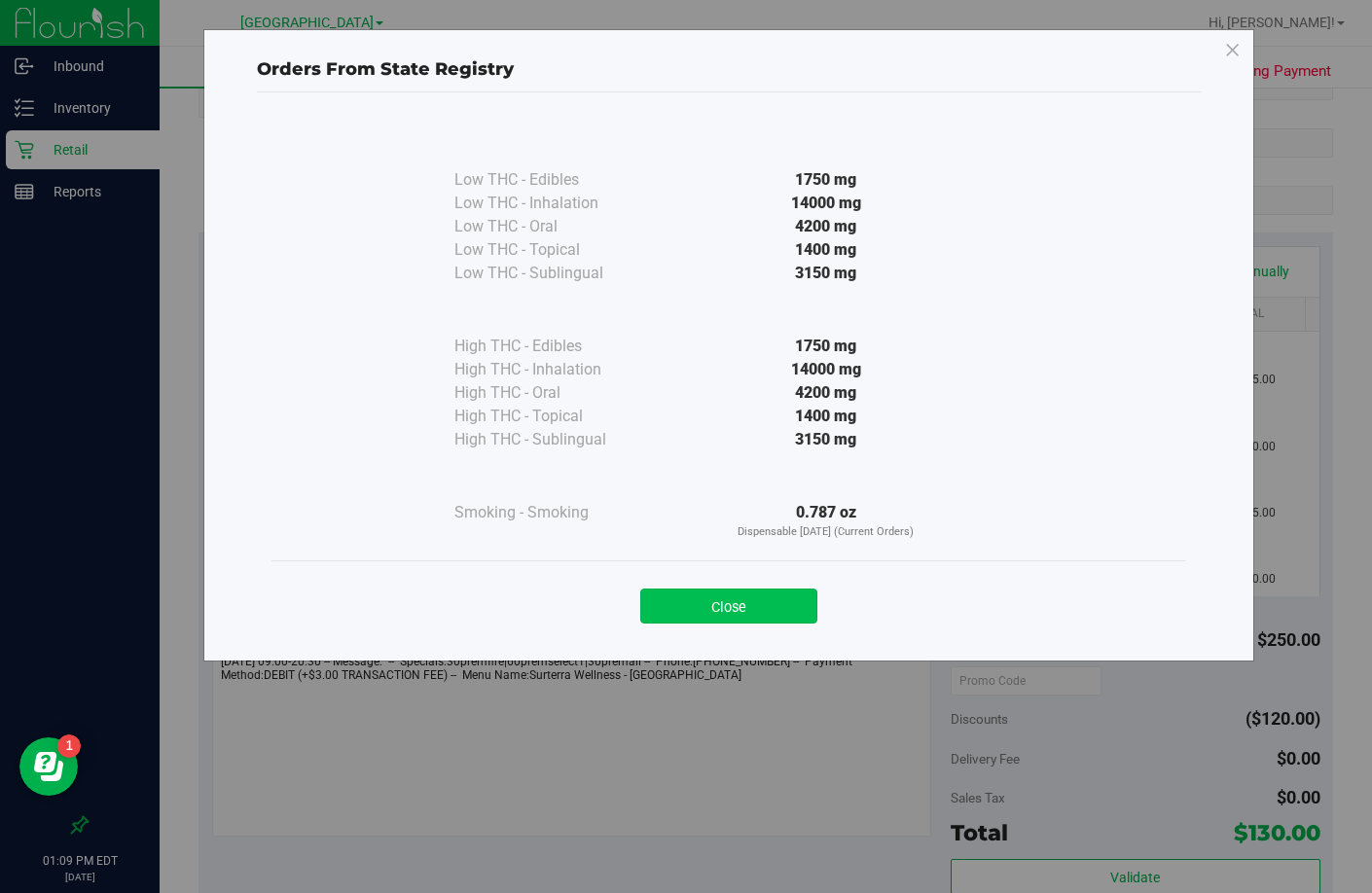 click on "Close" at bounding box center (729, 606) 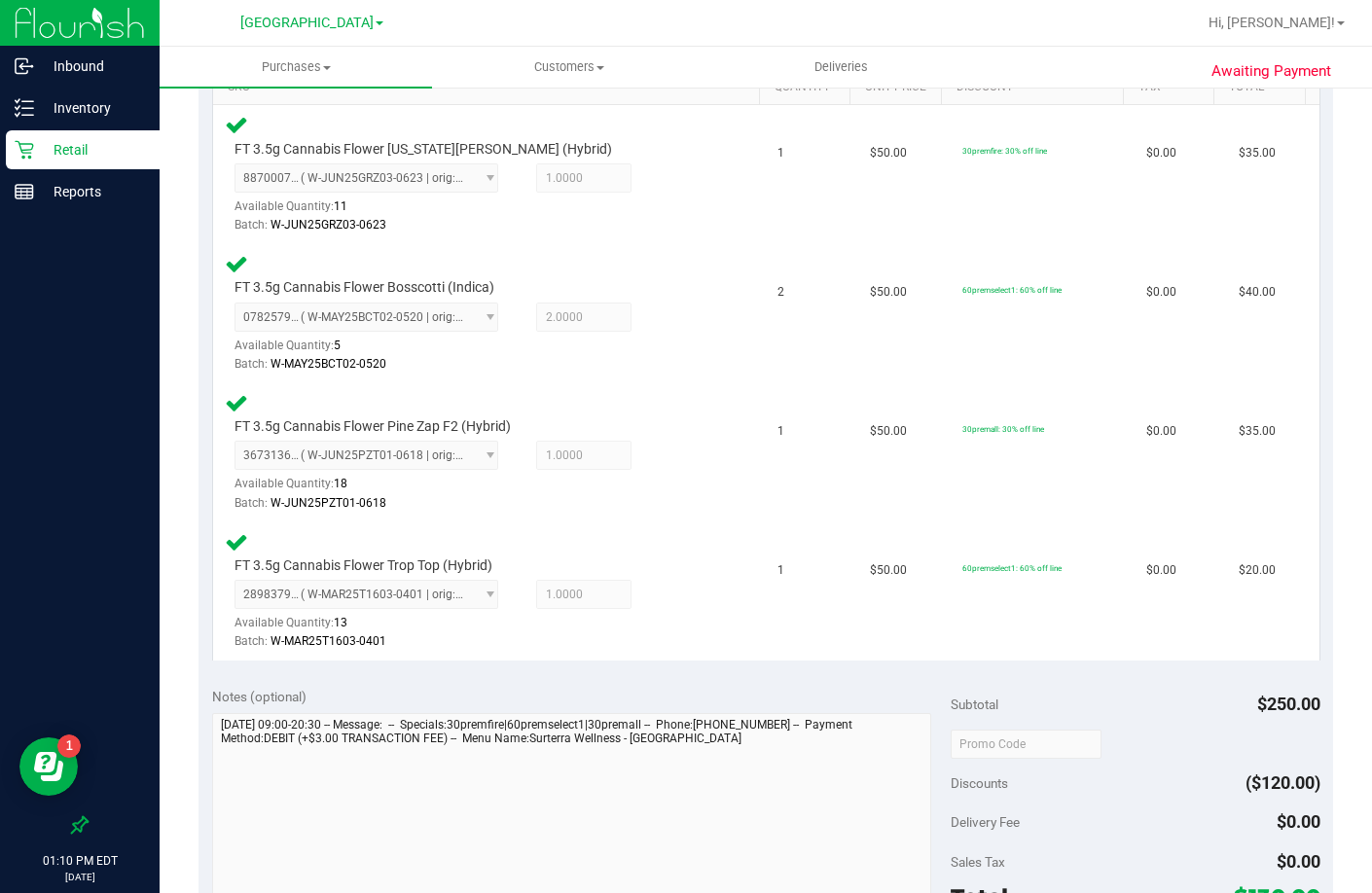 scroll, scrollTop: 695, scrollLeft: 0, axis: vertical 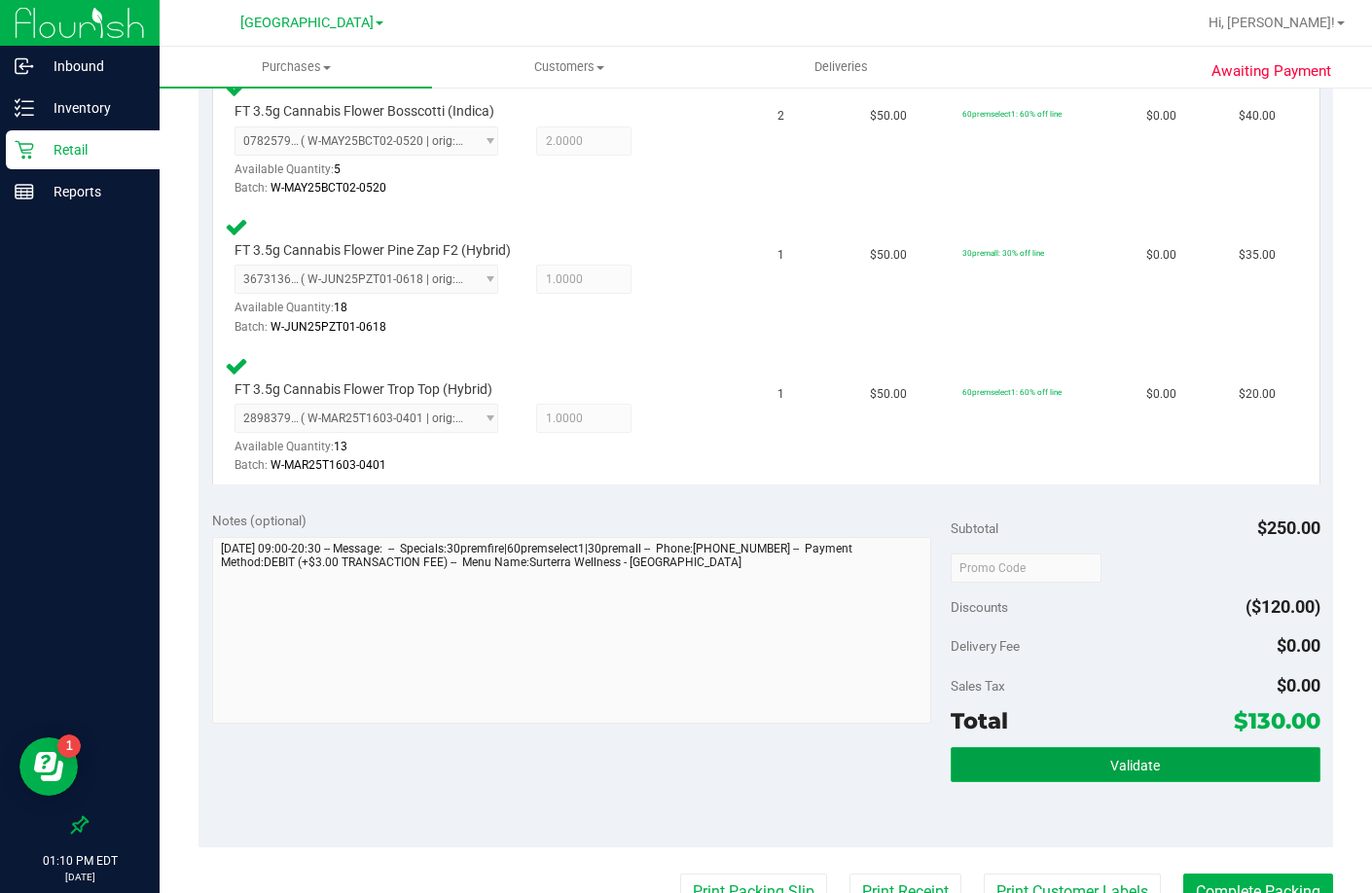 click on "Validate" at bounding box center (1136, 765) 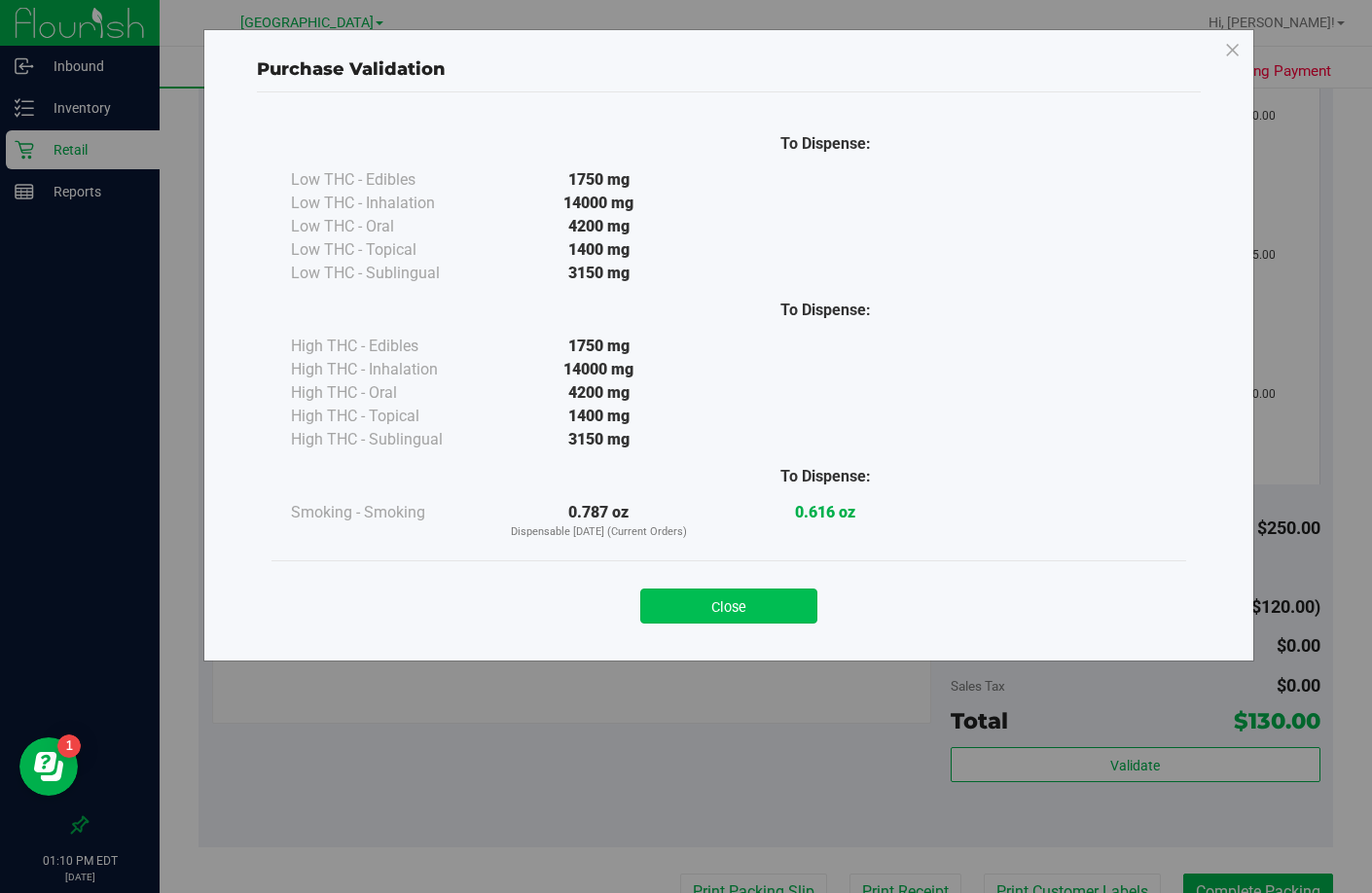 click on "Close" at bounding box center [729, 606] 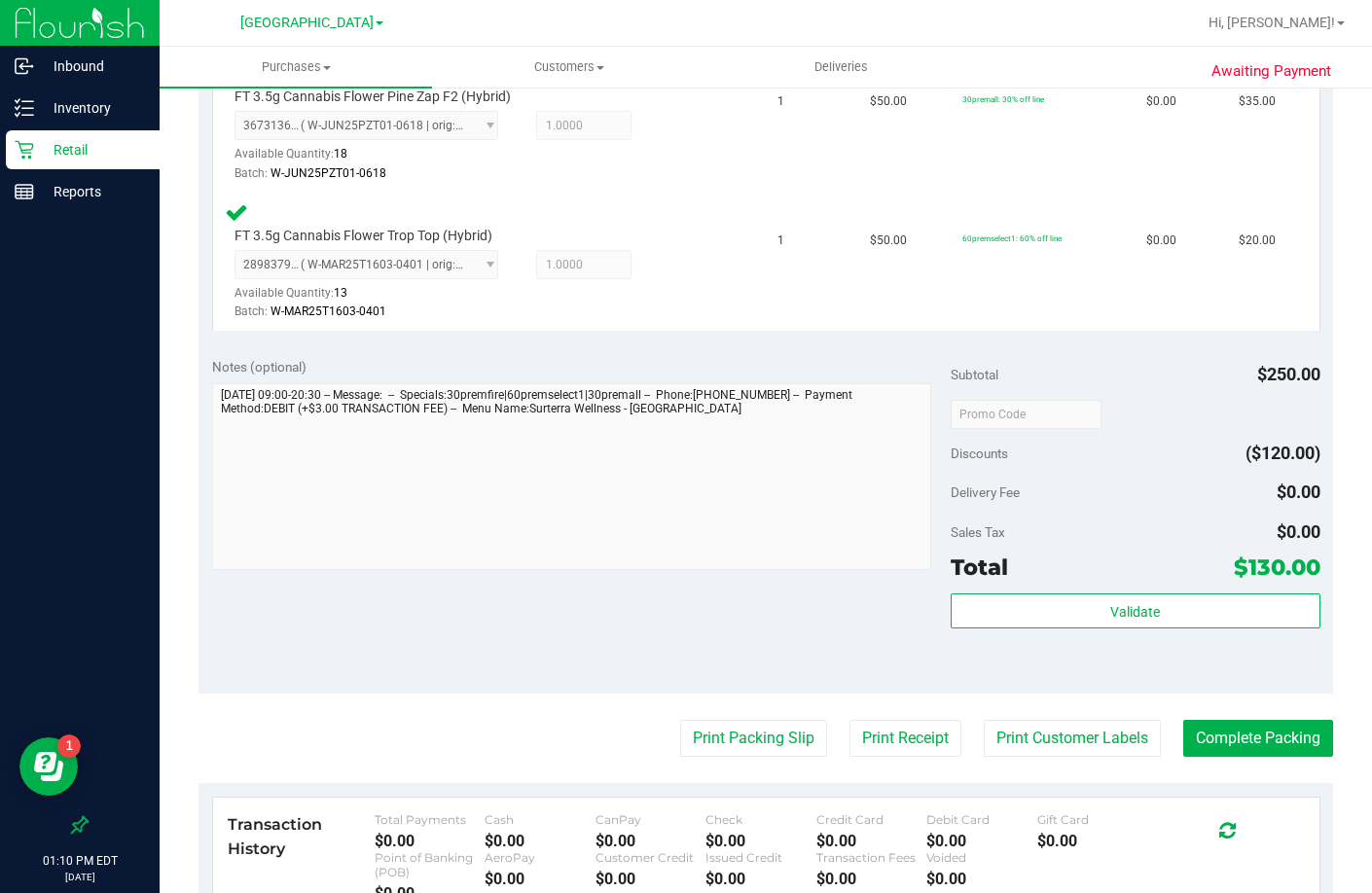 scroll, scrollTop: 888, scrollLeft: 0, axis: vertical 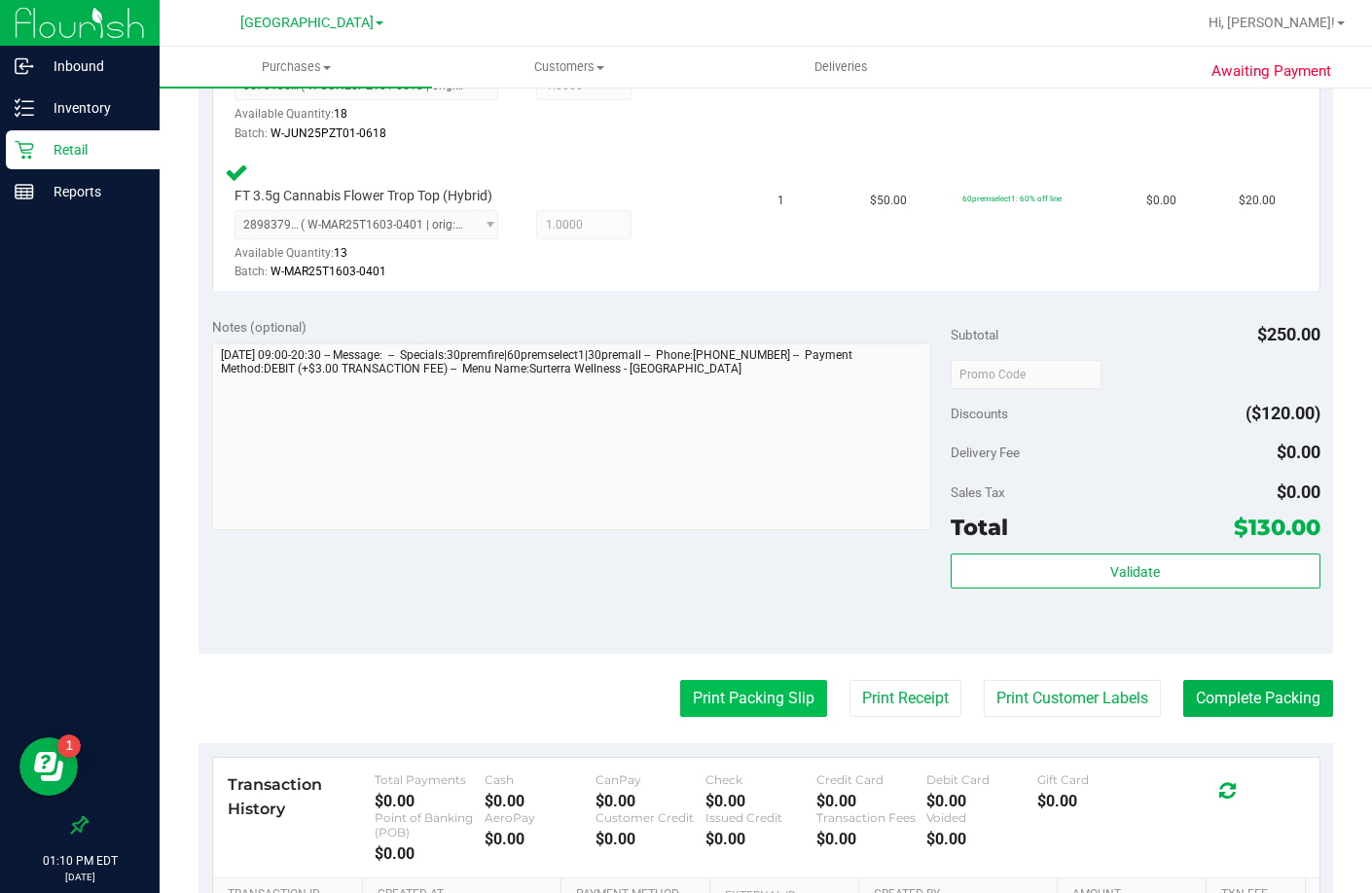 click on "Print Packing Slip" at bounding box center [753, 698] 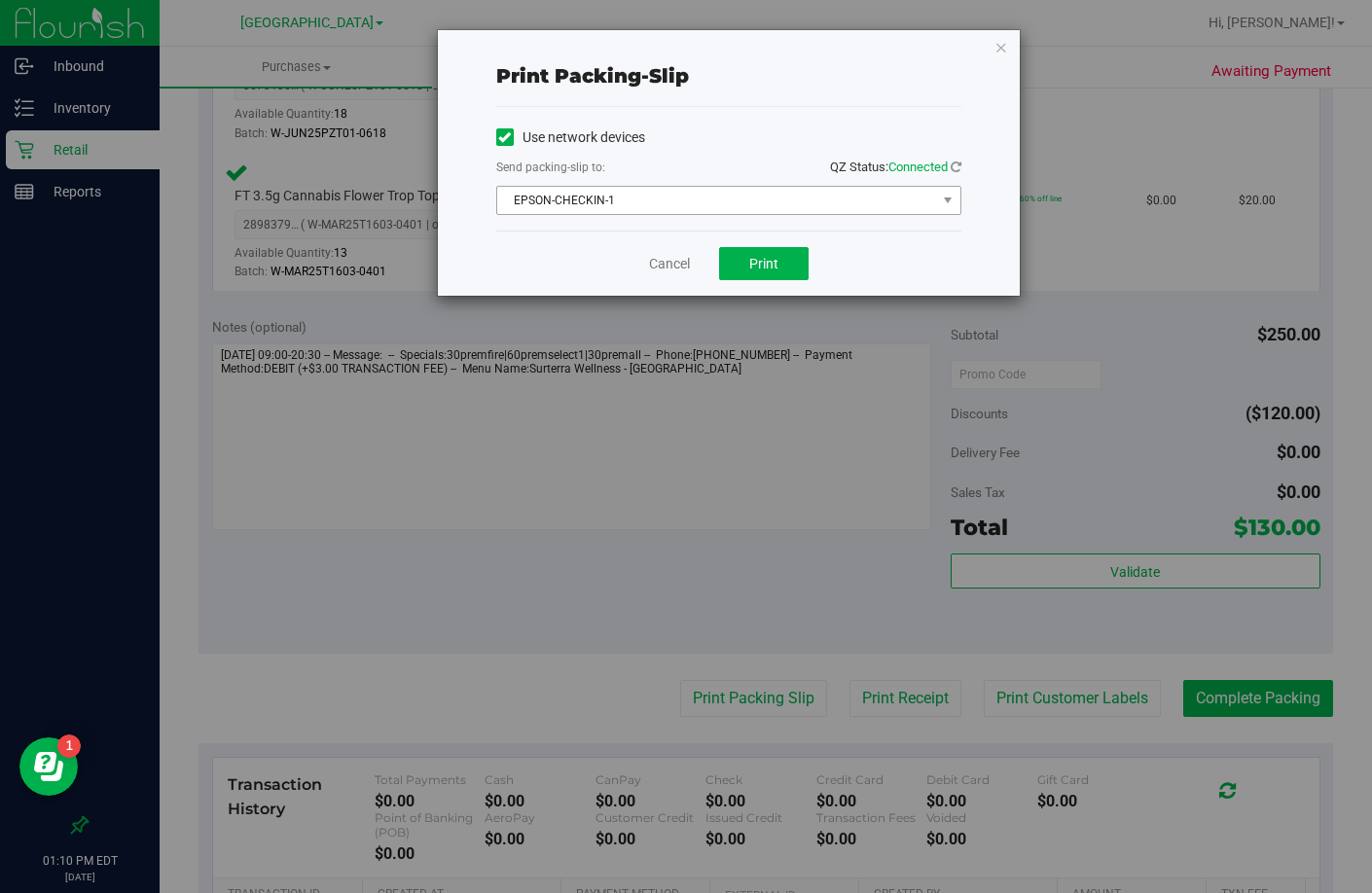 click on "EPSON-CHECKIN-1" at bounding box center (716, 200) 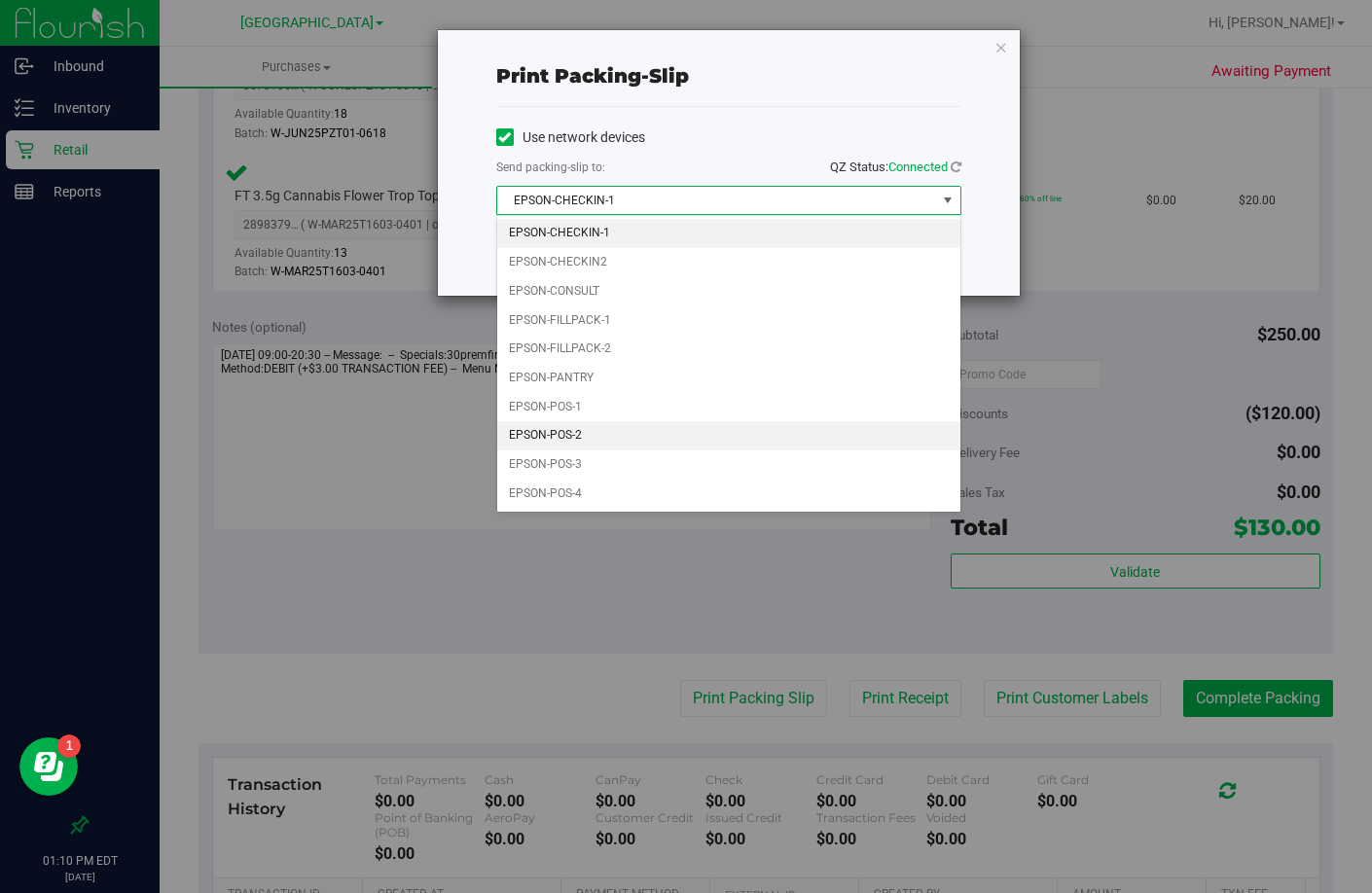 click on "EPSON-POS-2" at bounding box center [729, 436] 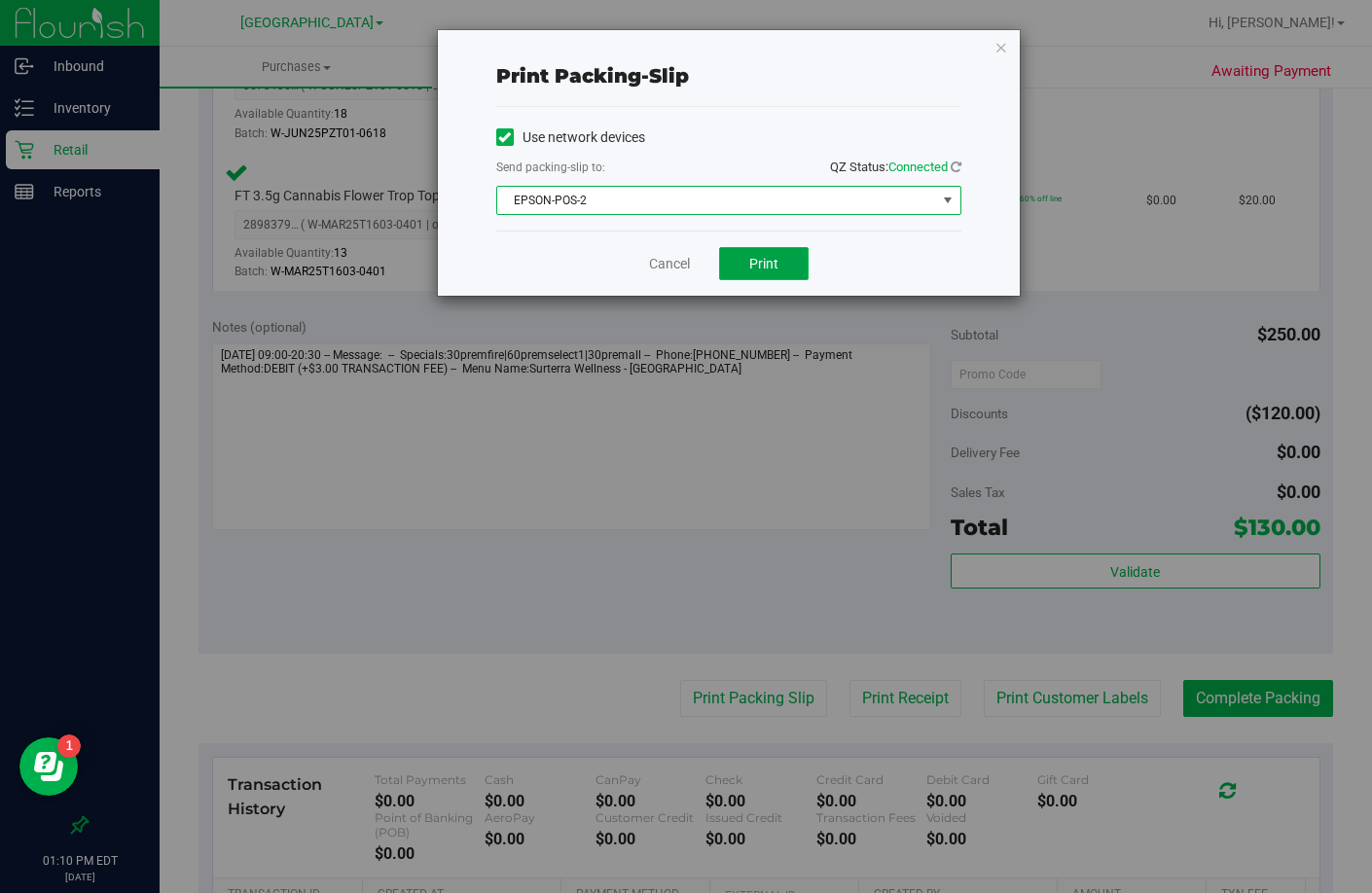click on "Print" at bounding box center (764, 264) 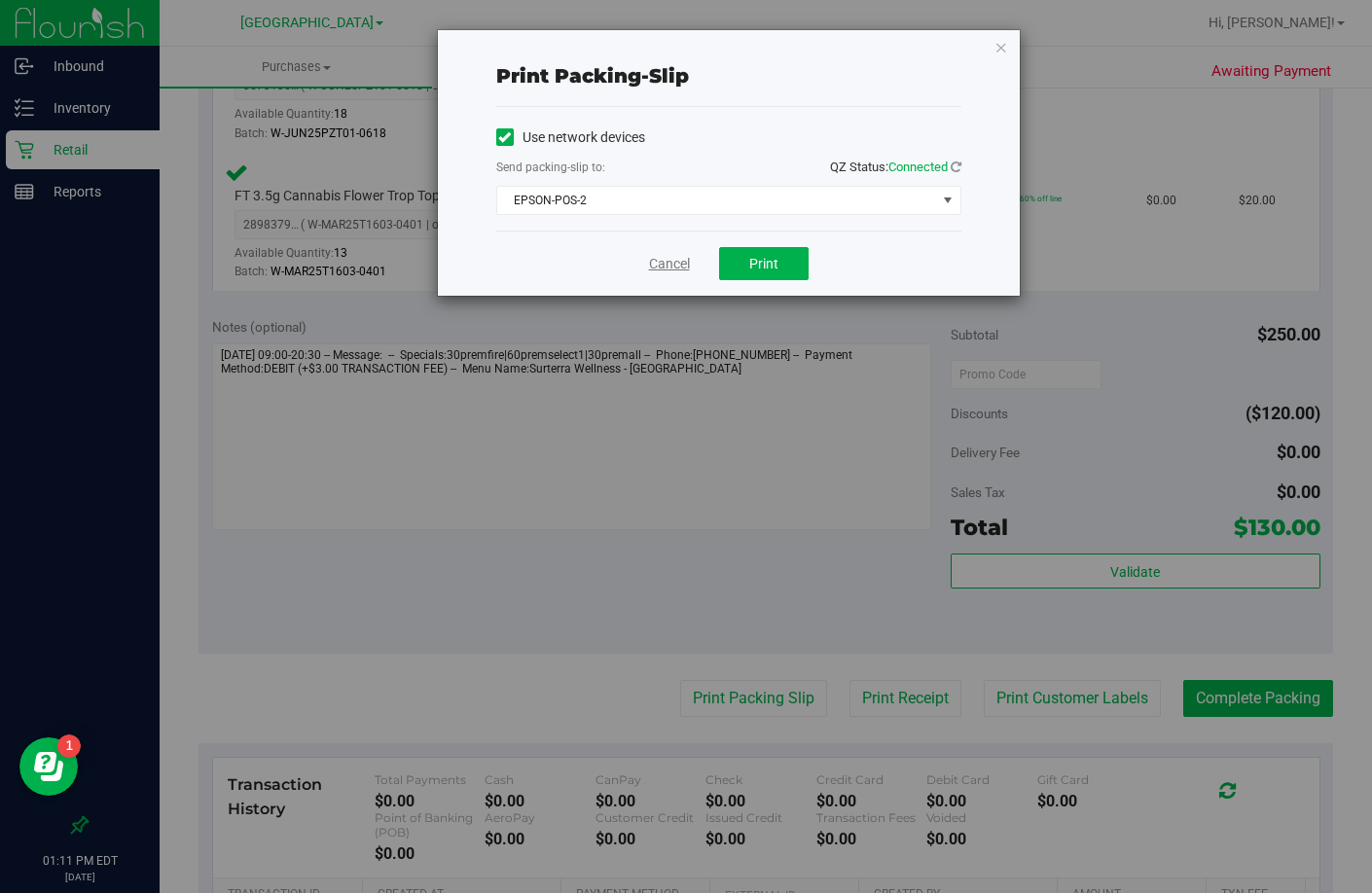 click on "Cancel" at bounding box center (669, 264) 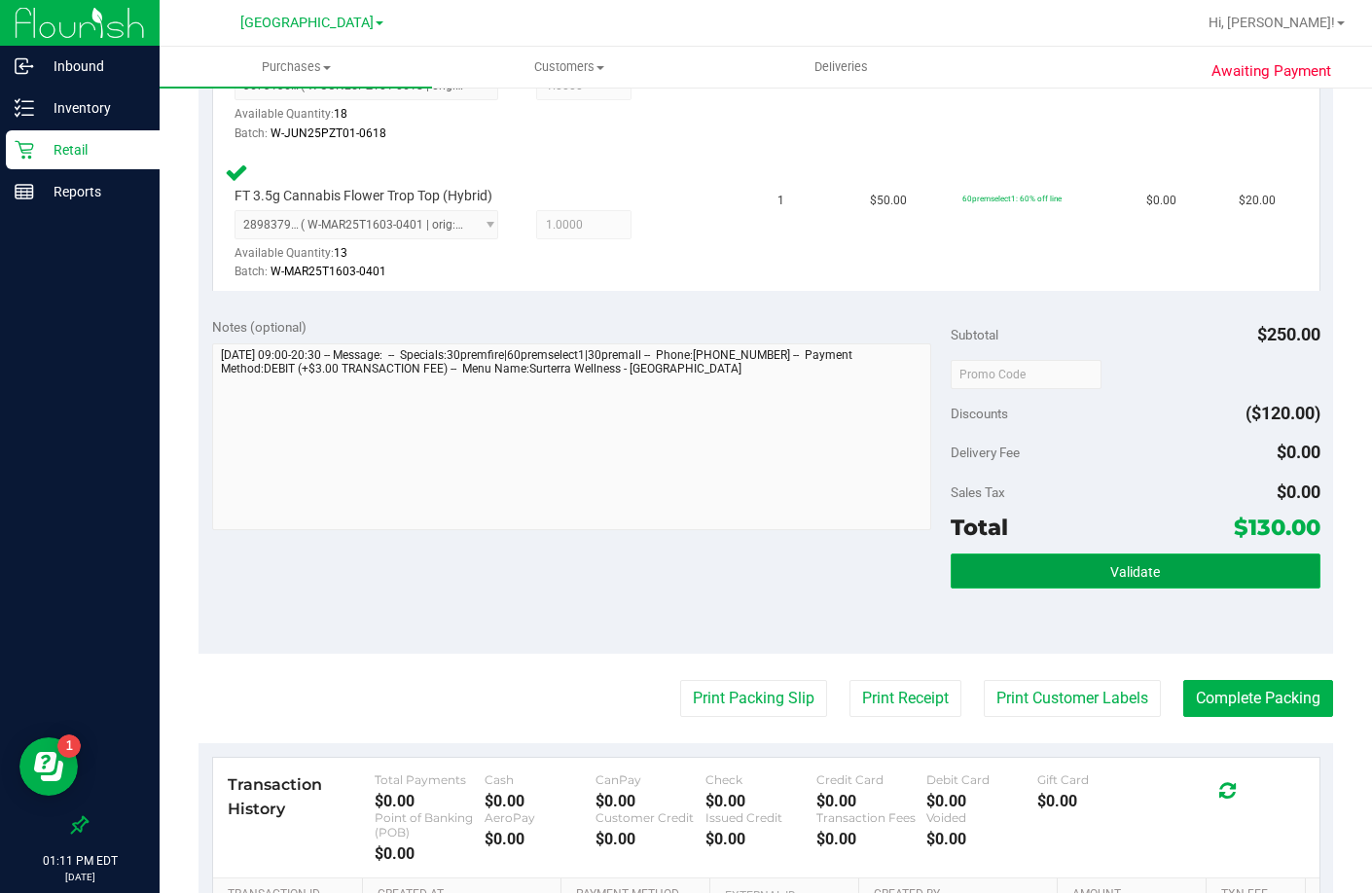 click on "Validate" at bounding box center (1135, 572) 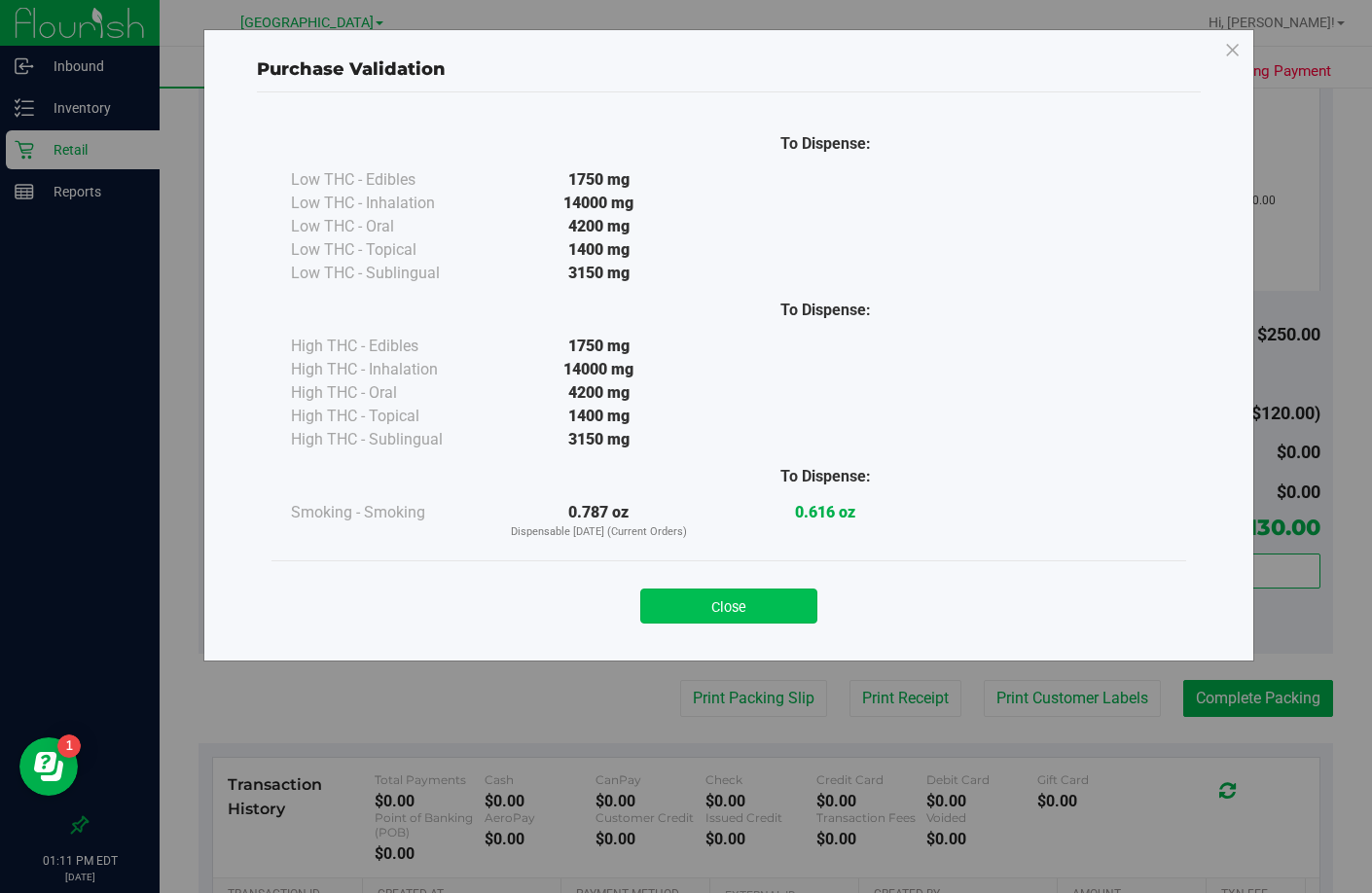 click on "Close" at bounding box center [729, 606] 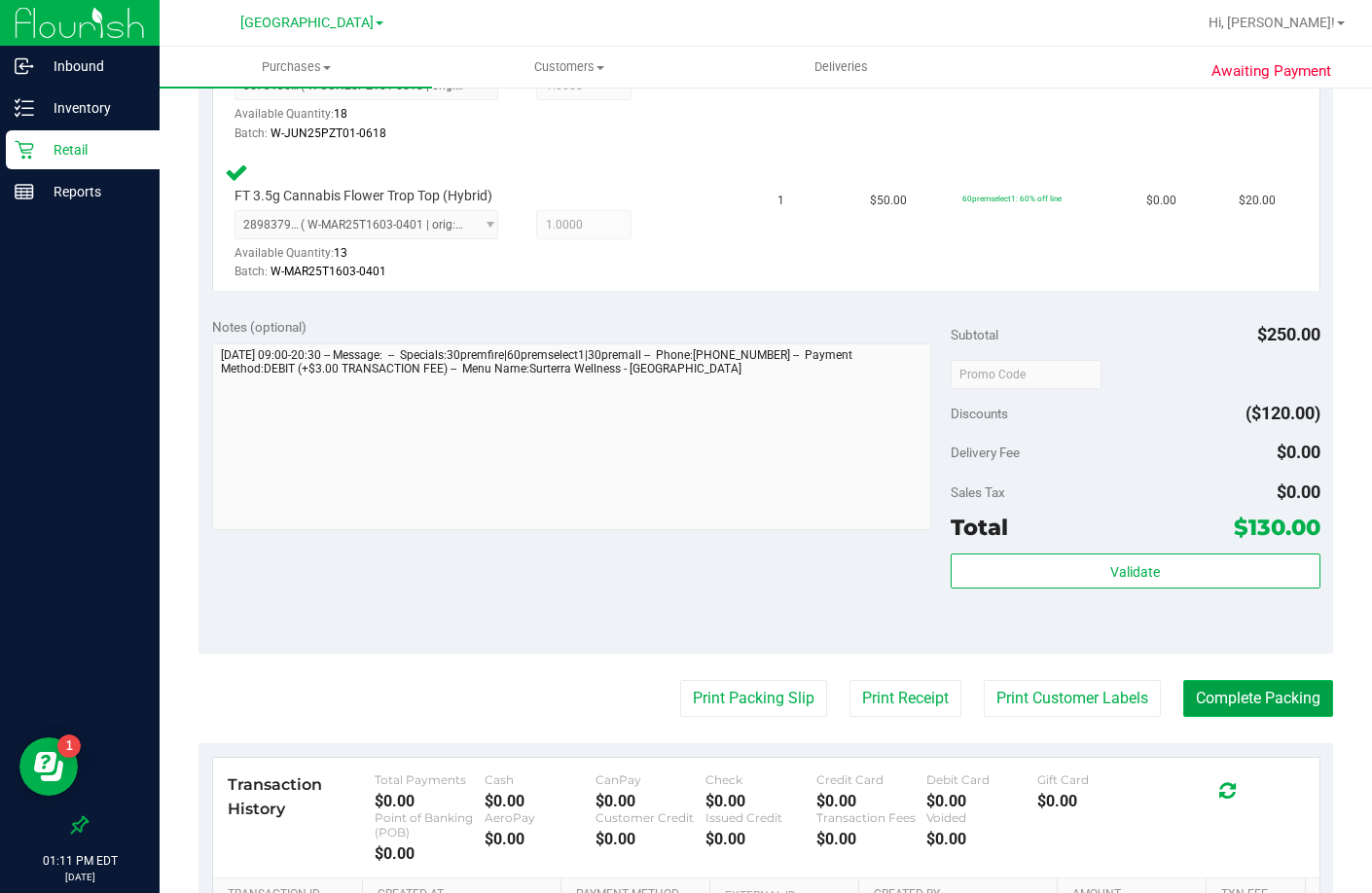 click on "Complete Packing" at bounding box center (1258, 698) 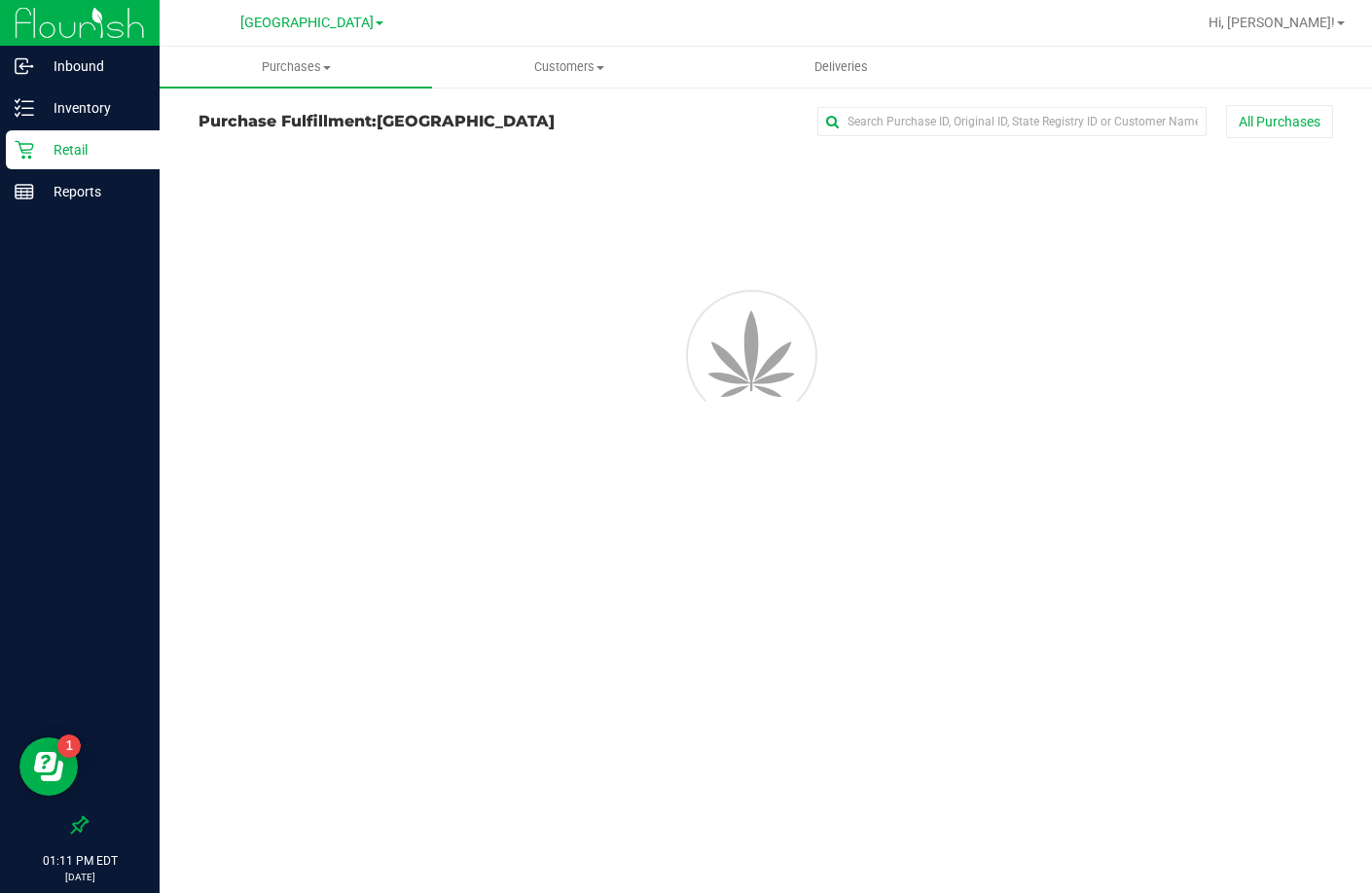 scroll, scrollTop: 0, scrollLeft: 0, axis: both 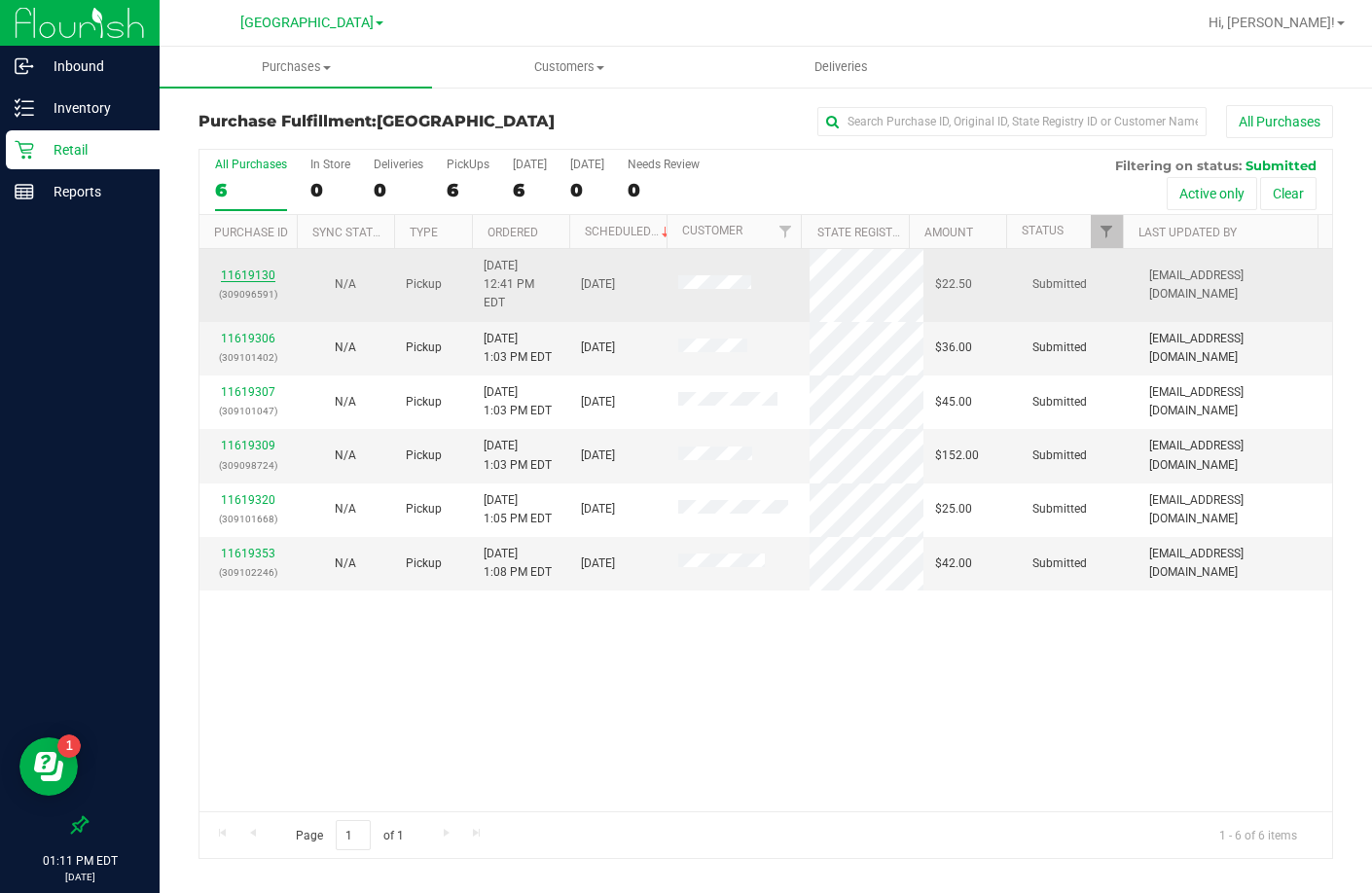 click on "11619130" at bounding box center [248, 275] 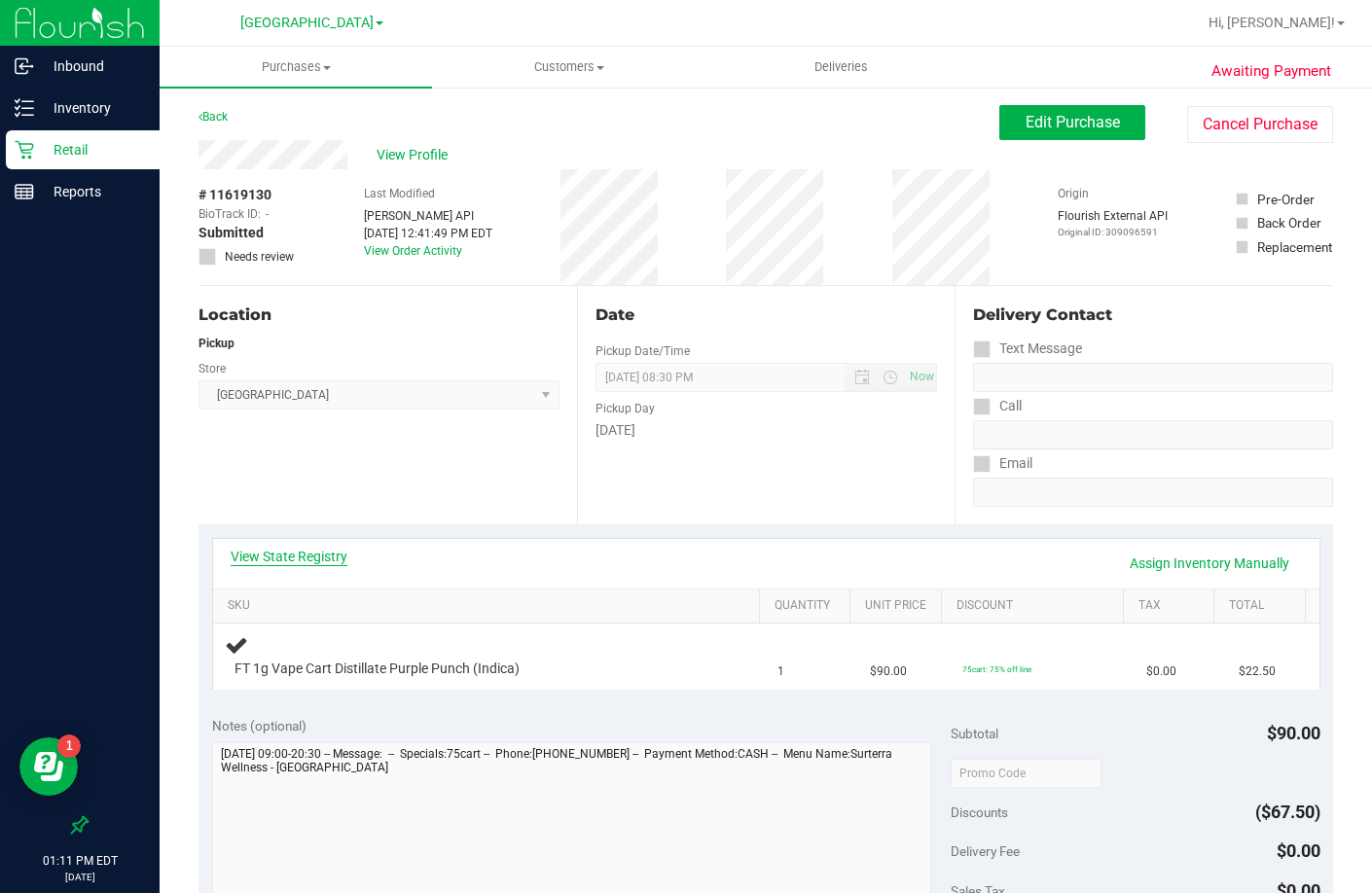 click on "View State Registry" at bounding box center (289, 556) 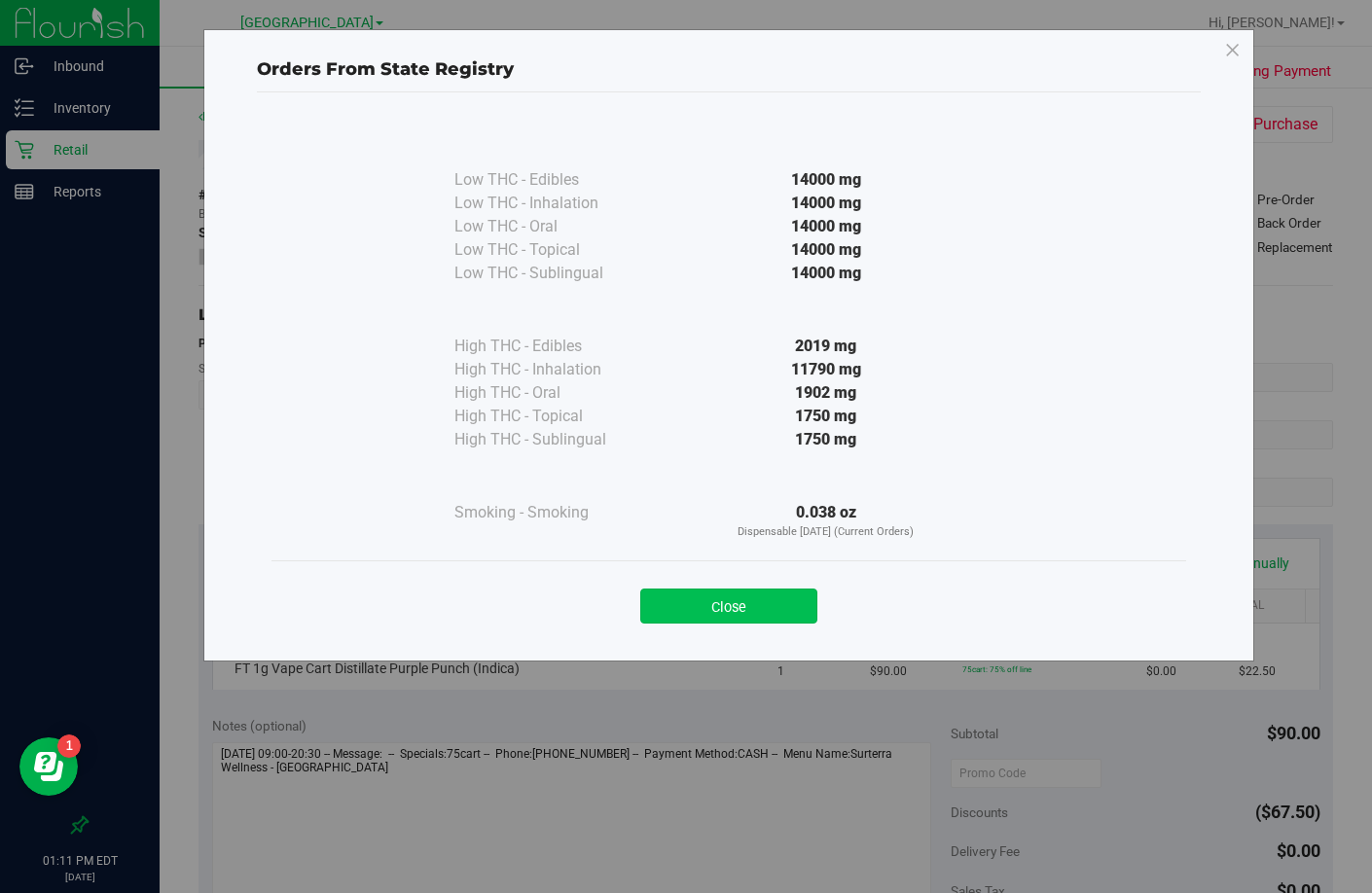 click on "Close" at bounding box center [729, 606] 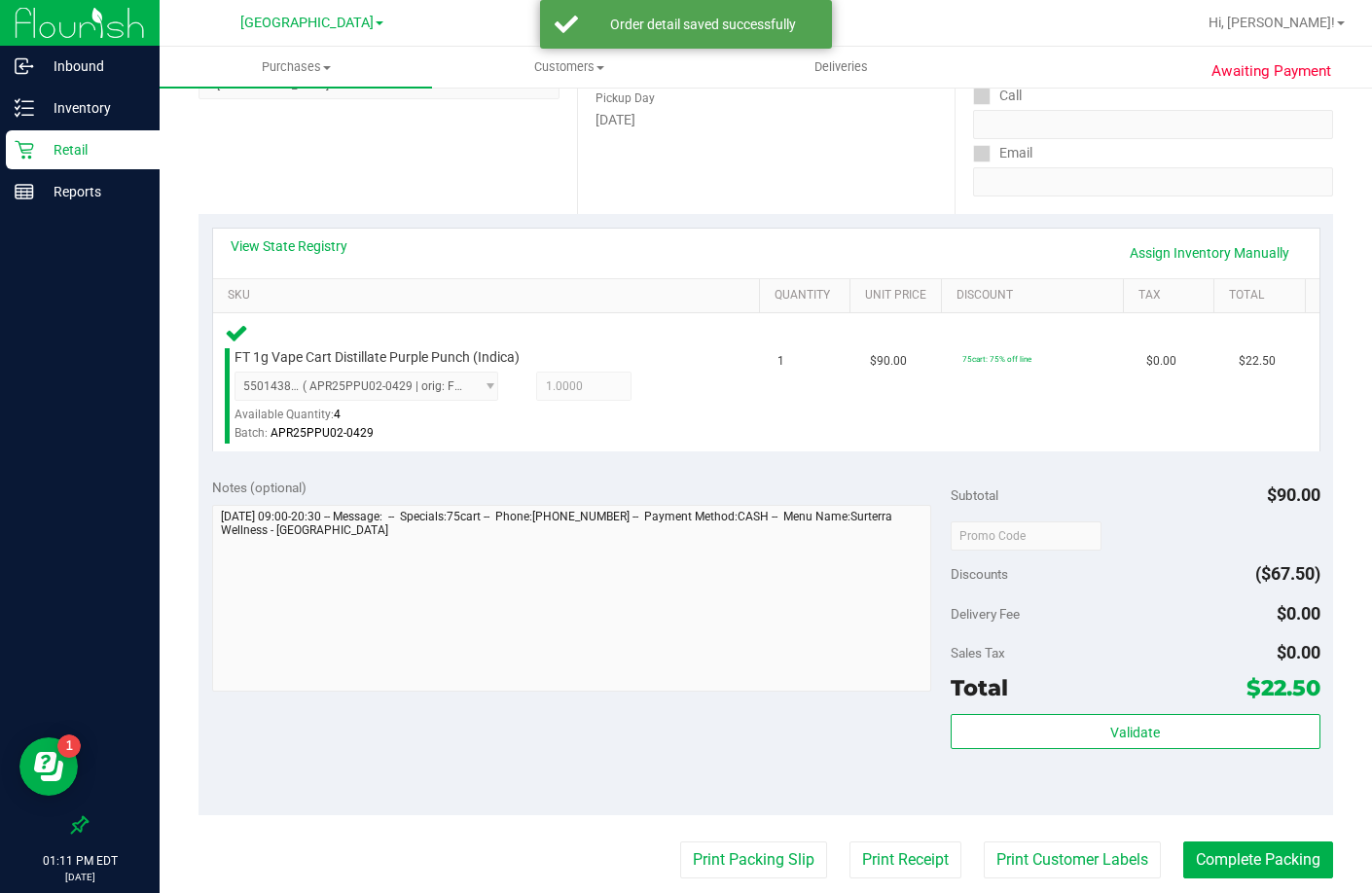 scroll, scrollTop: 326, scrollLeft: 0, axis: vertical 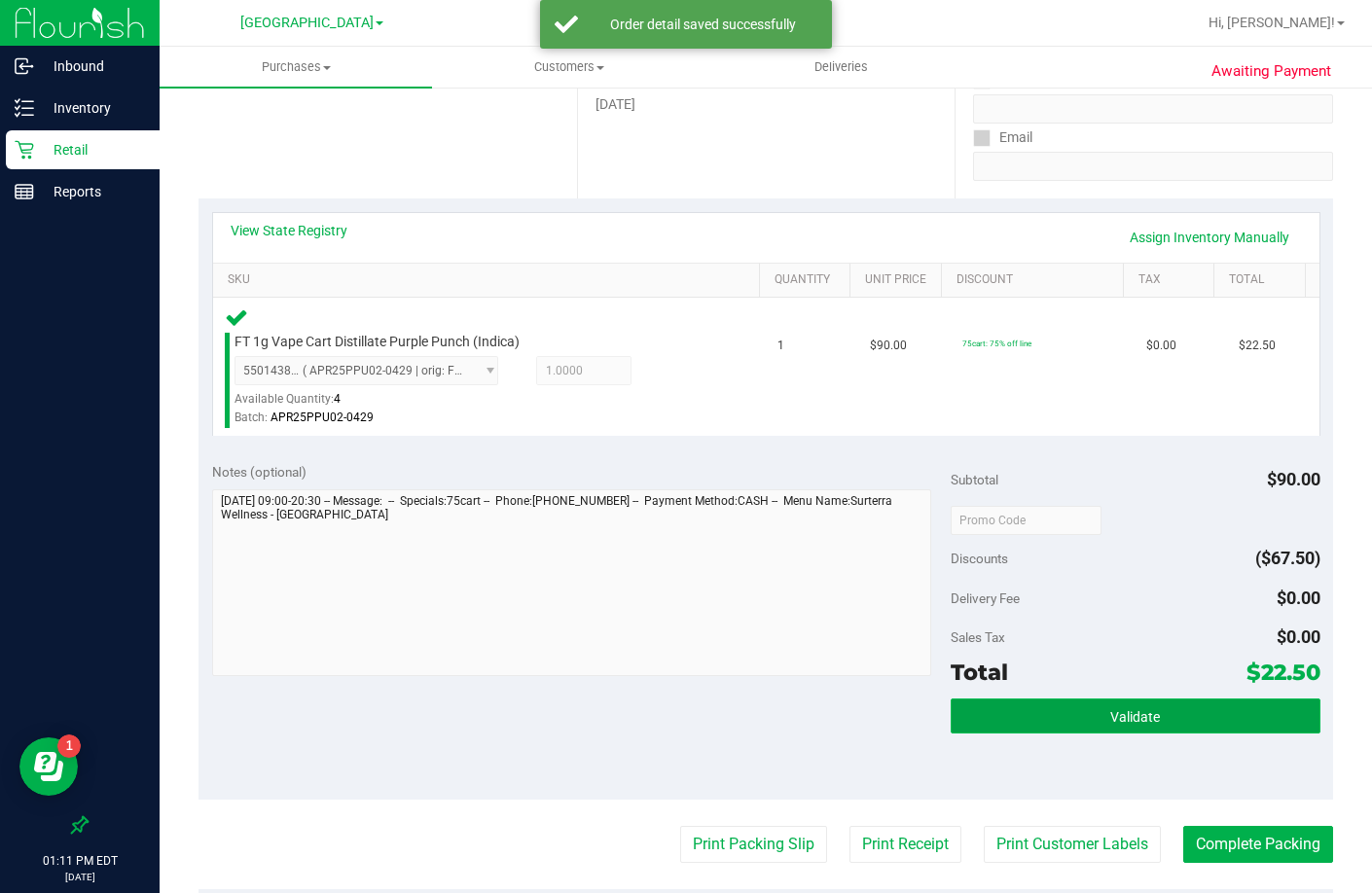 click on "Validate" at bounding box center [1135, 717] 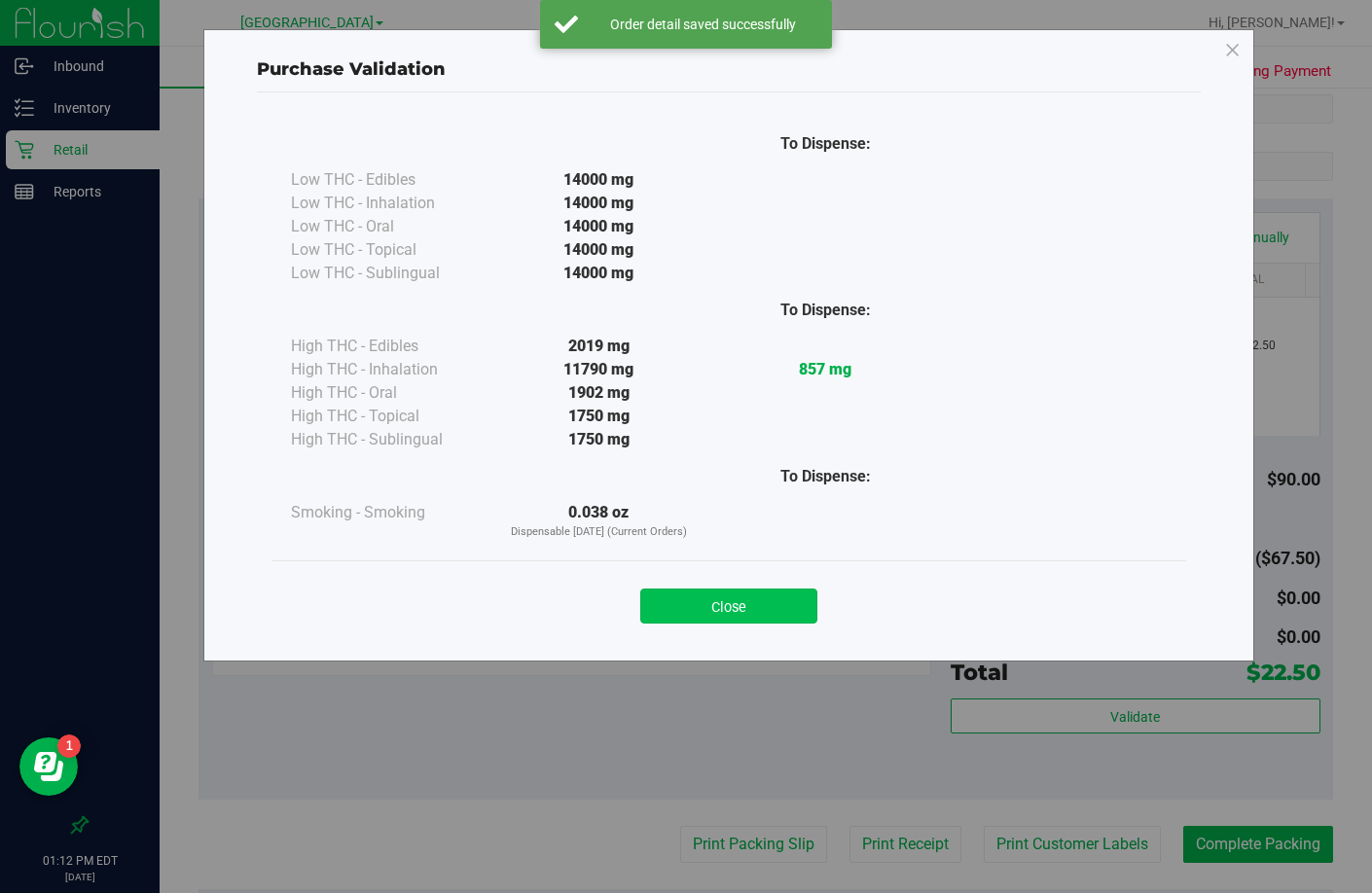 click on "Close" at bounding box center [729, 606] 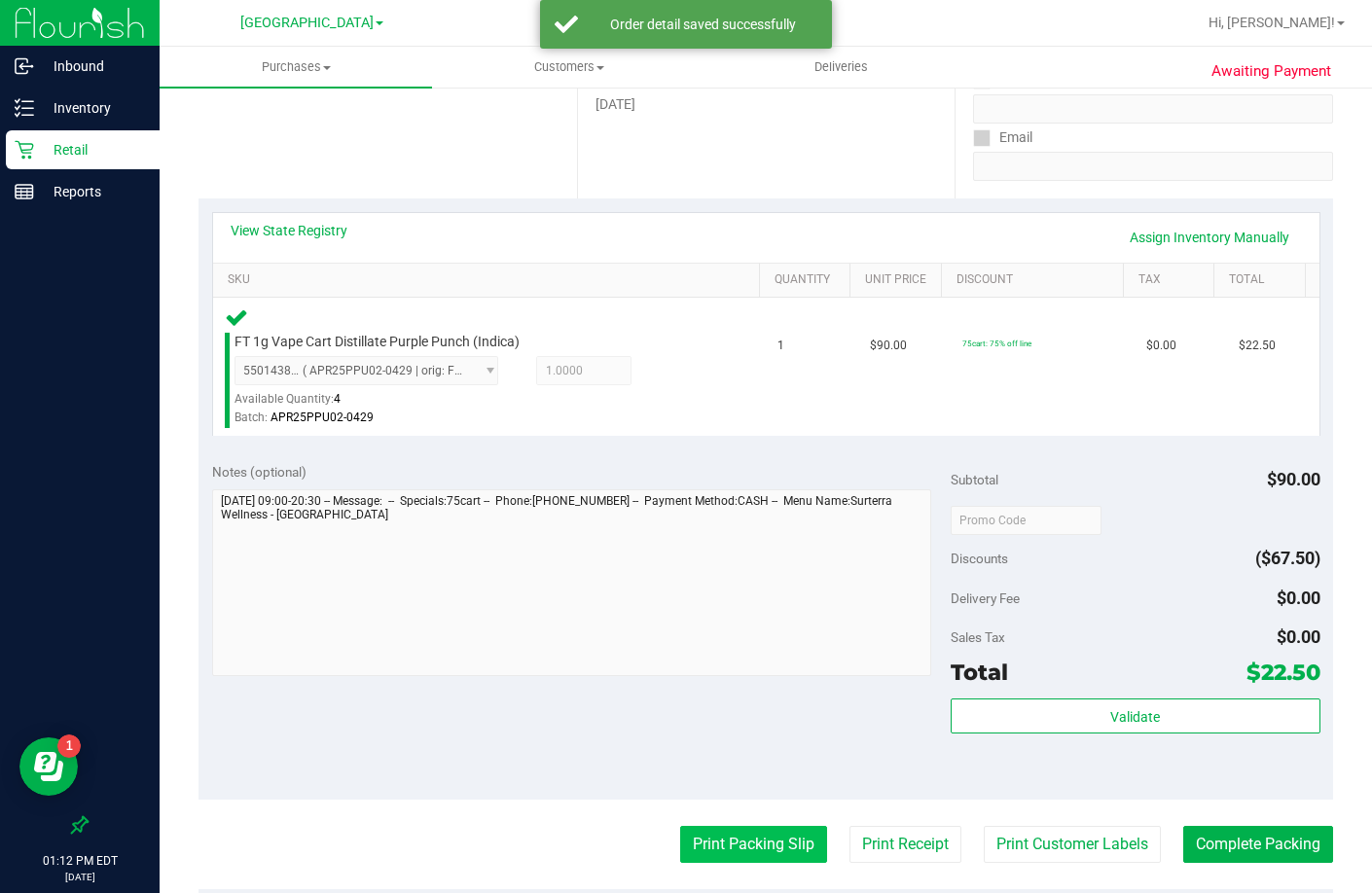 click on "Print Packing Slip" at bounding box center [753, 844] 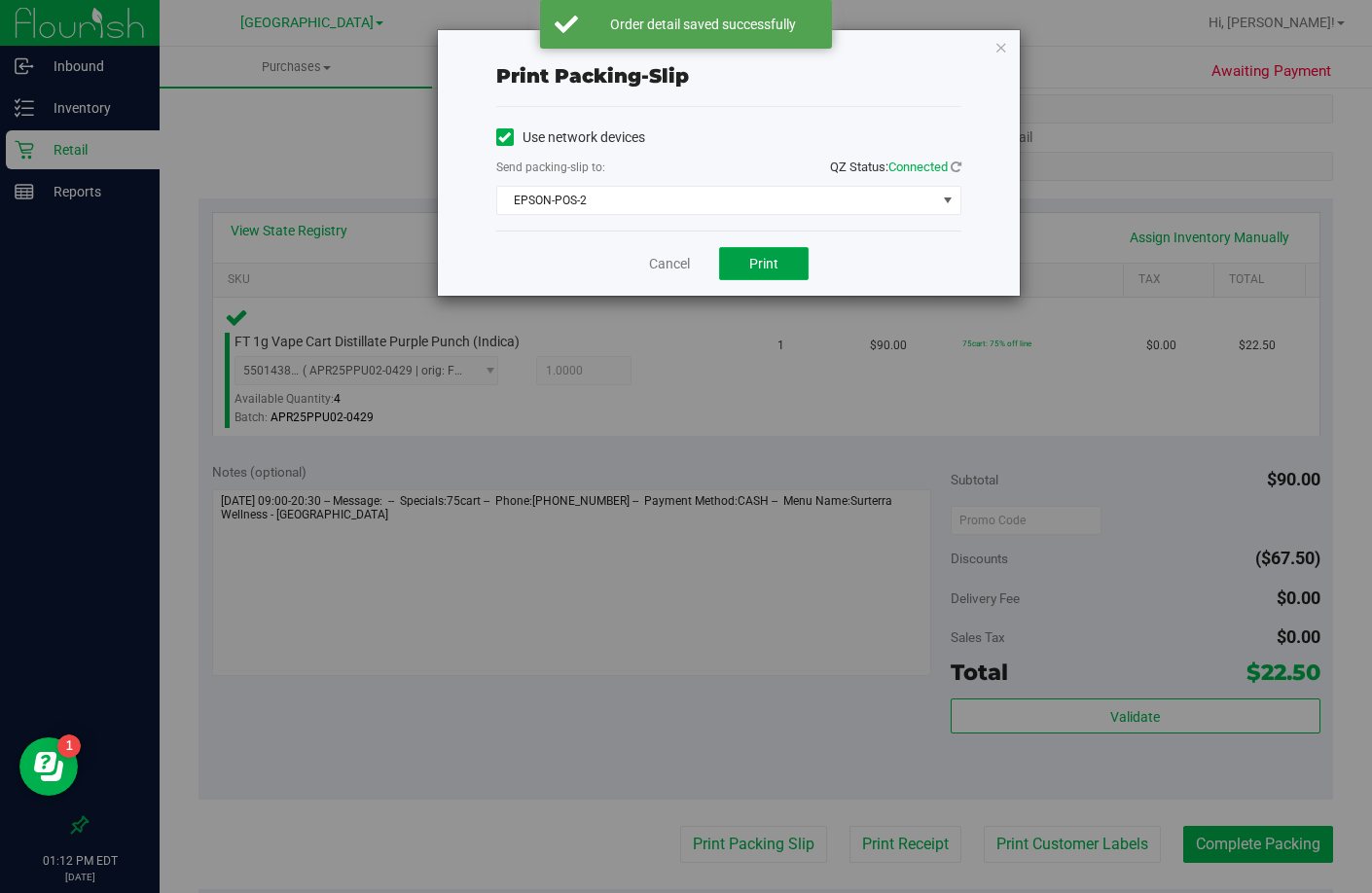 click on "Print" at bounding box center (764, 264) 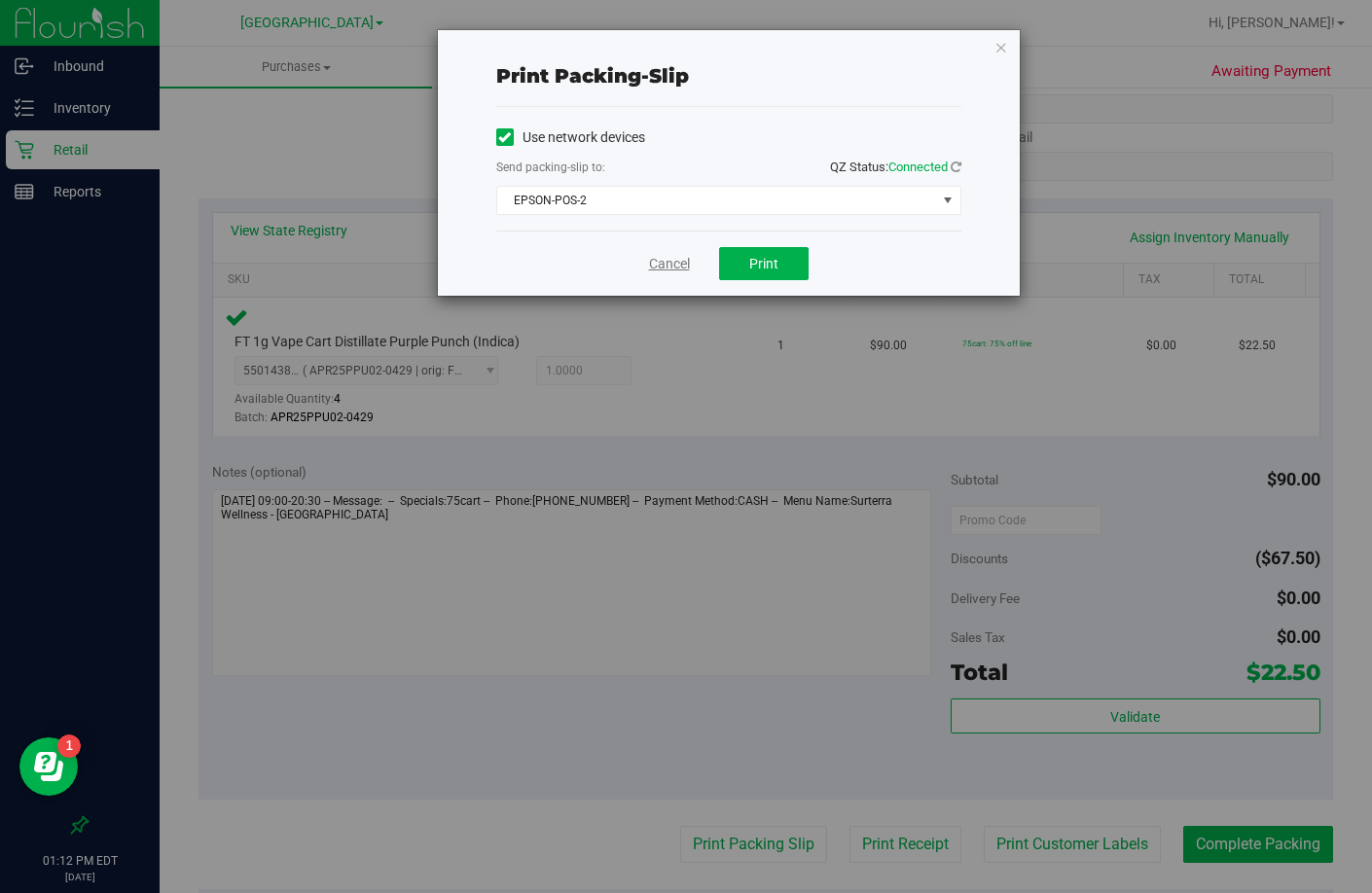 click on "Cancel" at bounding box center [669, 264] 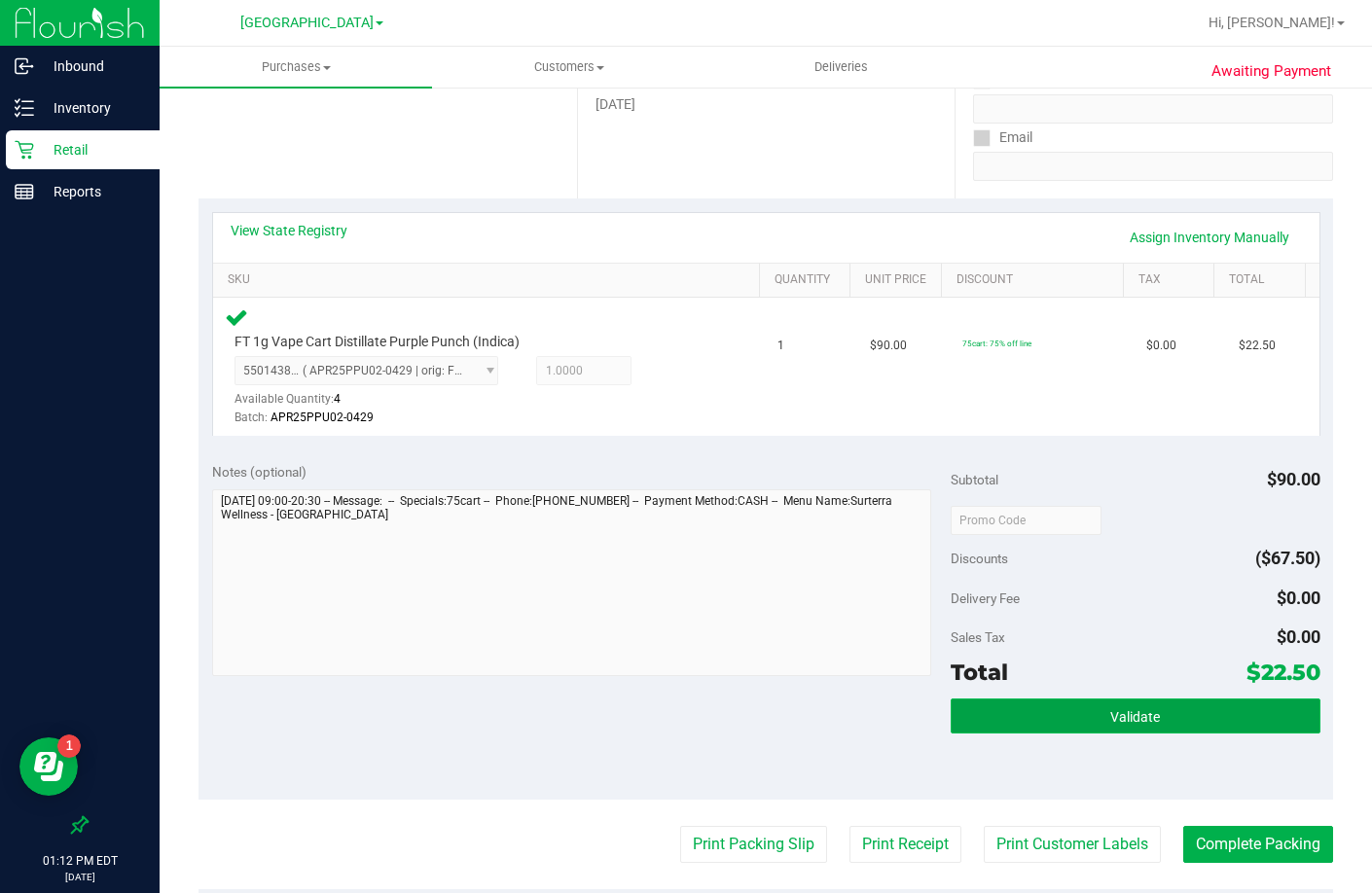 click on "Validate" at bounding box center [1136, 716] 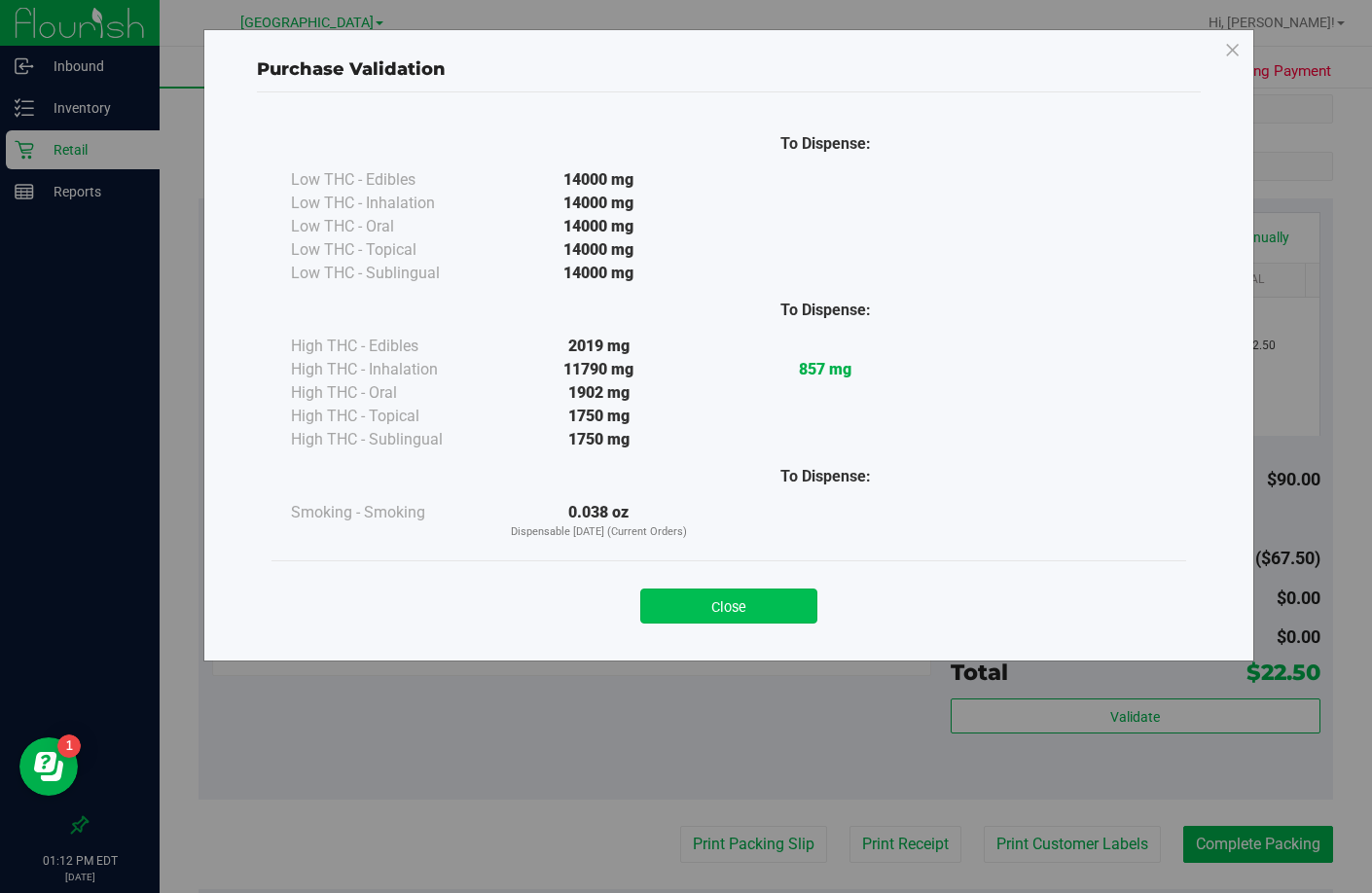 click on "Close" at bounding box center [729, 606] 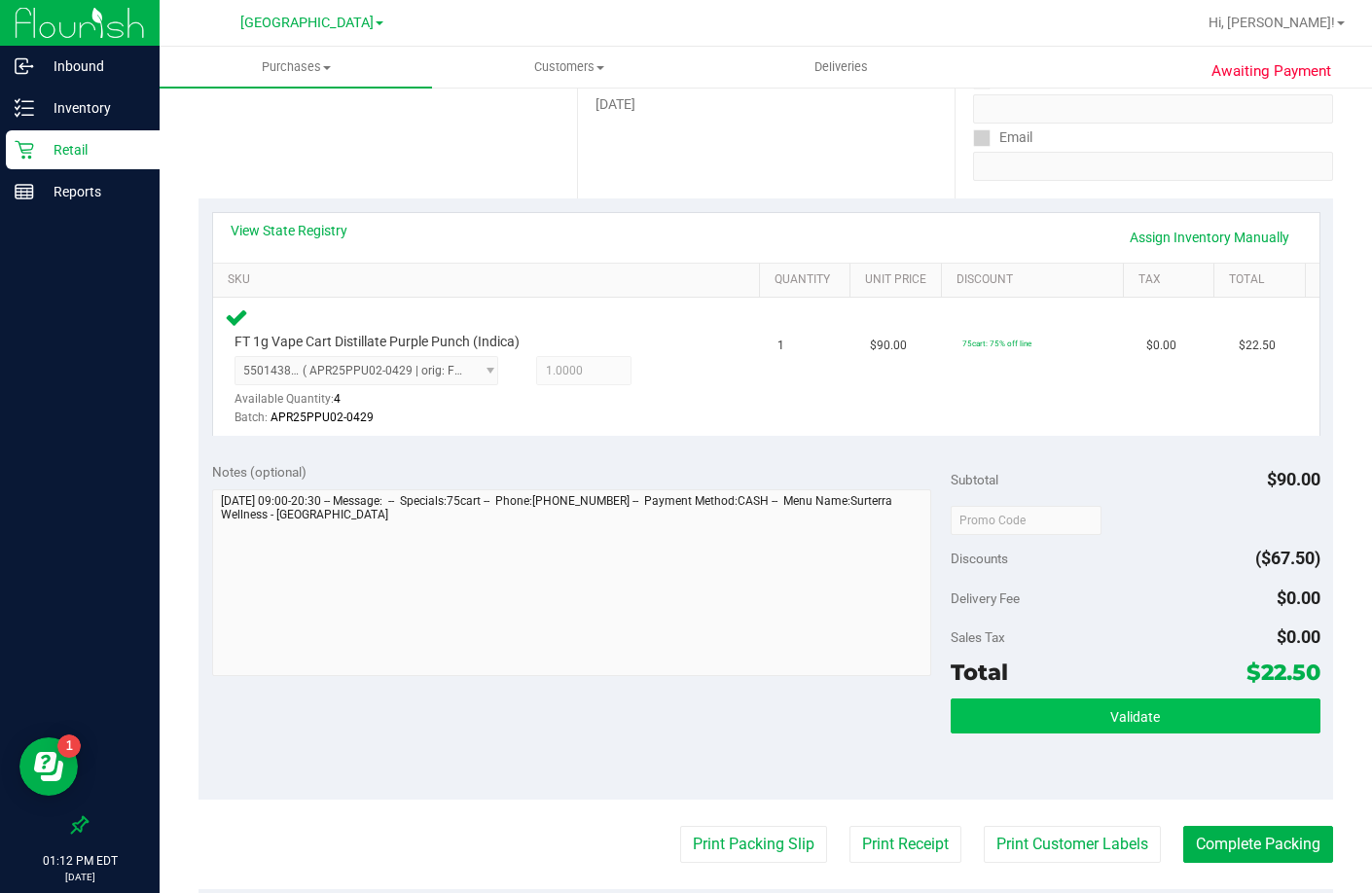 click on "Validate" at bounding box center [1136, 716] 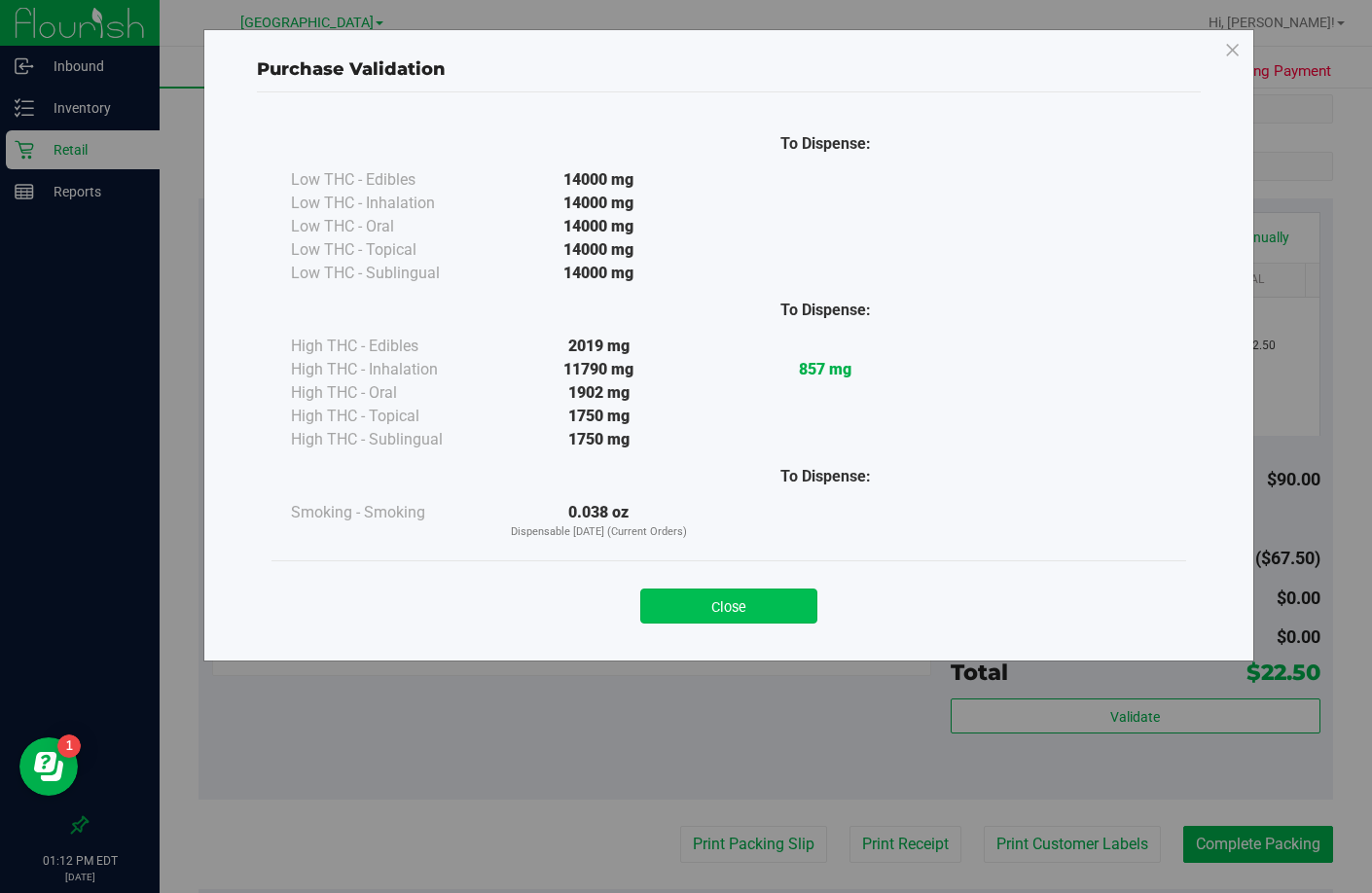 click on "Close" at bounding box center [729, 606] 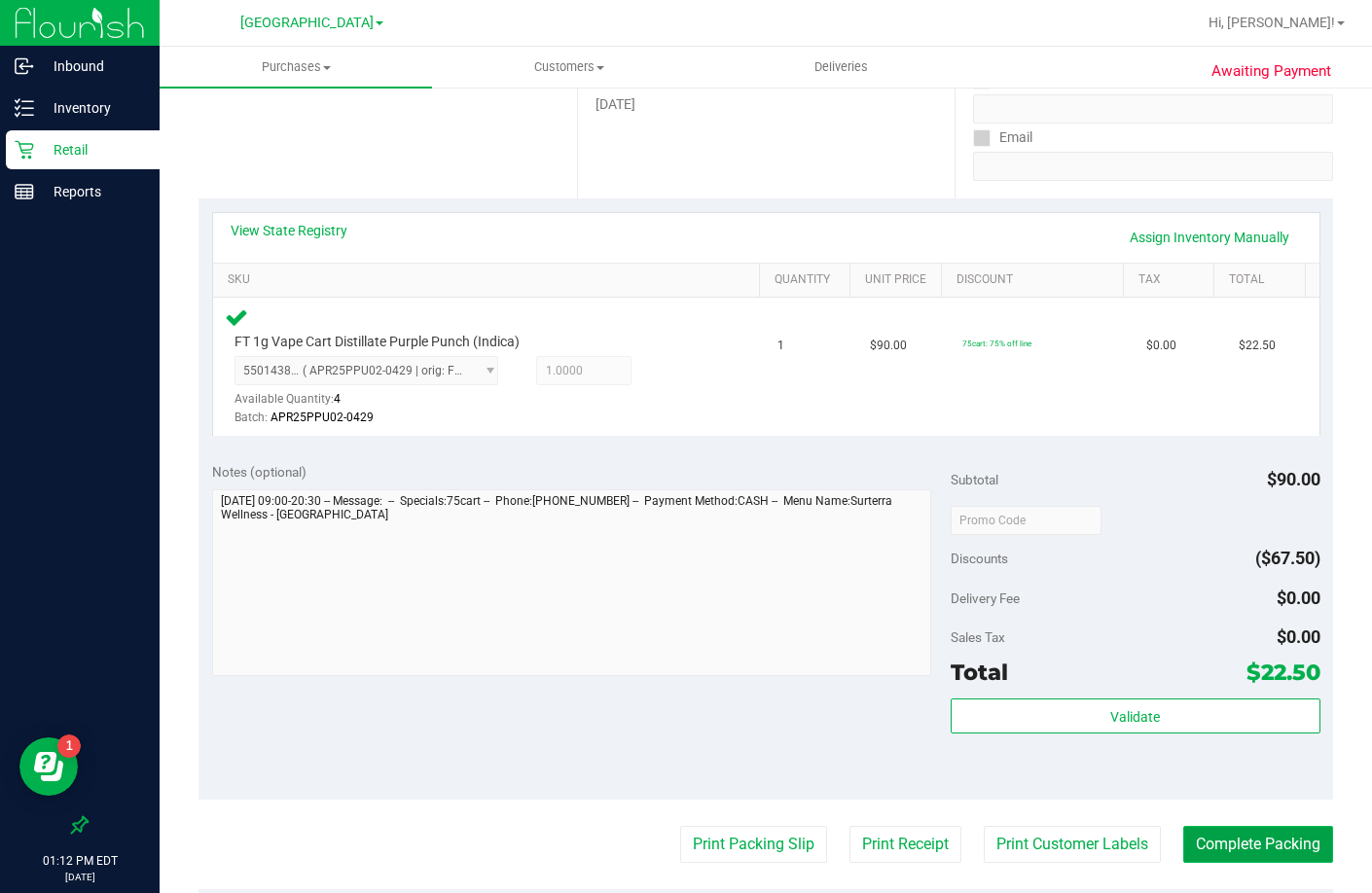 click on "Complete Packing" at bounding box center [1258, 844] 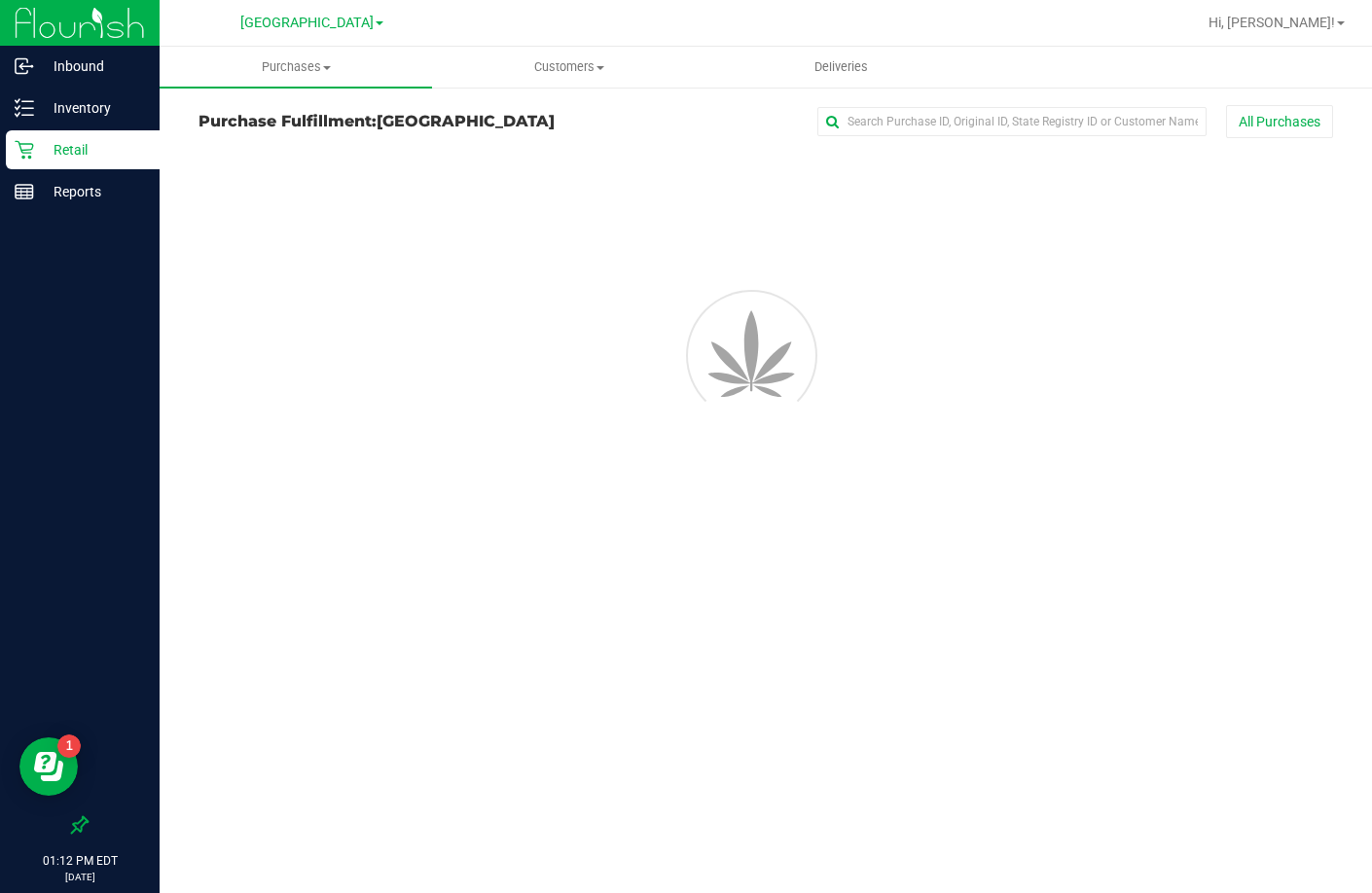 scroll, scrollTop: 0, scrollLeft: 0, axis: both 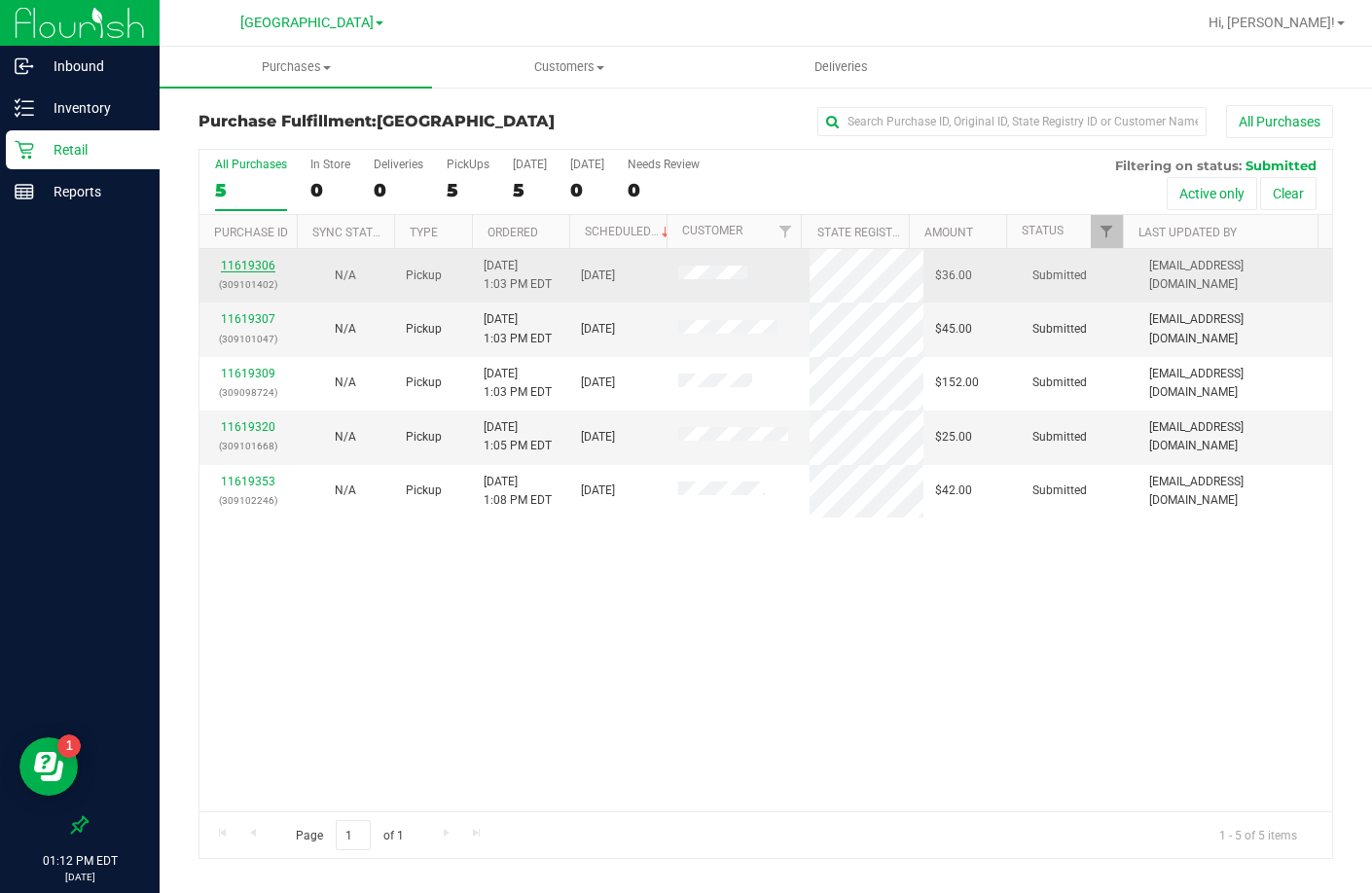 click on "11619306" at bounding box center [248, 266] 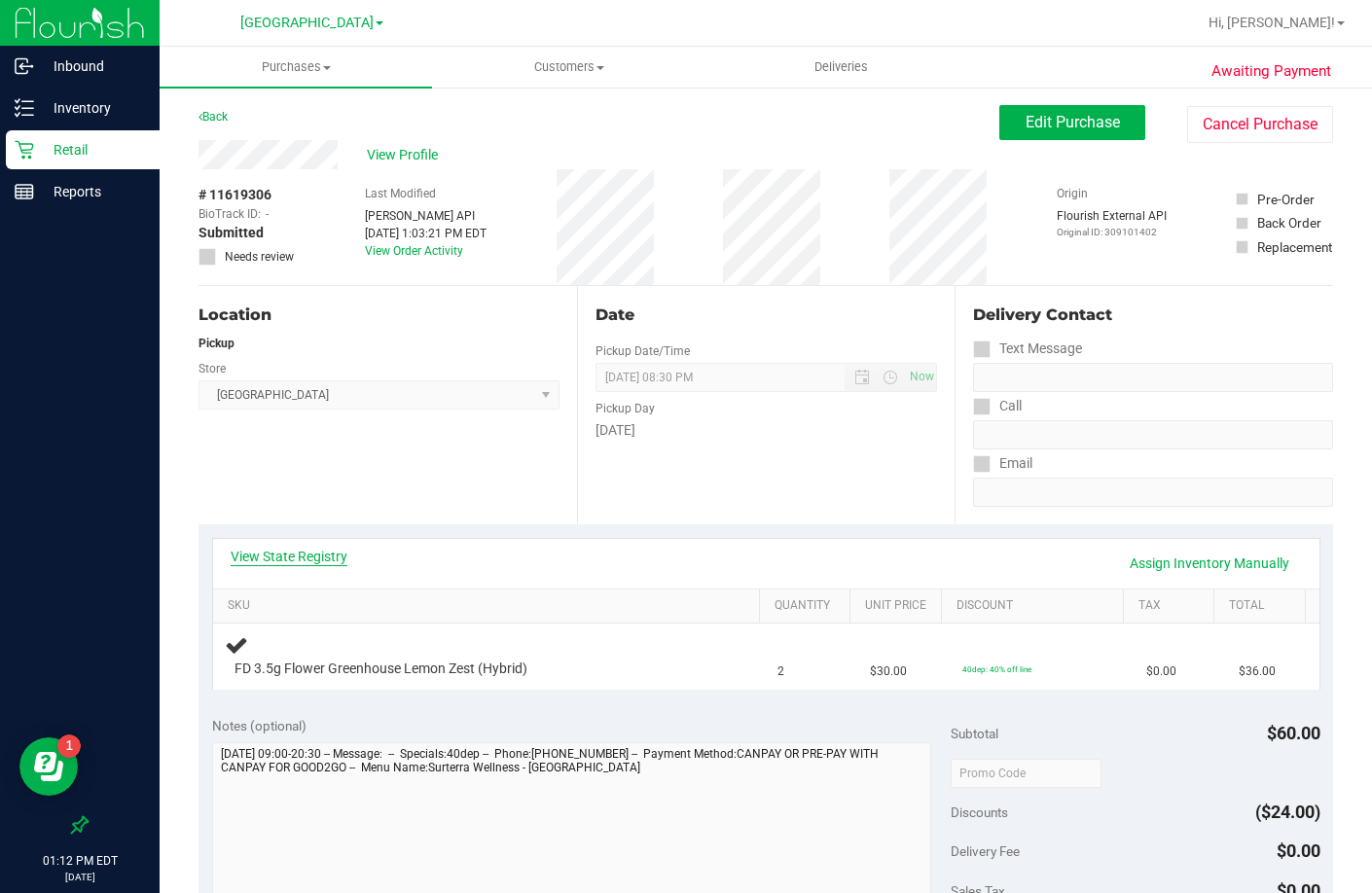 click on "View State Registry" at bounding box center (289, 556) 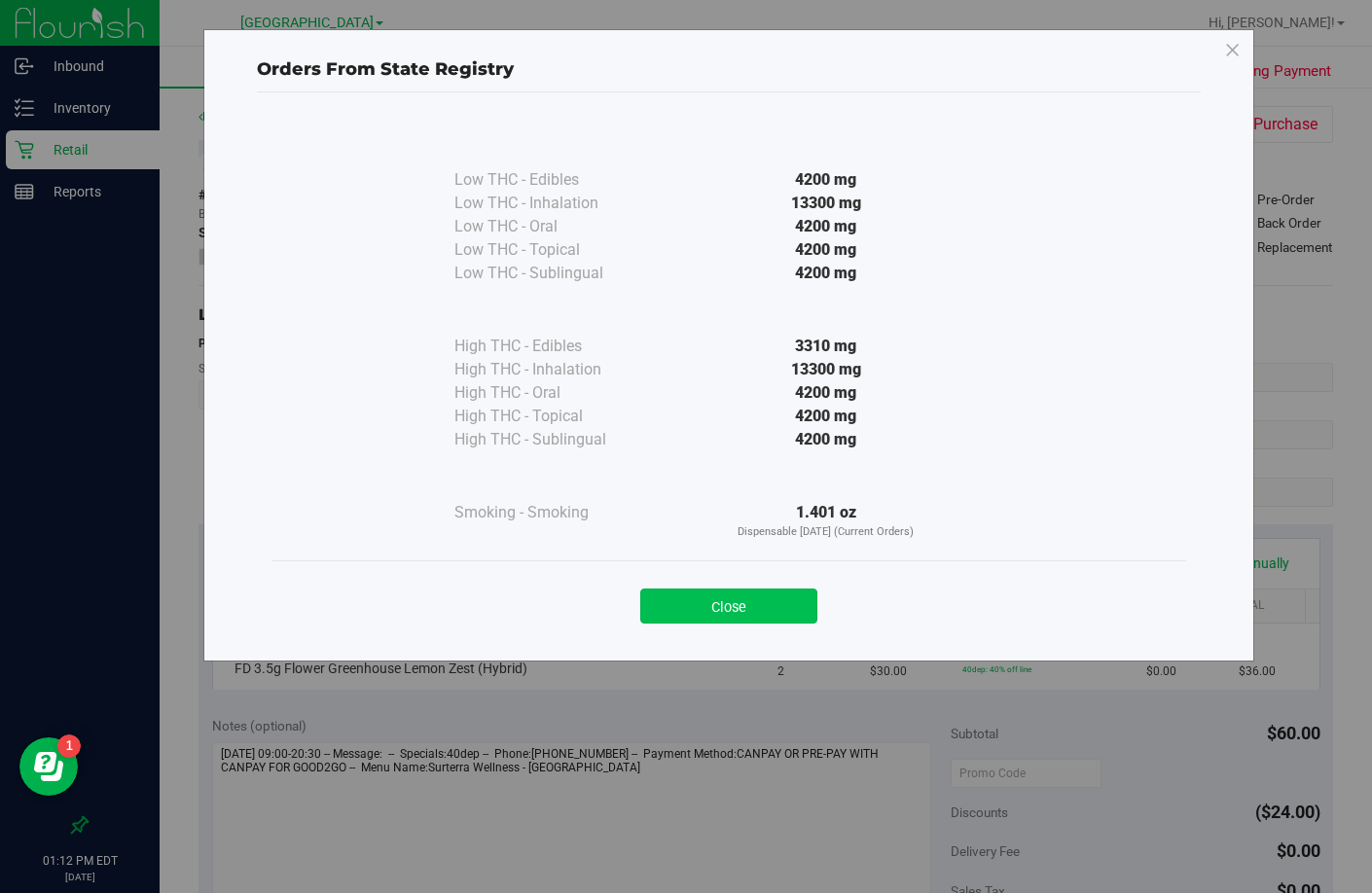 click on "Close" at bounding box center [729, 606] 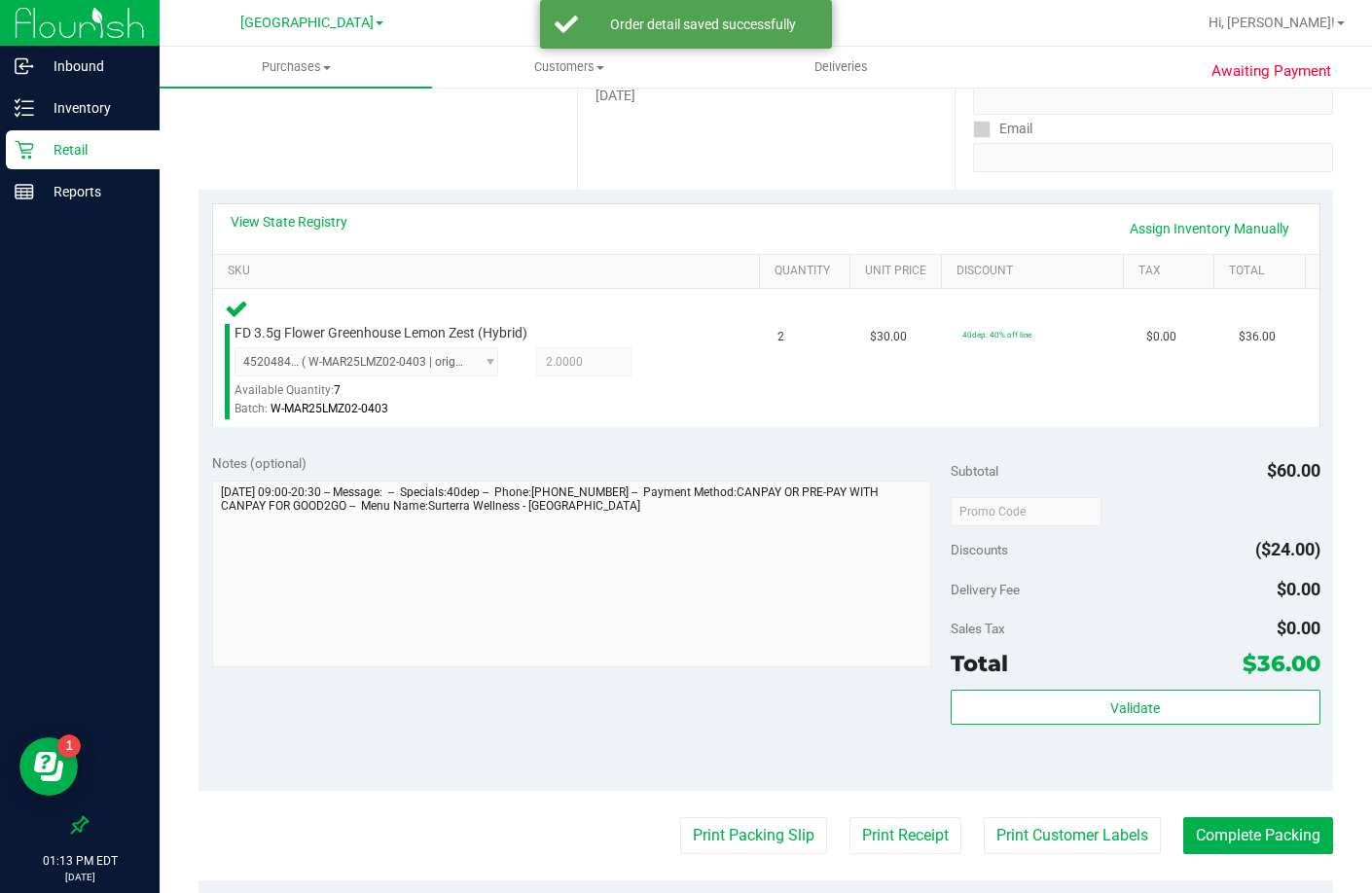 scroll, scrollTop: 347, scrollLeft: 0, axis: vertical 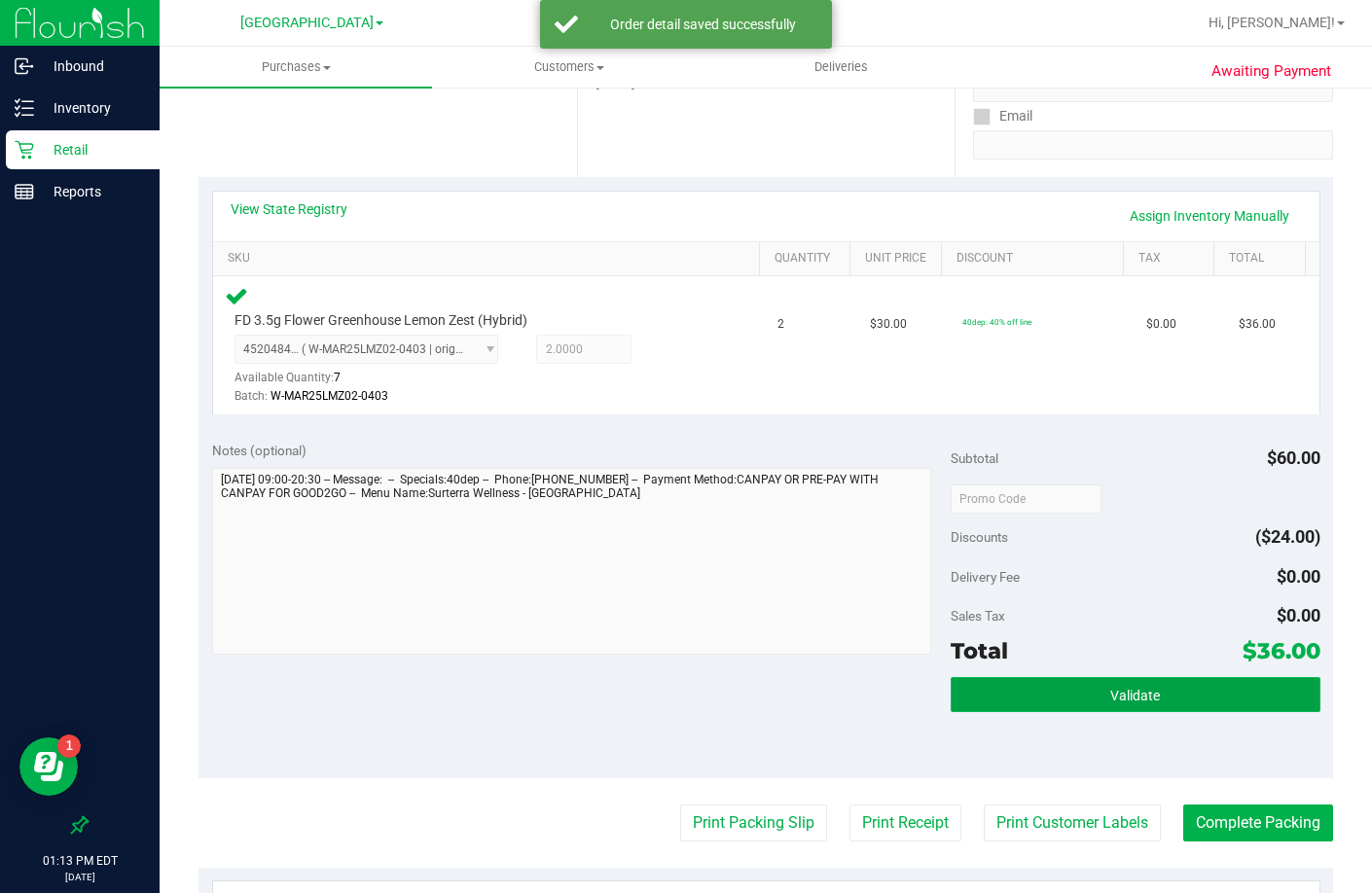 click on "Validate" at bounding box center (1136, 695) 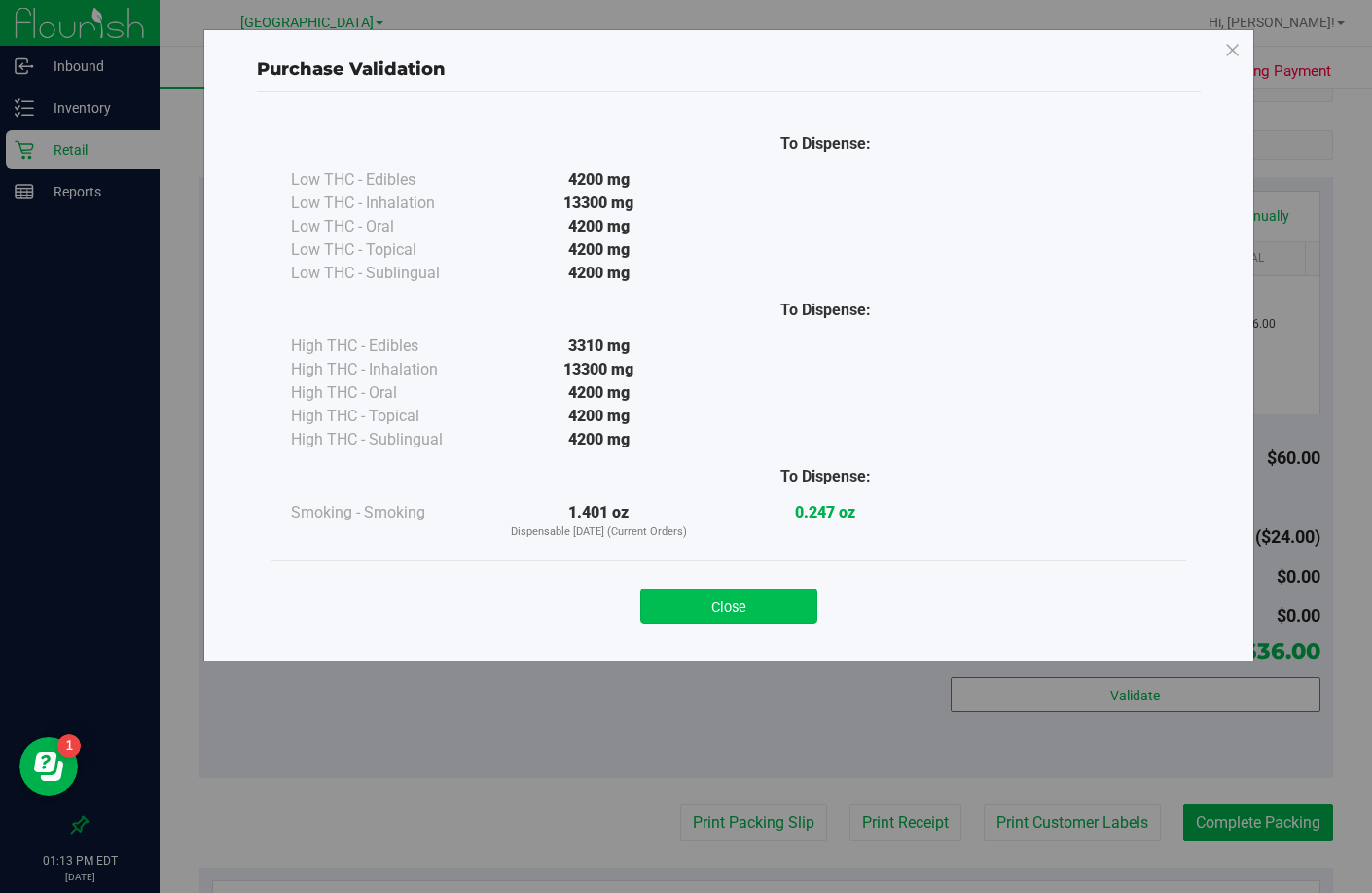 click on "Close" at bounding box center (729, 606) 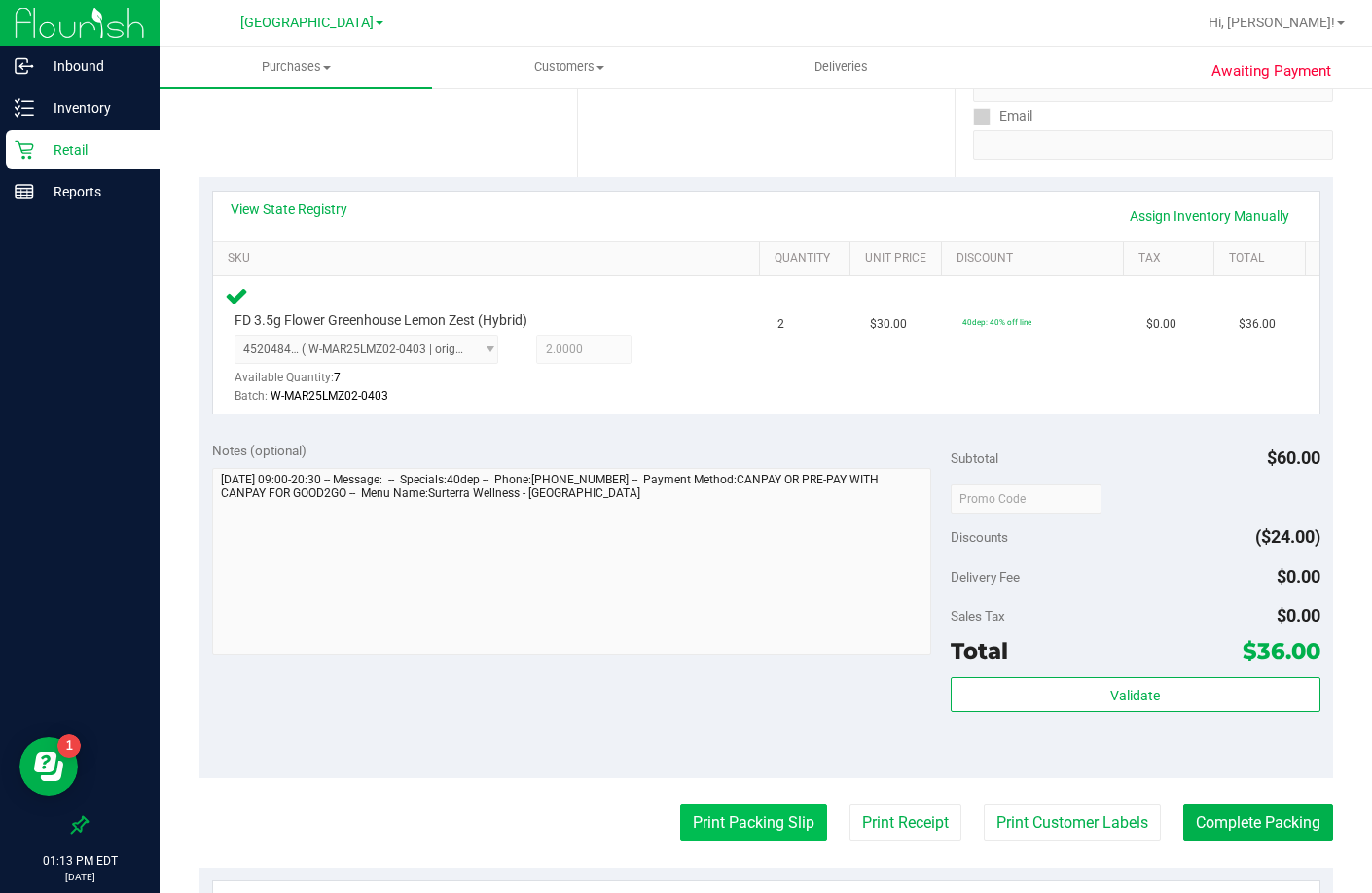 click on "Print Packing Slip" at bounding box center [753, 823] 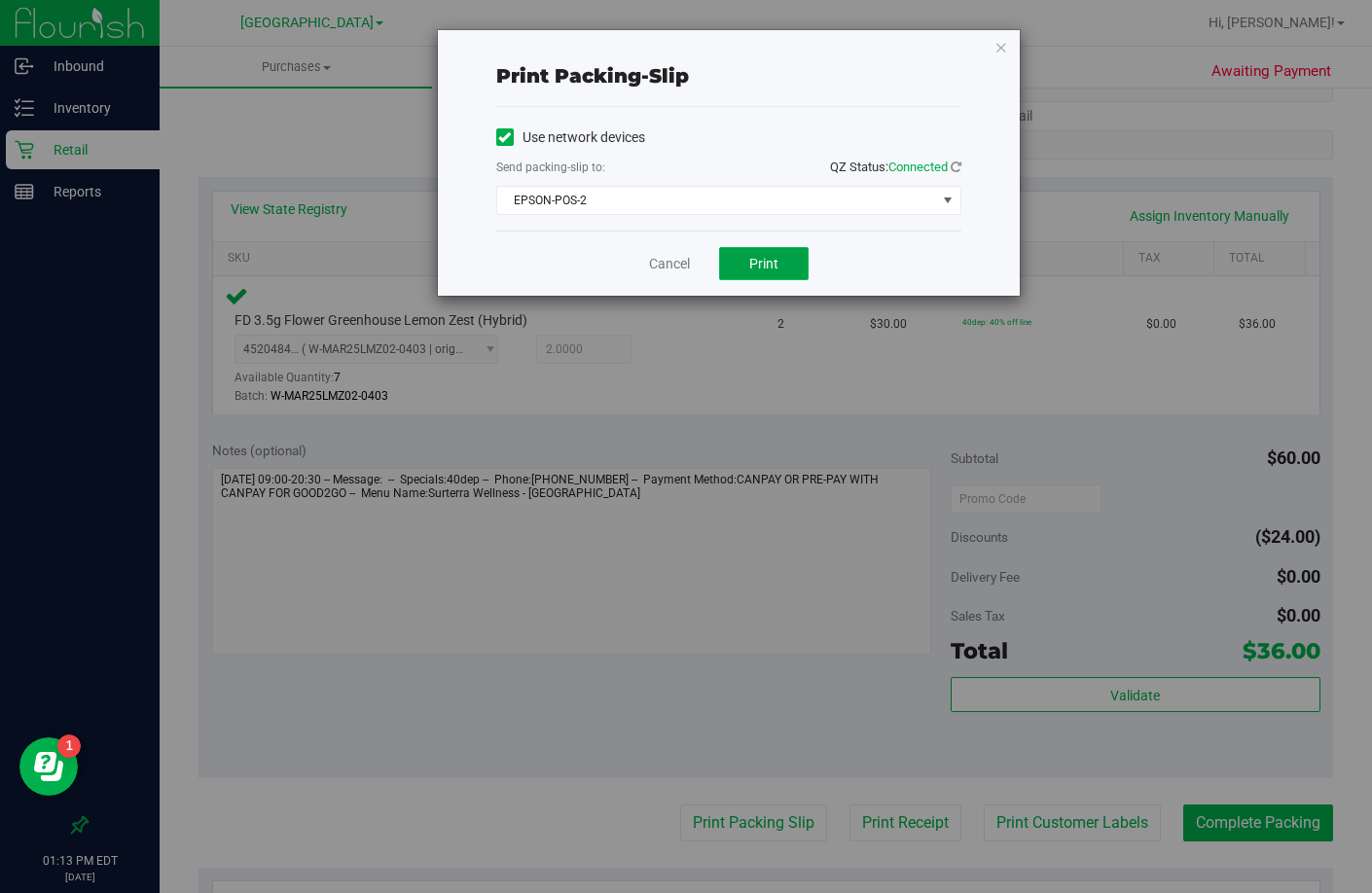 click on "Print" at bounding box center [764, 264] 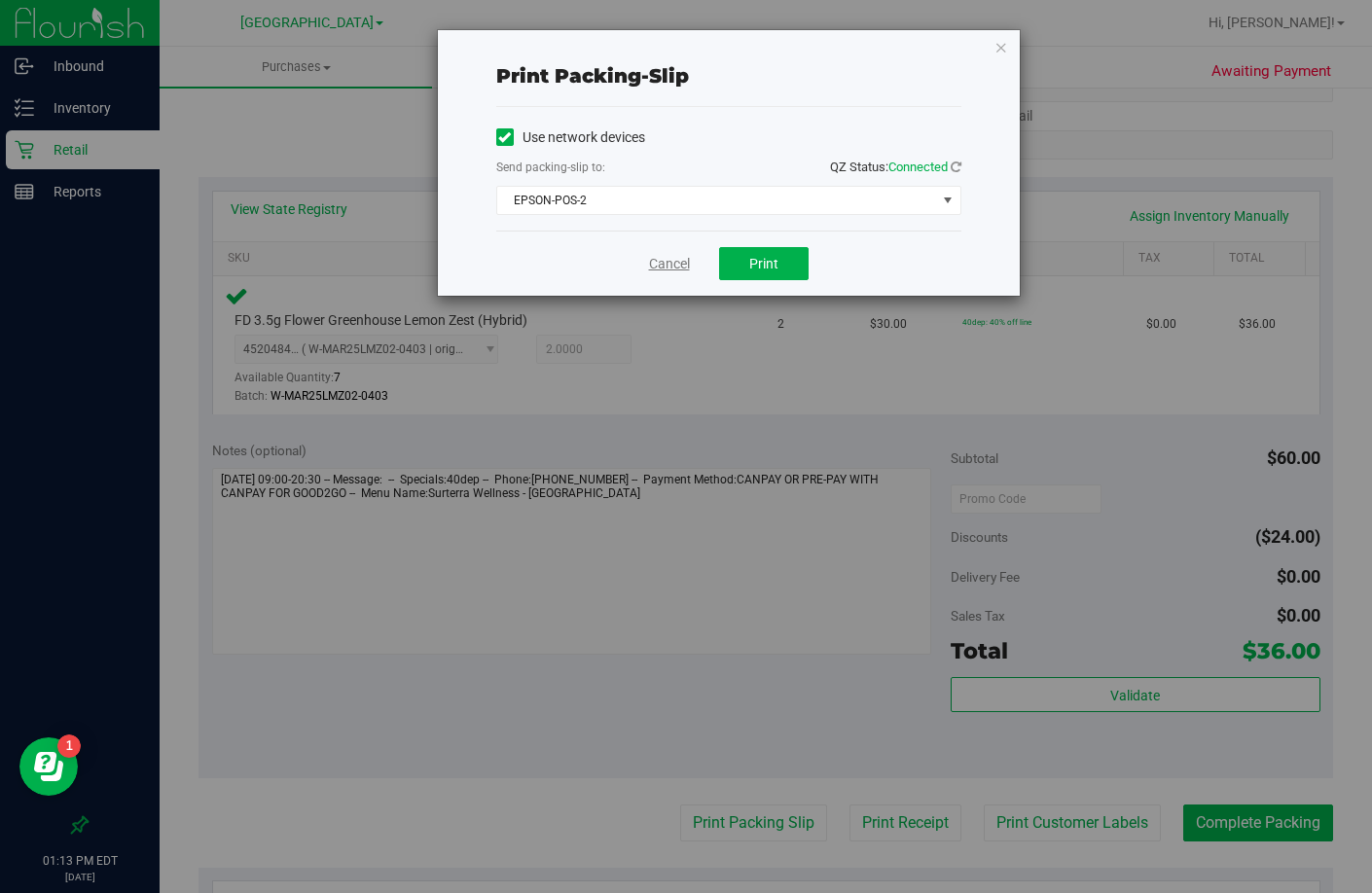 click on "Cancel" at bounding box center (669, 264) 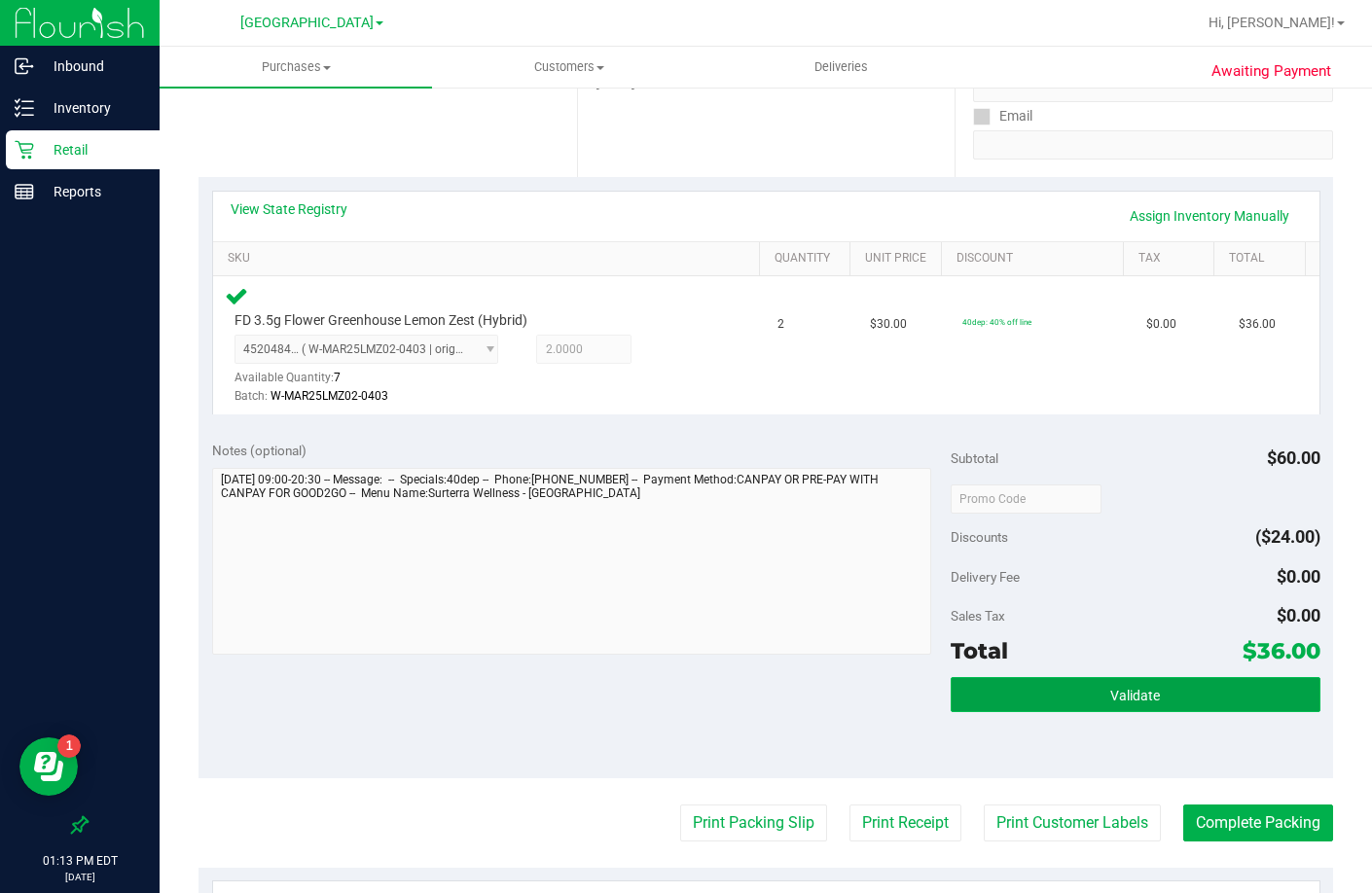 click on "Validate" at bounding box center (1135, 696) 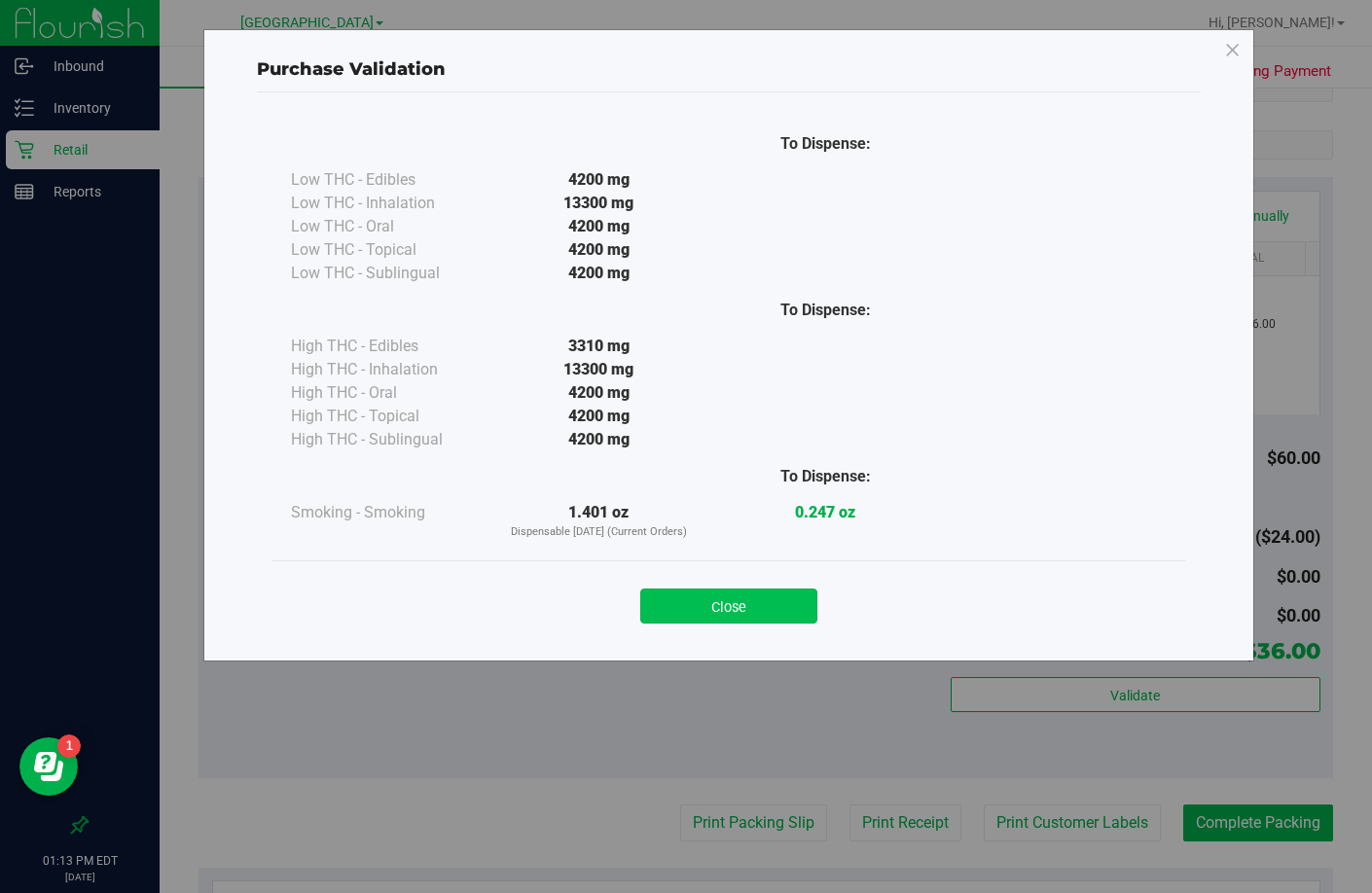 click on "Close" at bounding box center [729, 606] 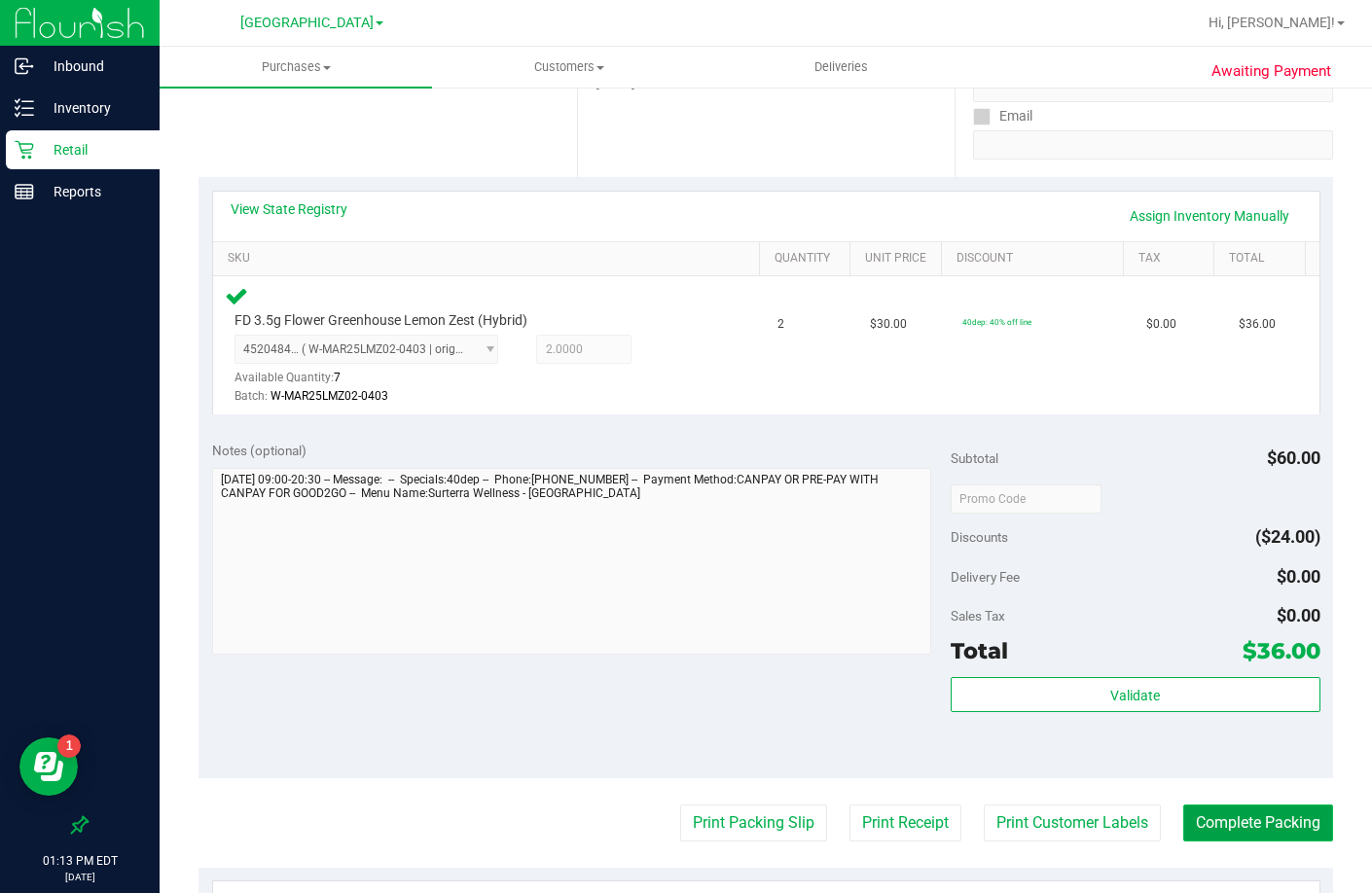 click on "Complete Packing" at bounding box center (1258, 823) 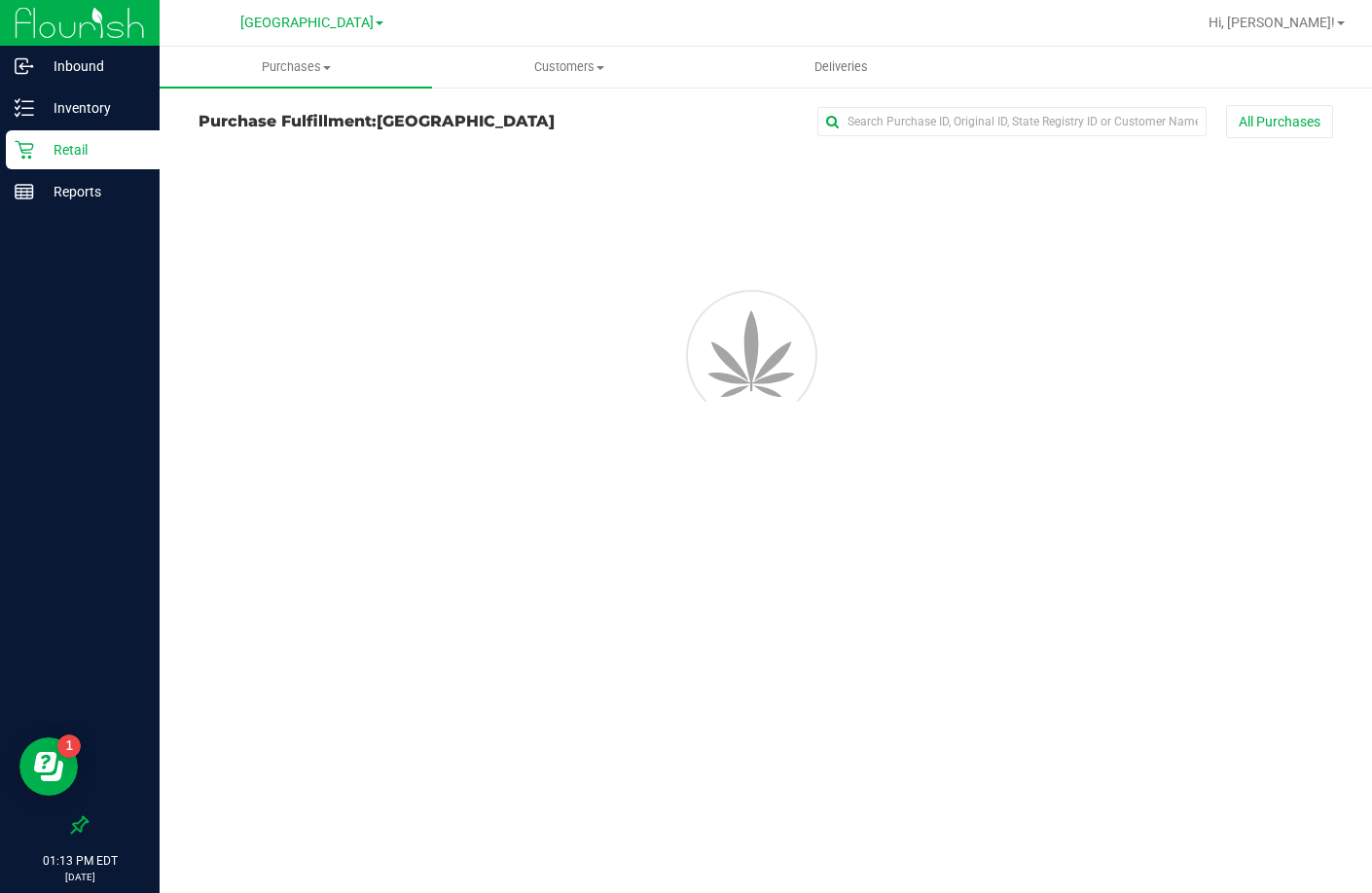 scroll, scrollTop: 0, scrollLeft: 0, axis: both 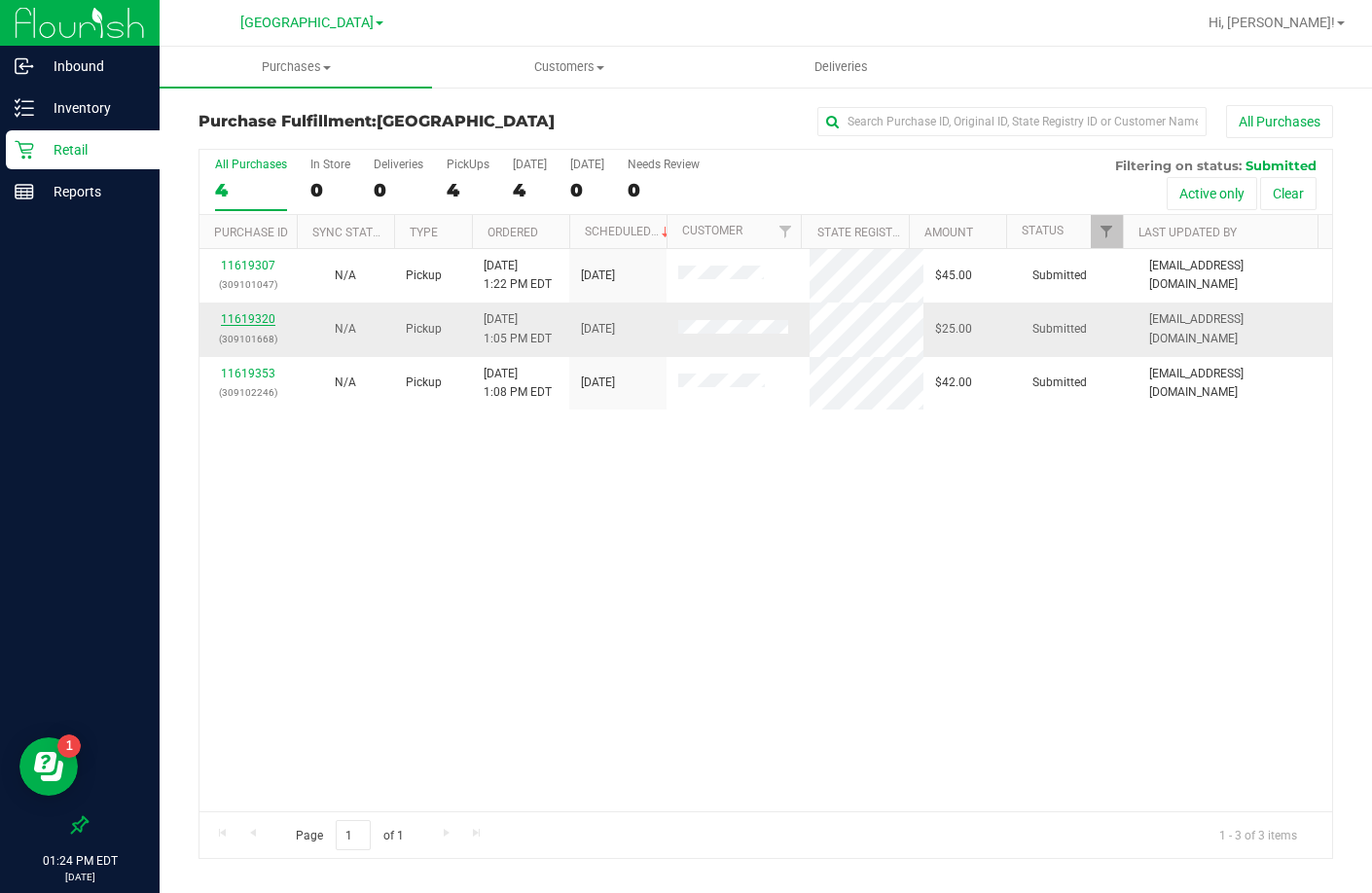 click on "11619320" at bounding box center (248, 319) 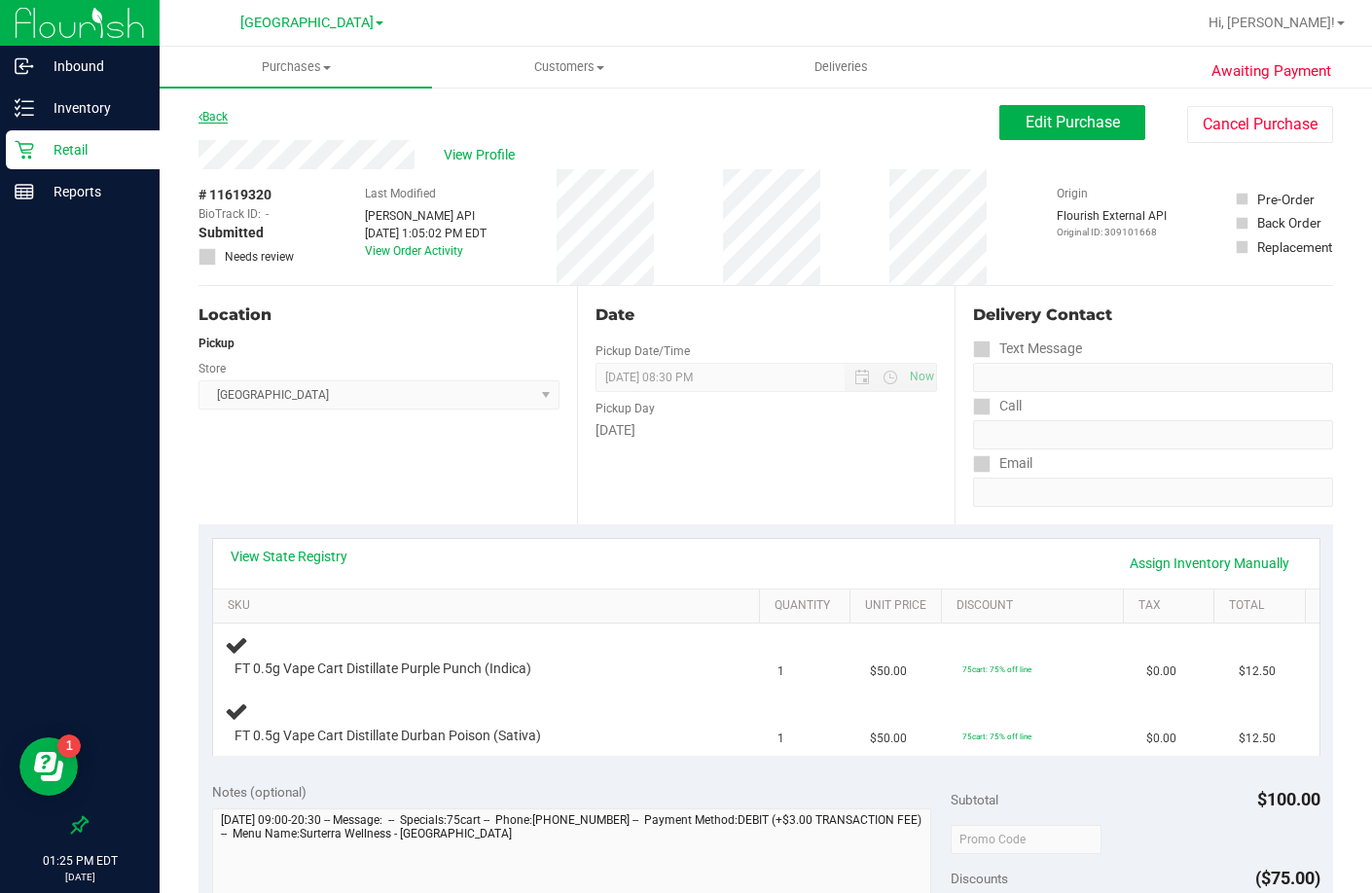 click on "Back" at bounding box center [213, 117] 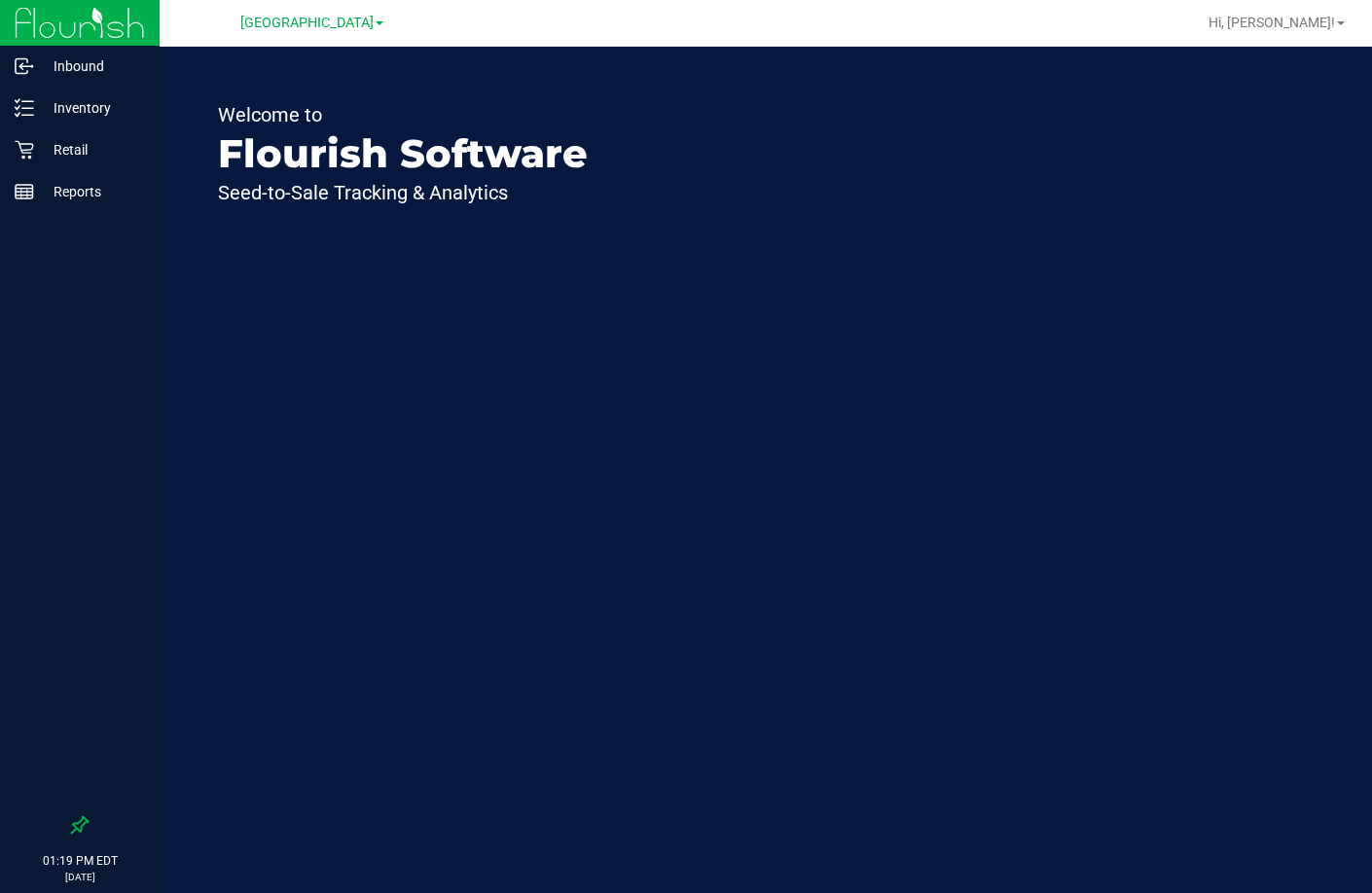 scroll, scrollTop: 0, scrollLeft: 0, axis: both 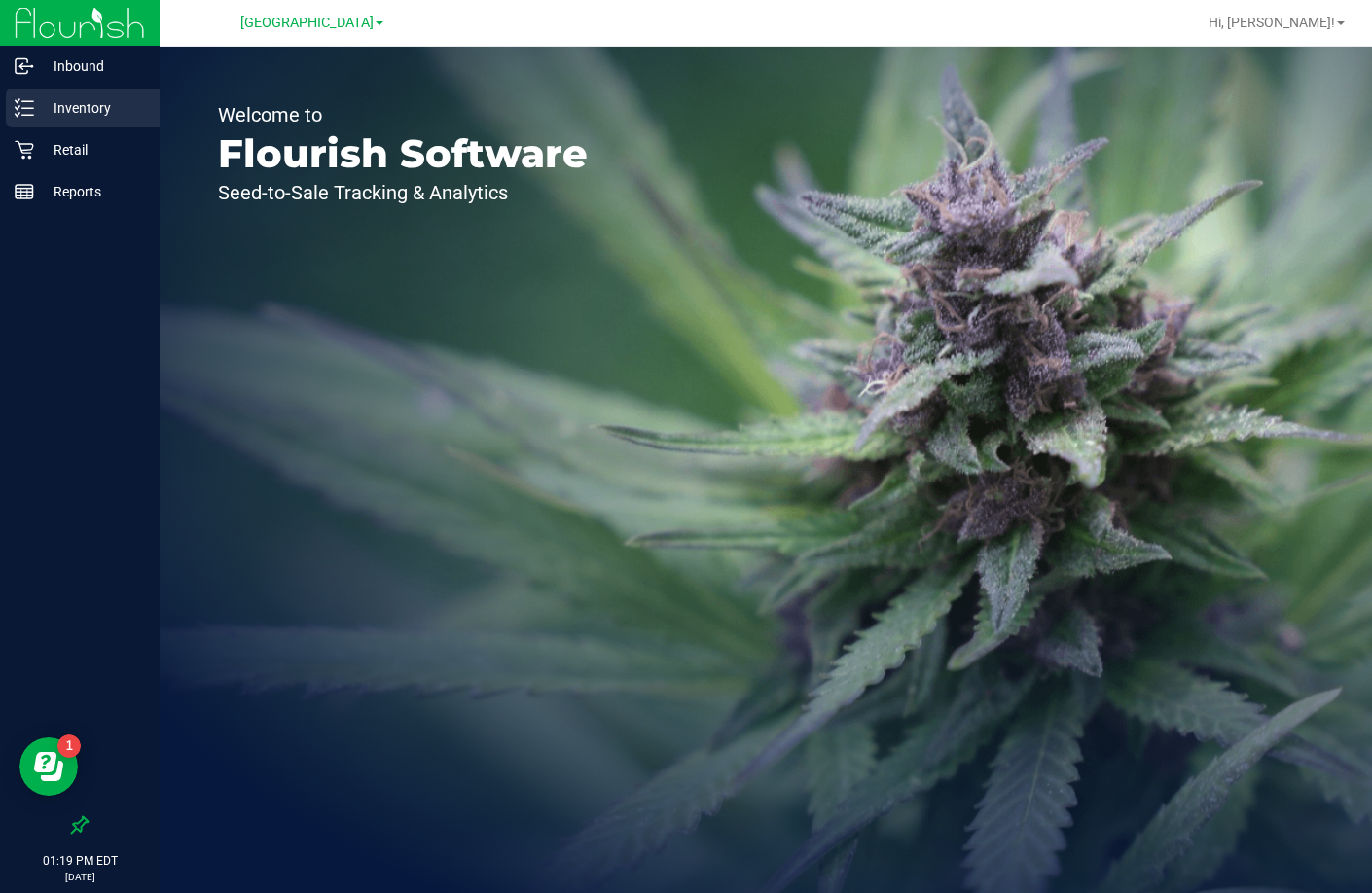 click on "Inventory" at bounding box center (92, 108) 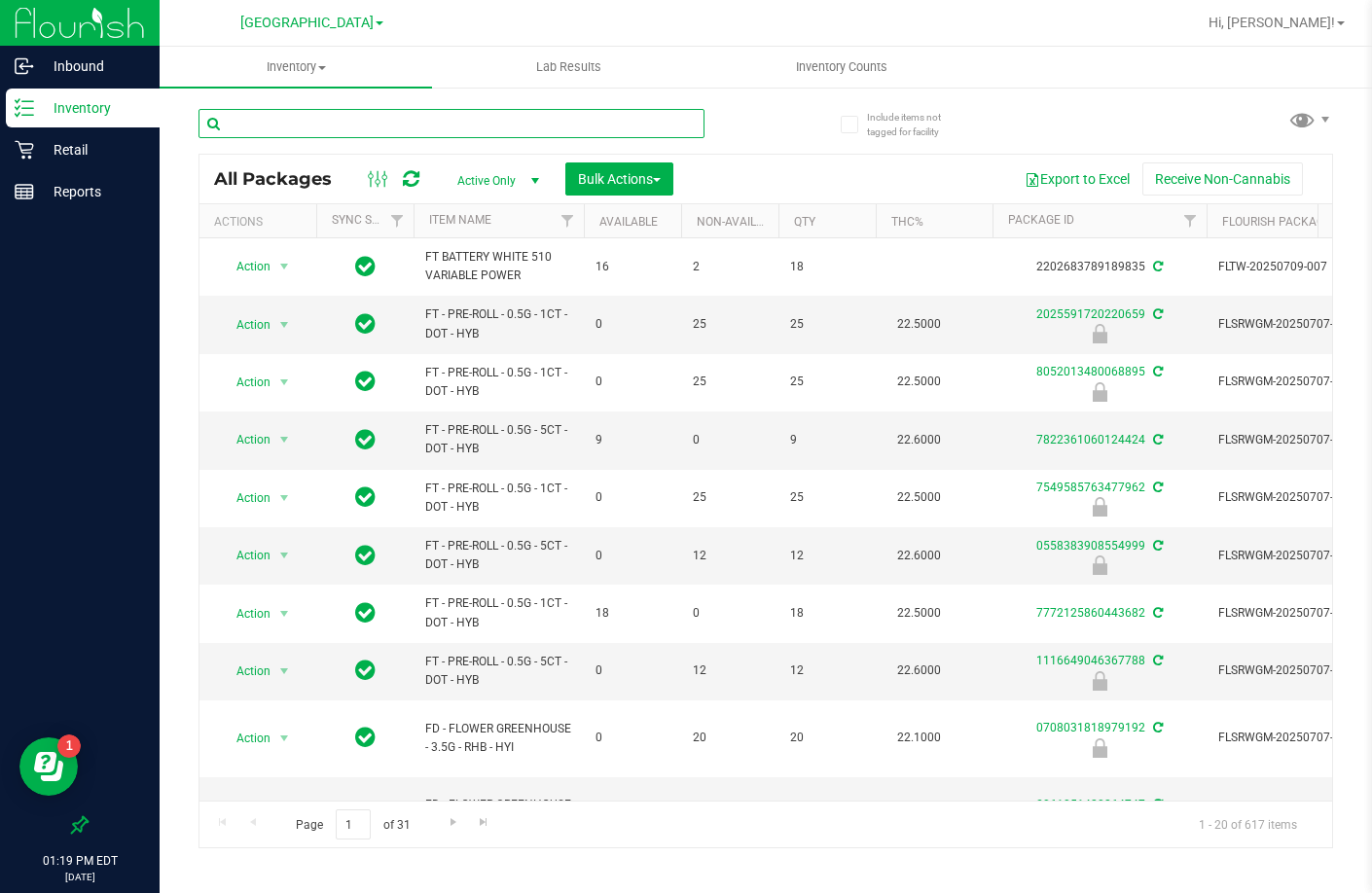 click at bounding box center (451, 124) 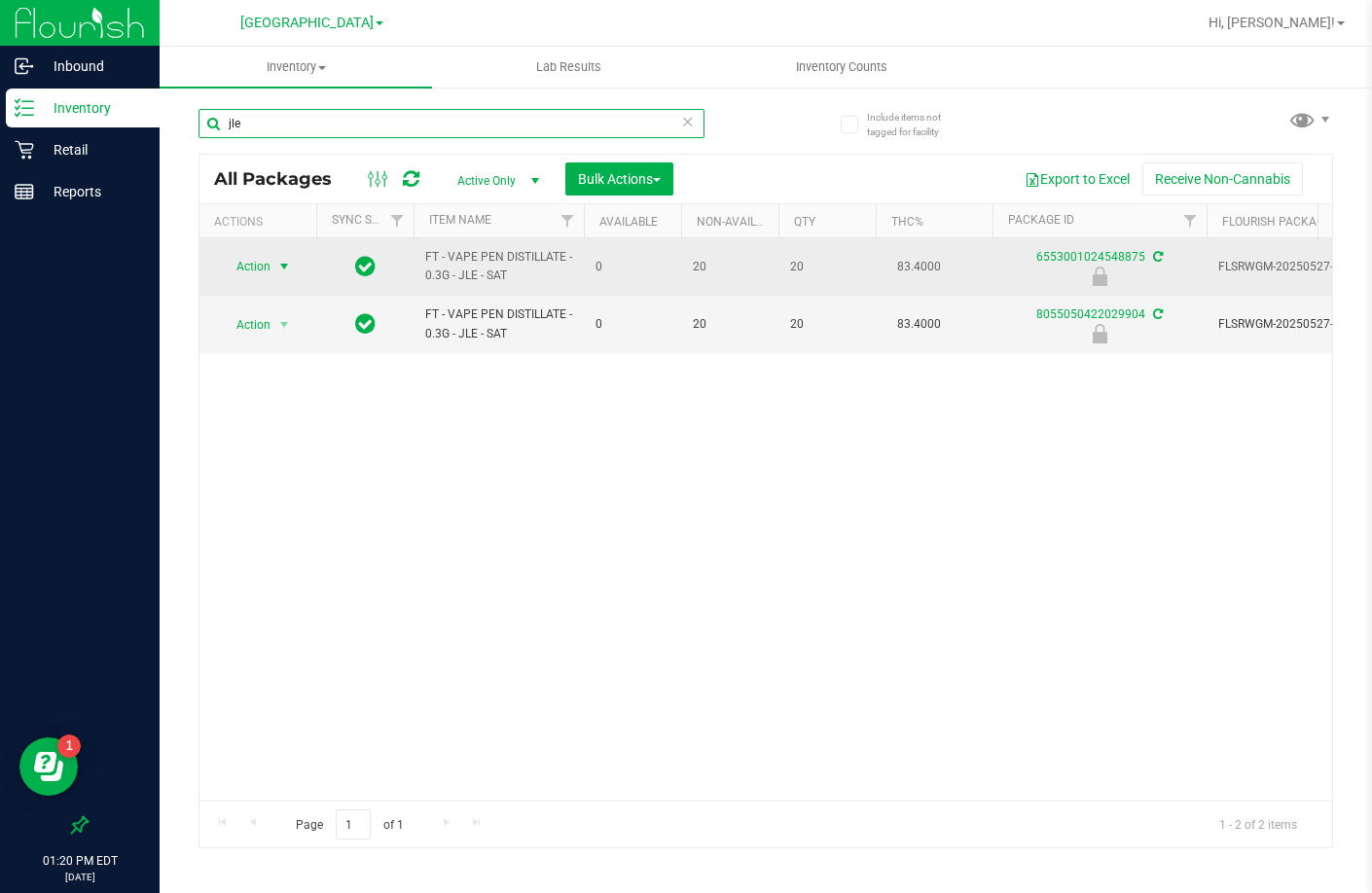type on "jle" 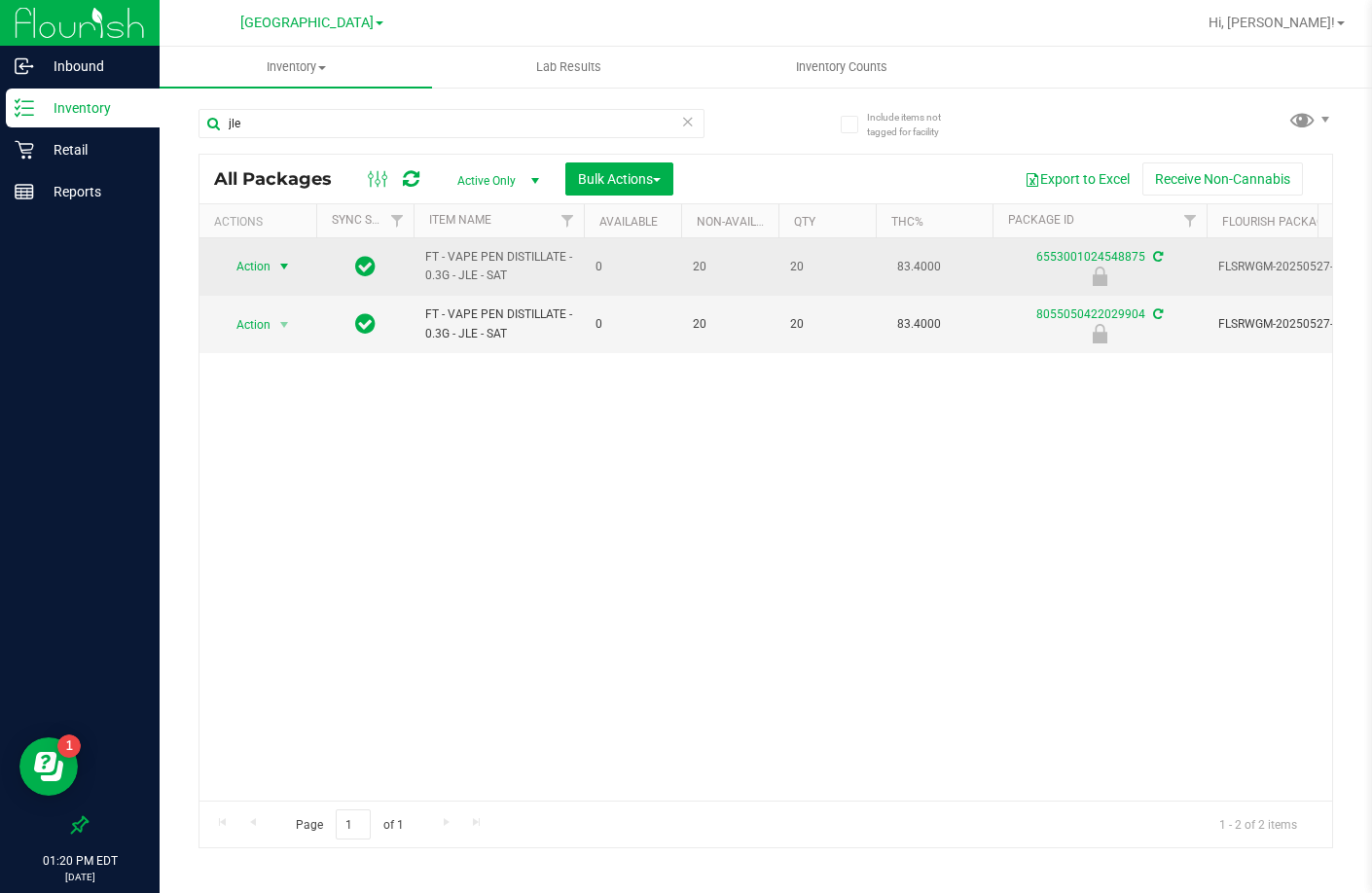 click at bounding box center (284, 267) 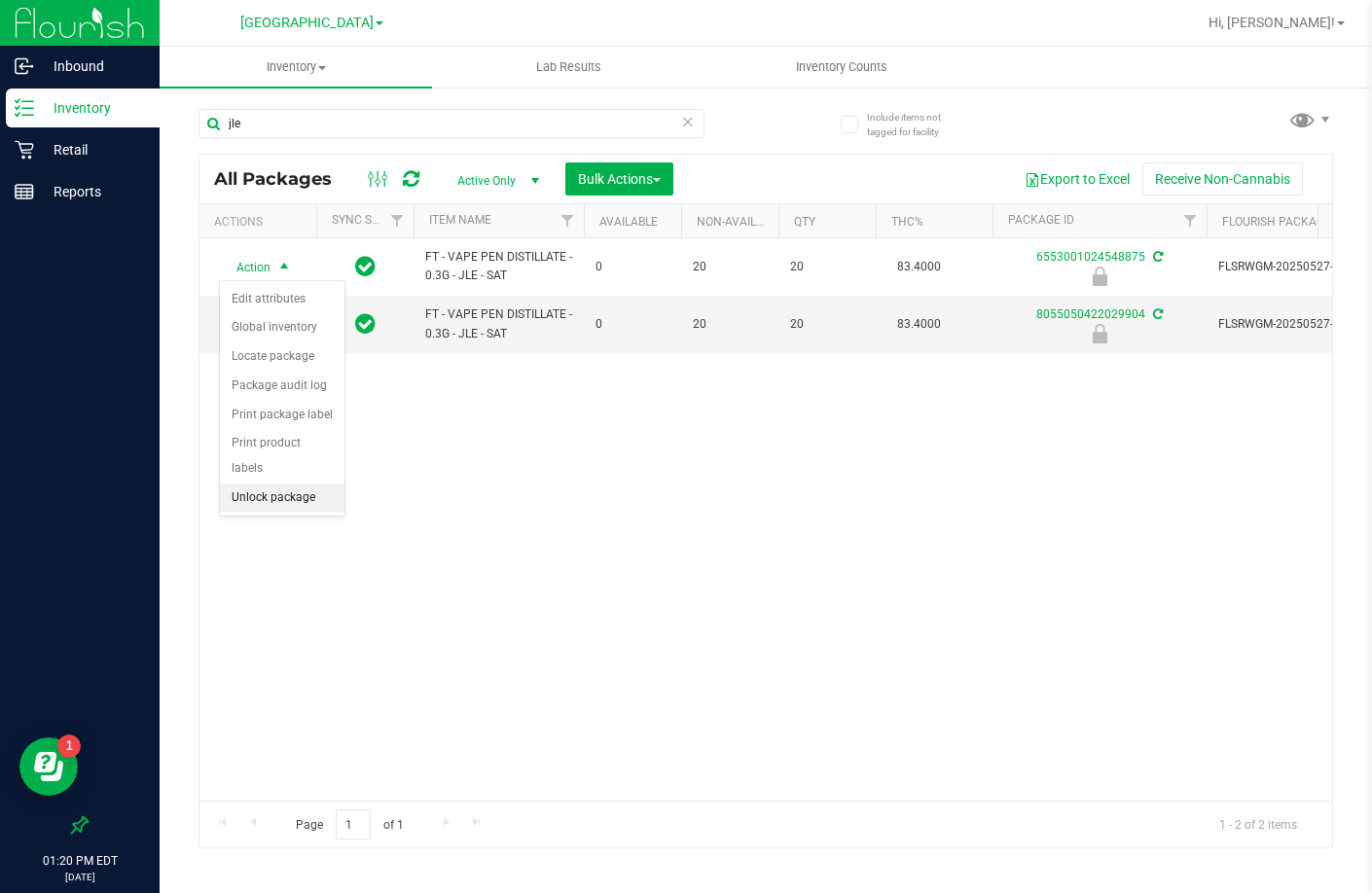 click on "Unlock package" at bounding box center (282, 498) 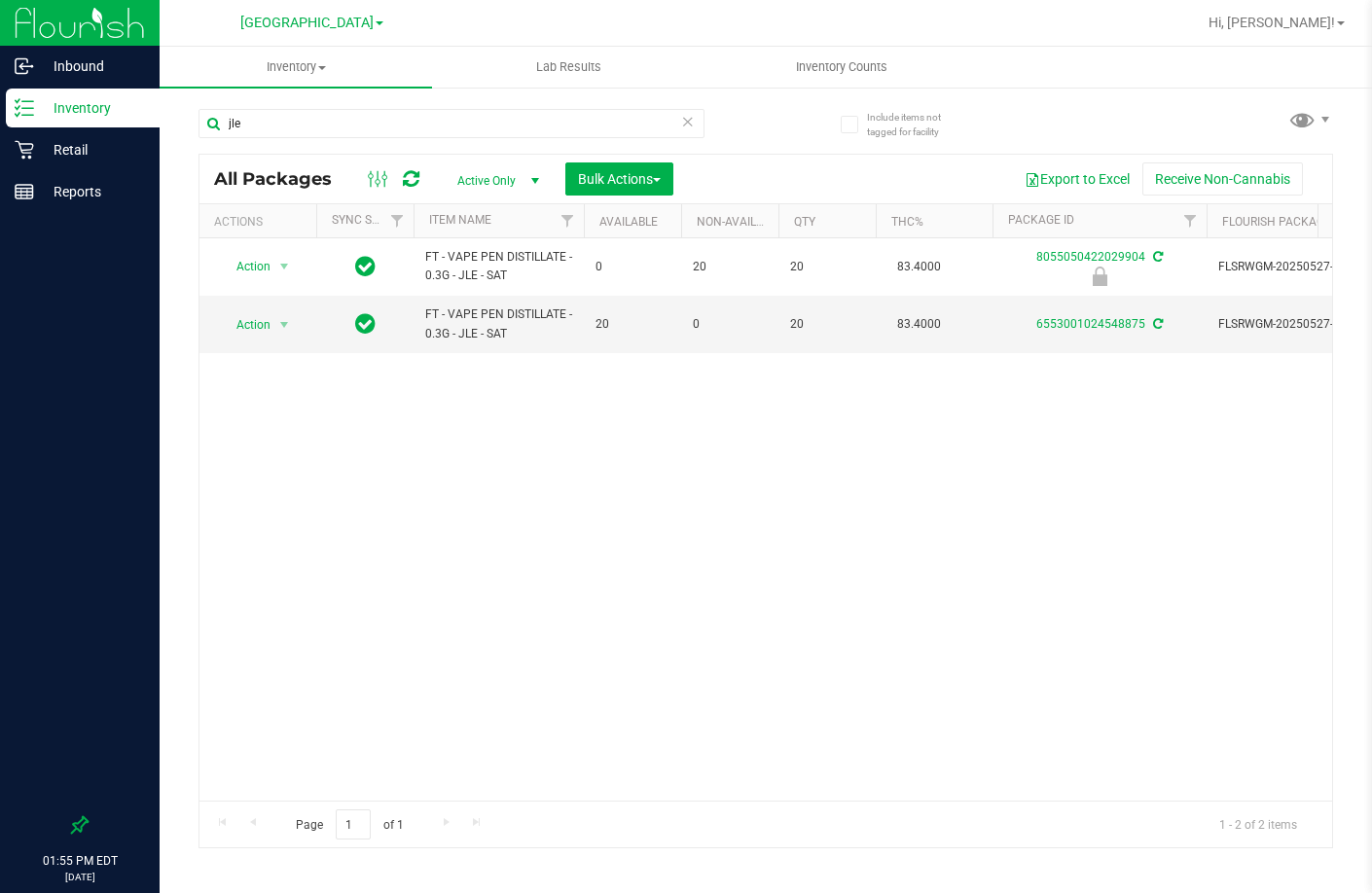 scroll, scrollTop: 0, scrollLeft: 0, axis: both 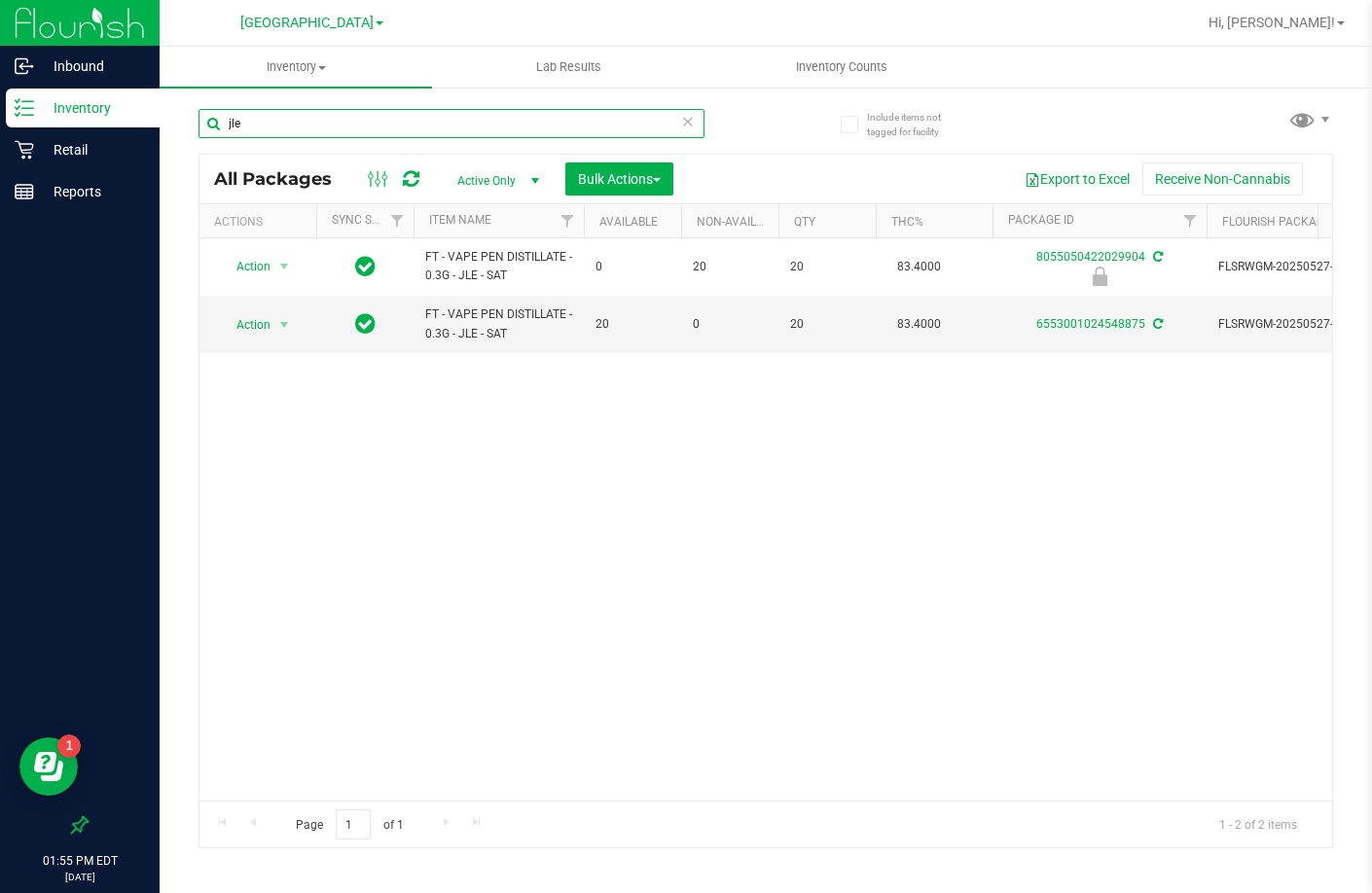 drag, startPoint x: 419, startPoint y: 125, endPoint x: -1, endPoint y: 125, distance: 420 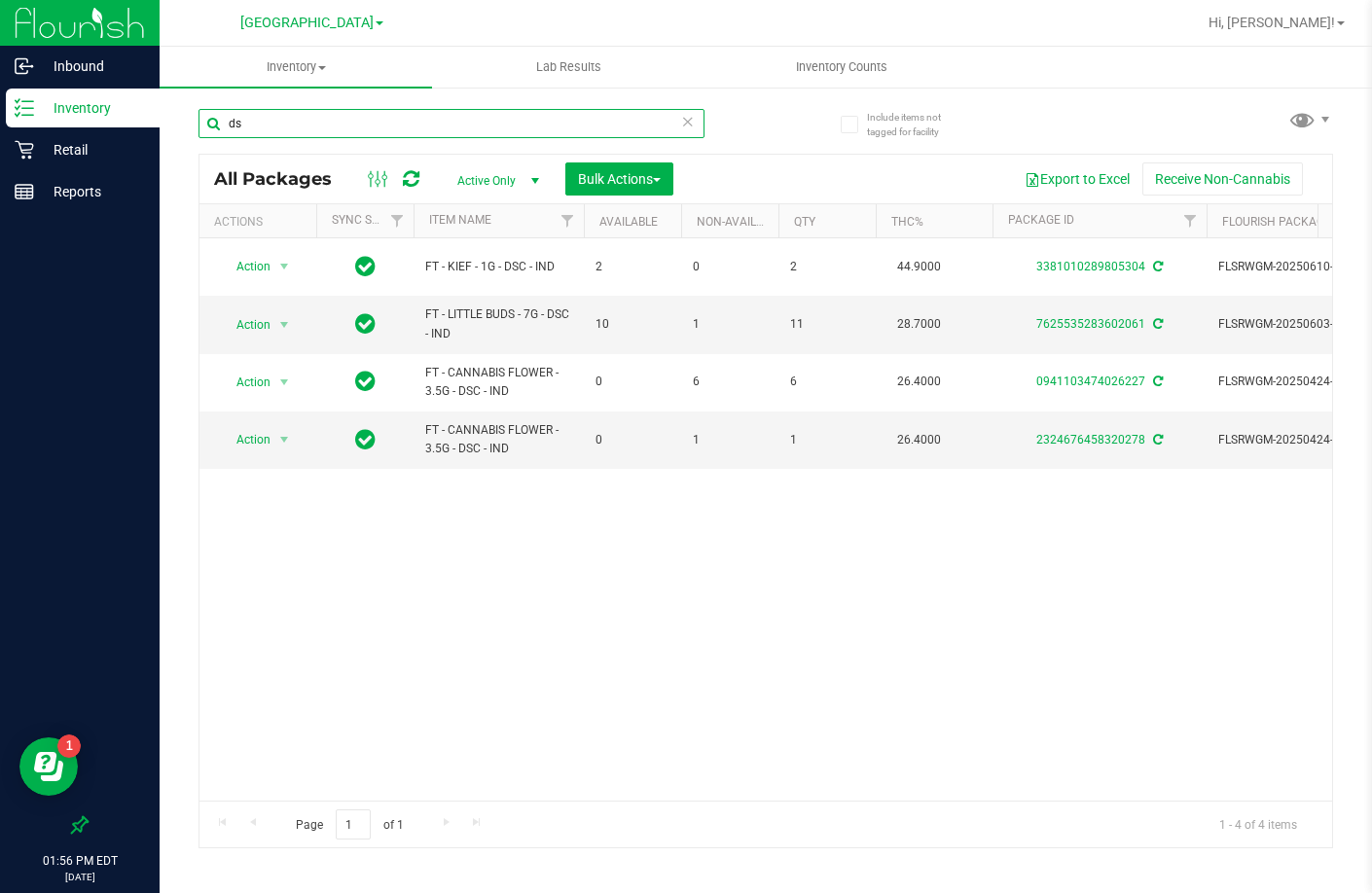 type on "d" 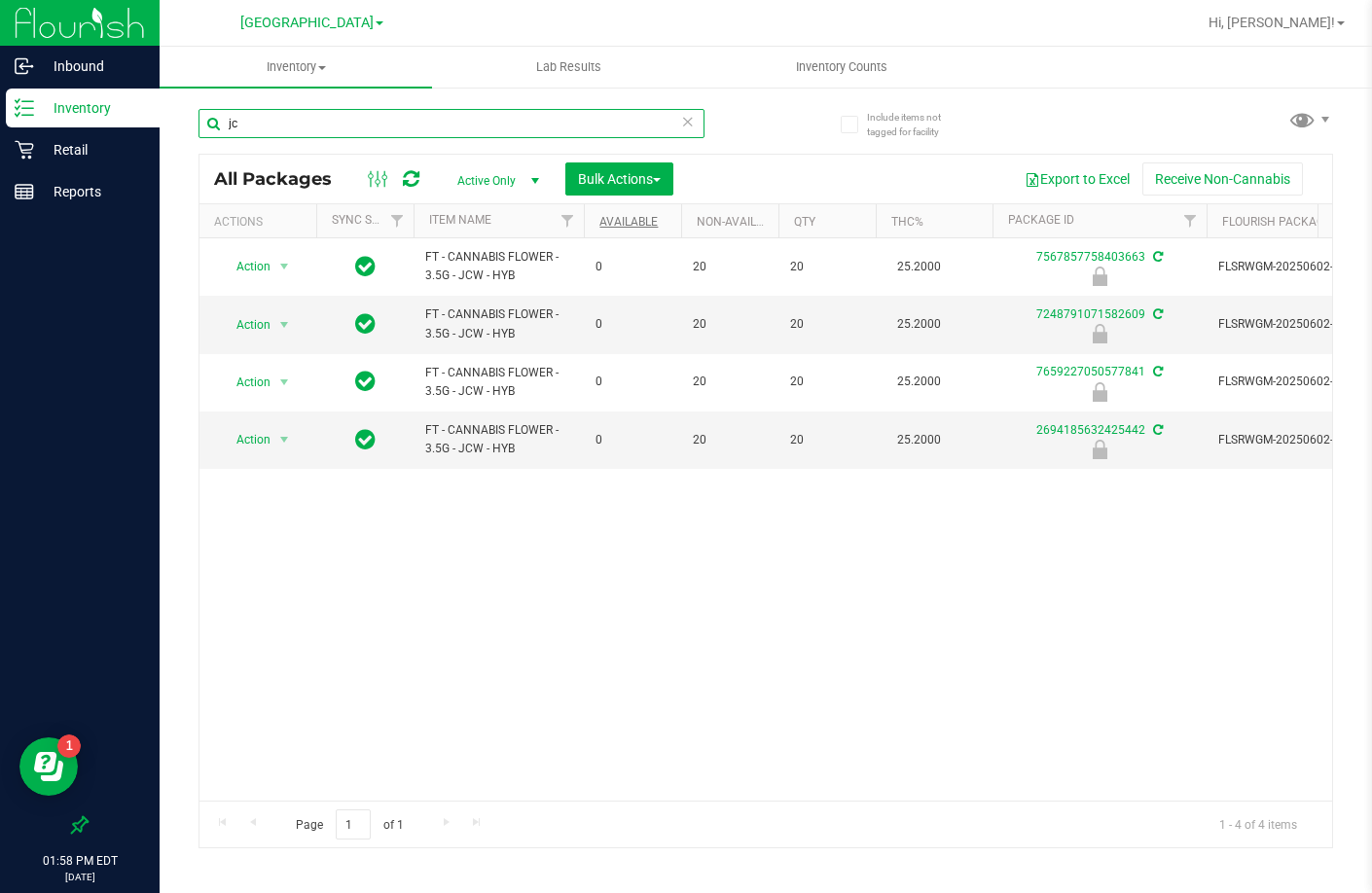 type on "j" 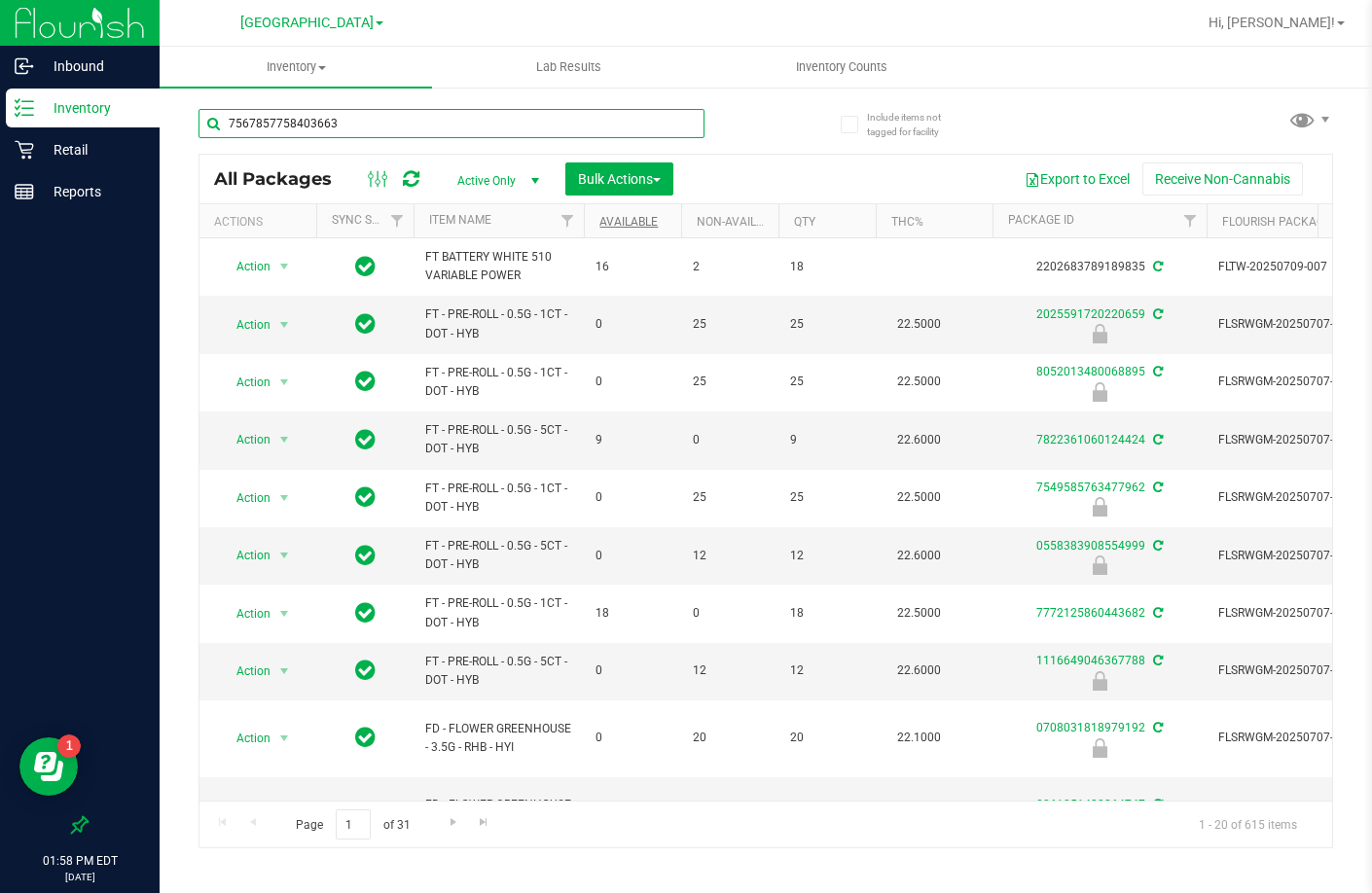 type on "7567857758403663" 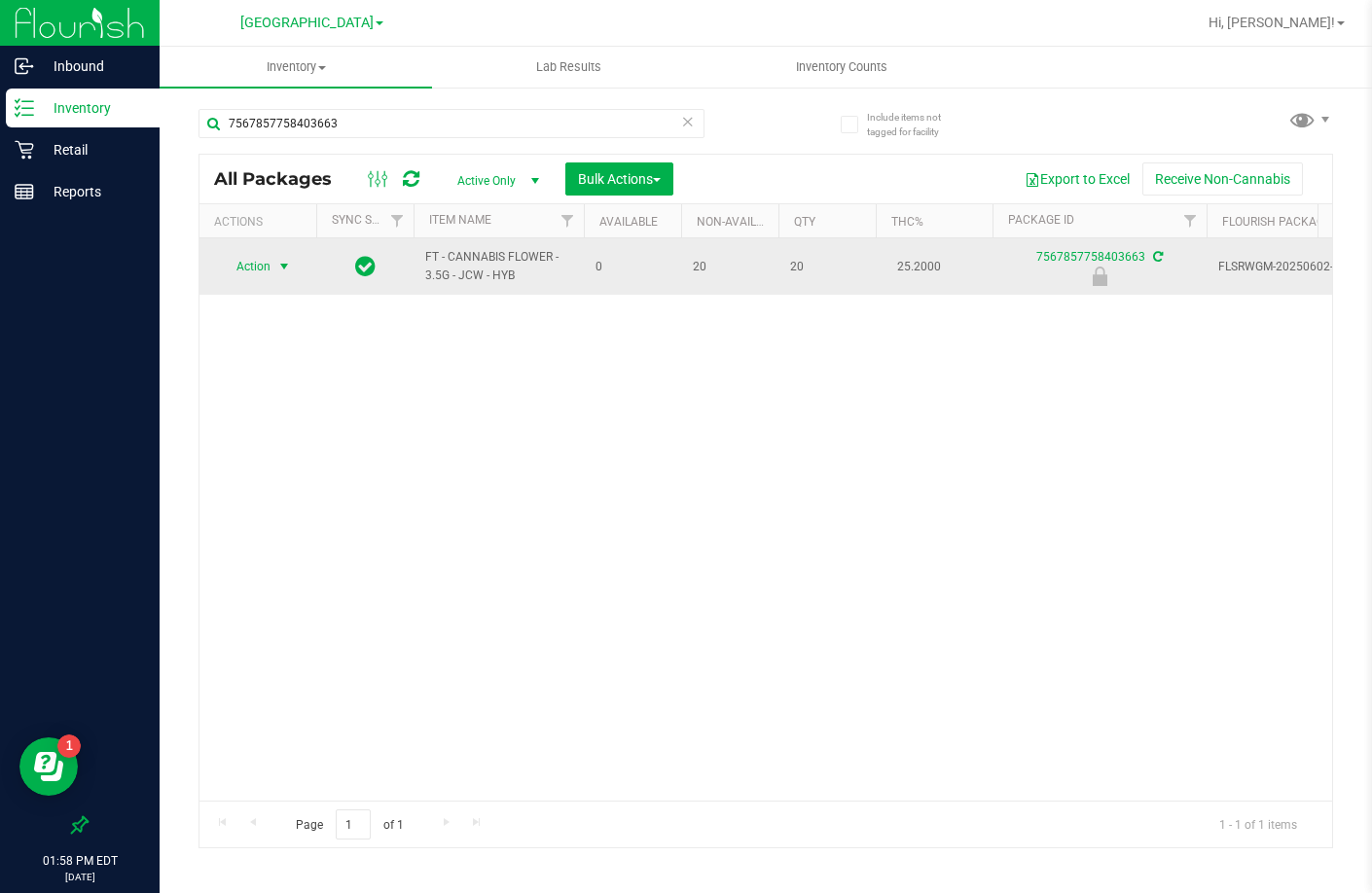 click on "Action" at bounding box center (245, 267) 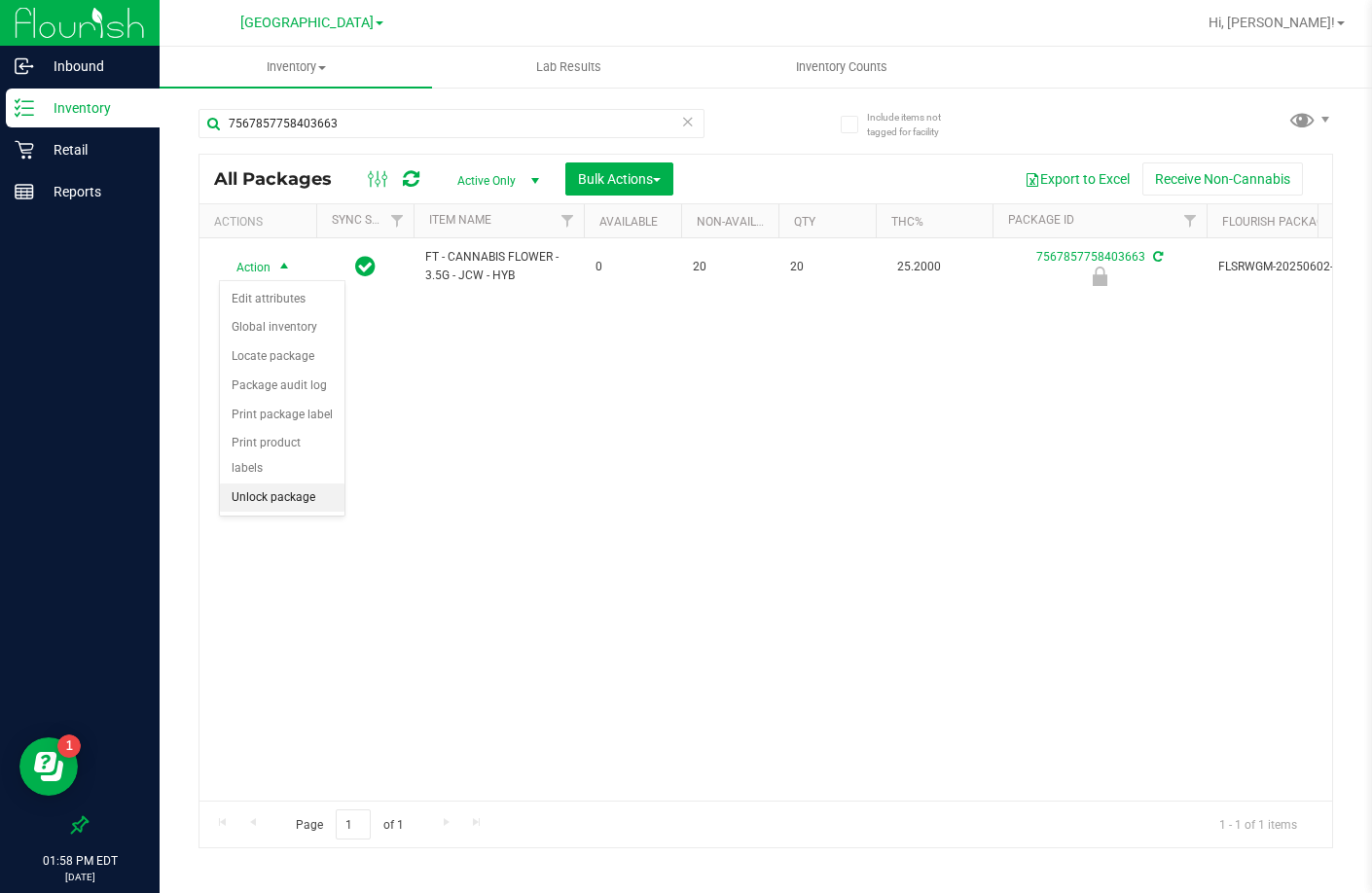 click on "Unlock package" at bounding box center [282, 498] 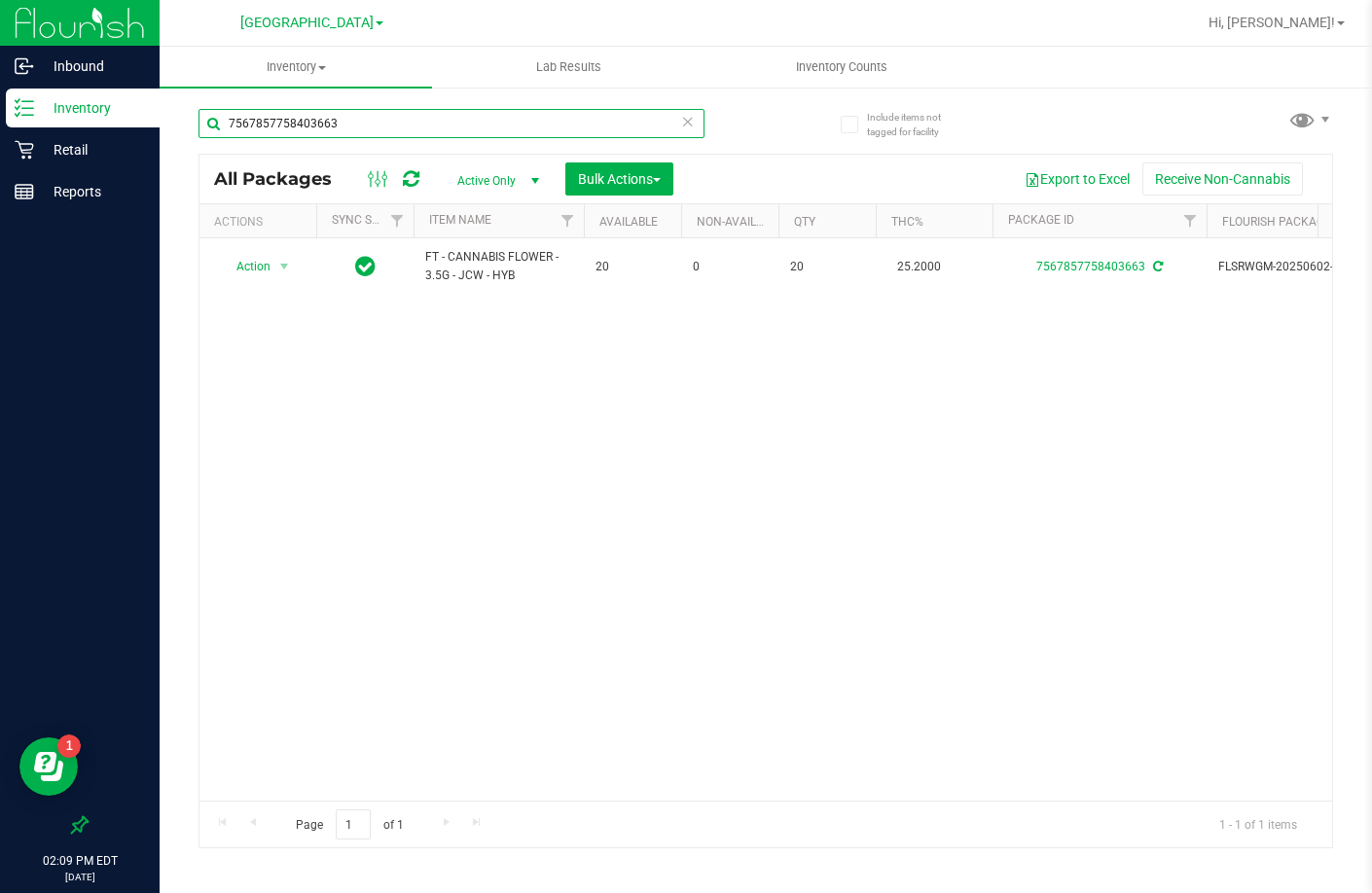 drag, startPoint x: 417, startPoint y: 122, endPoint x: 15, endPoint y: 124, distance: 402.00498 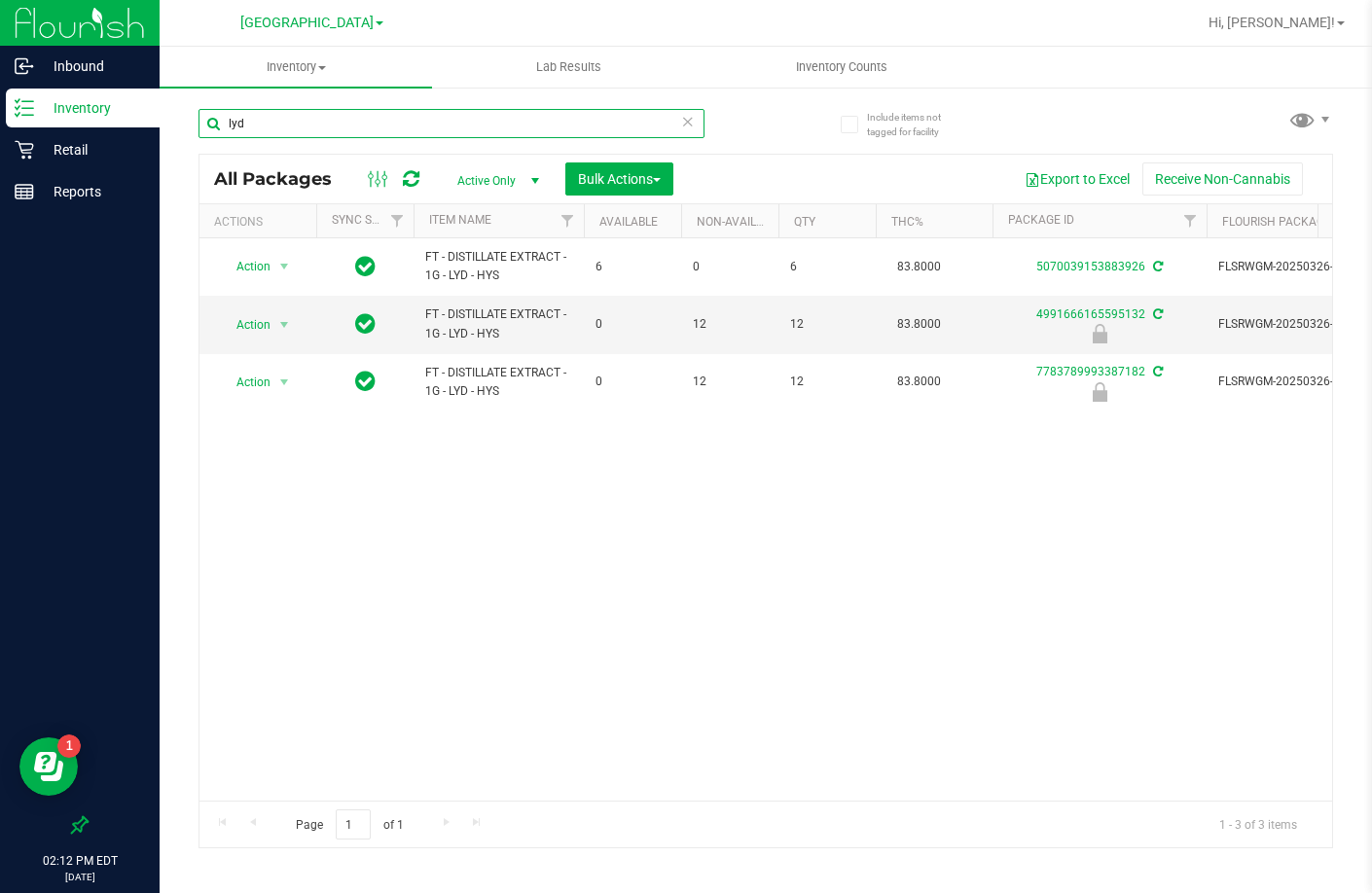 drag, startPoint x: 422, startPoint y: 112, endPoint x: 183, endPoint y: 113, distance: 239.00209 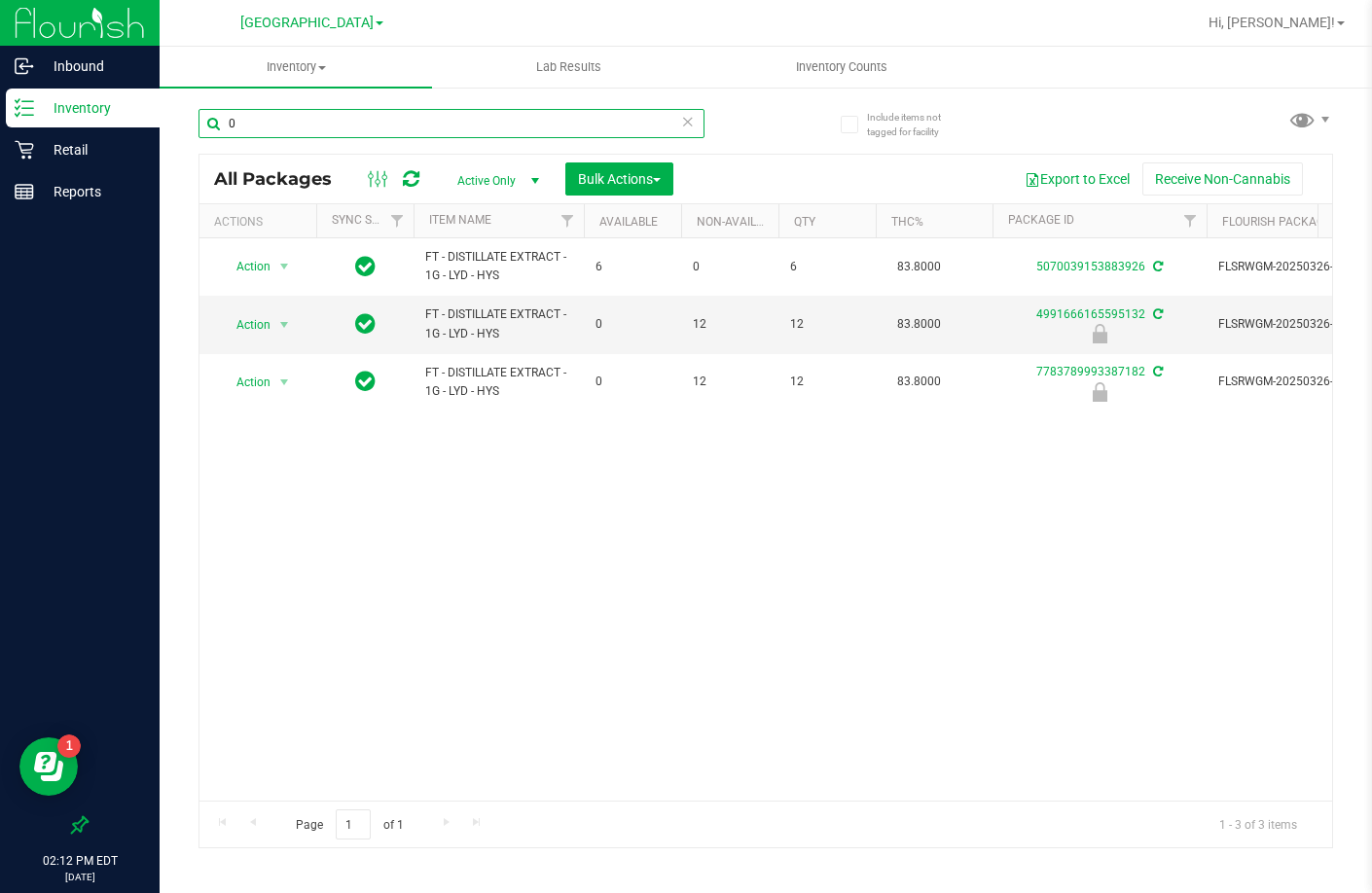 type on "00" 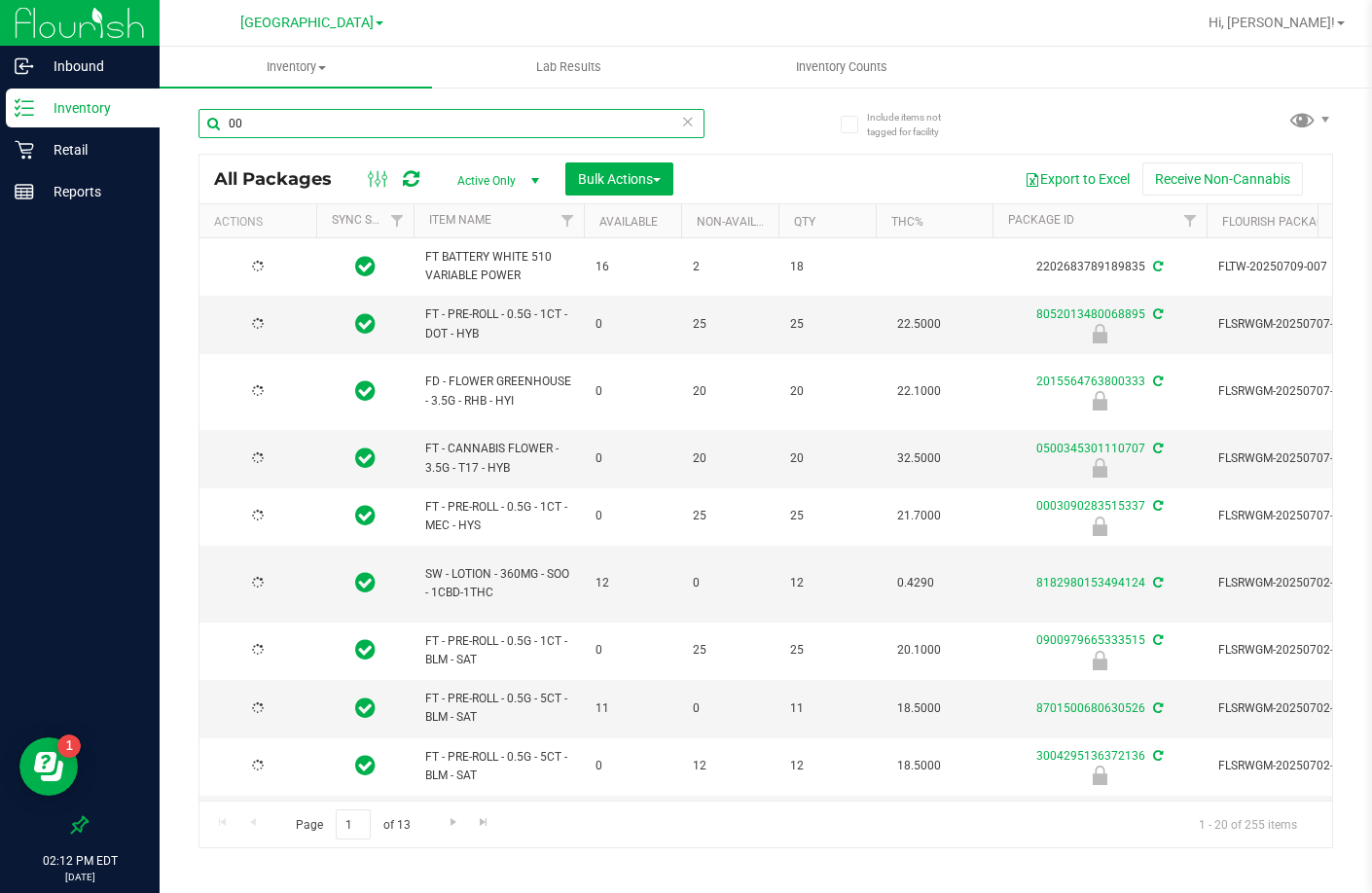type on "2025-12-30" 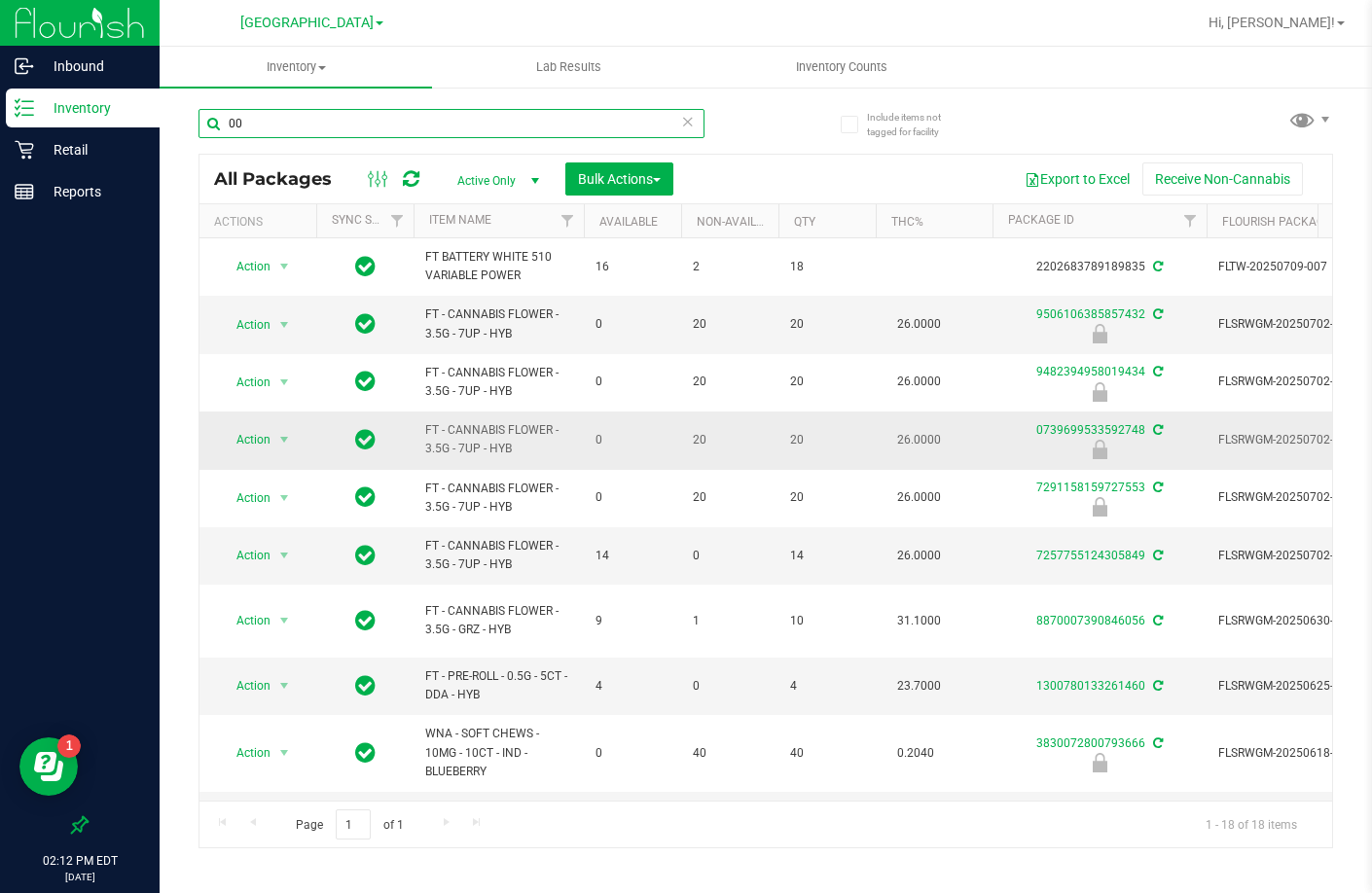 type on "0" 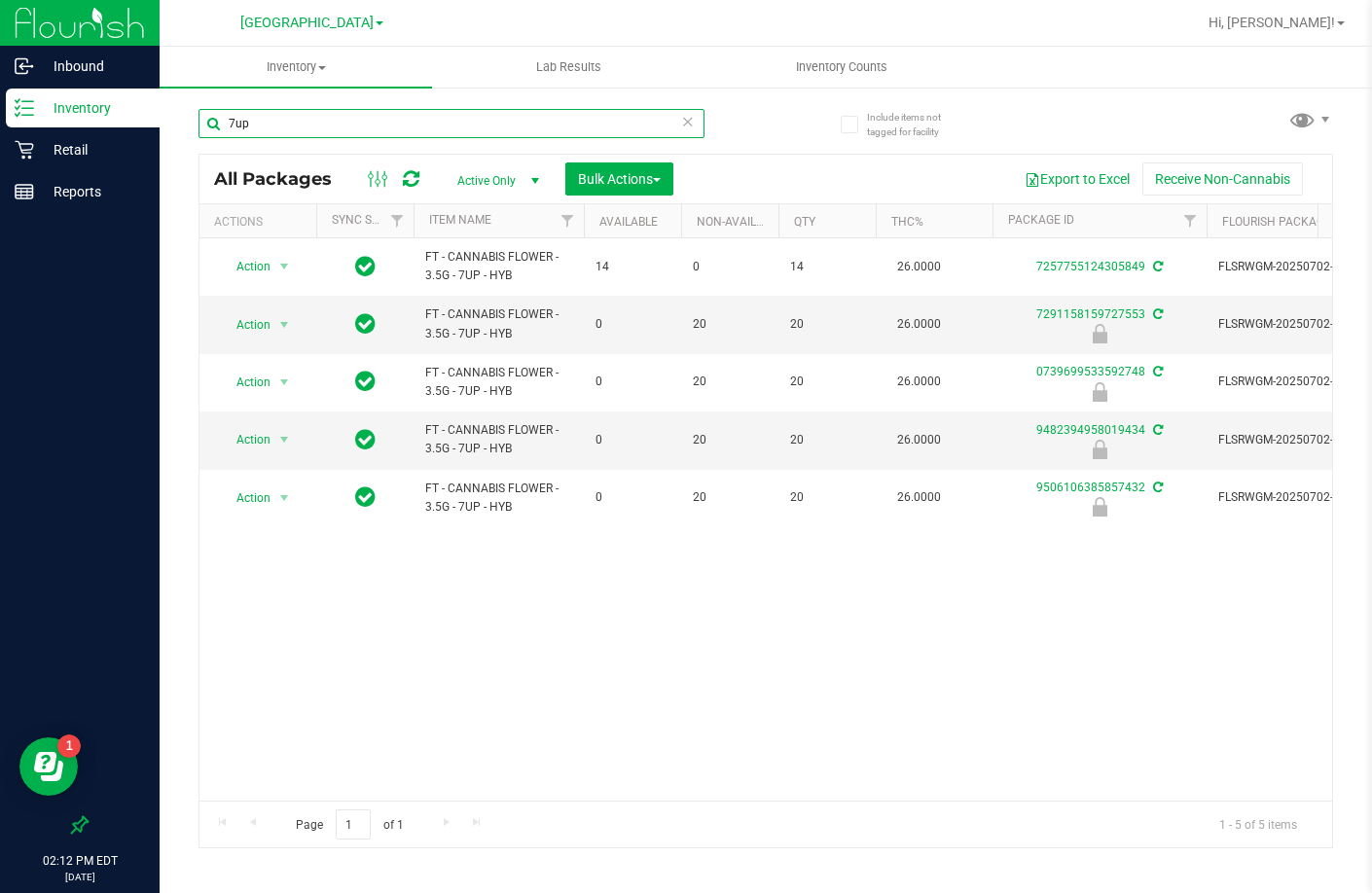 type on "7up" 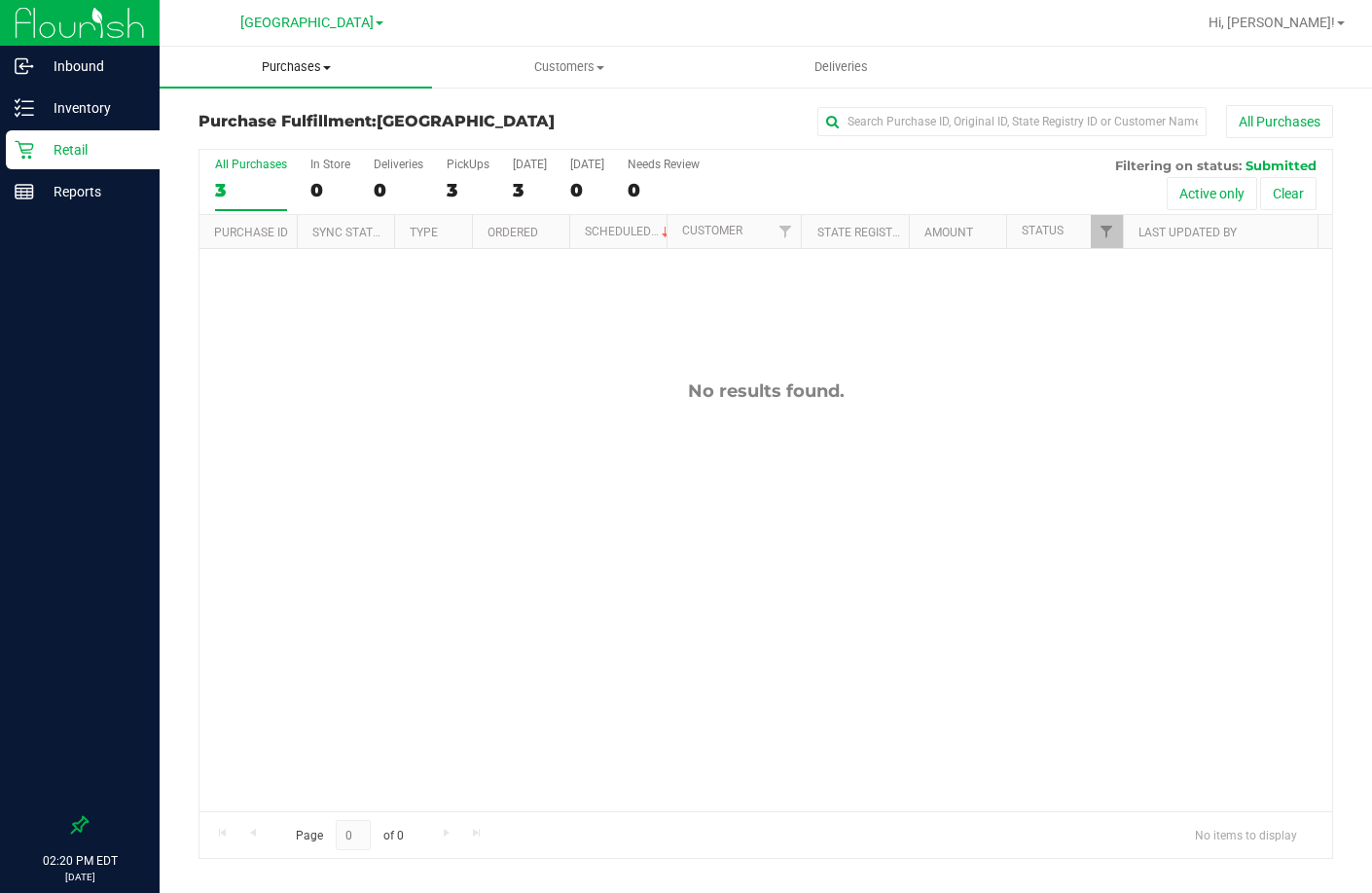 scroll, scrollTop: 0, scrollLeft: 0, axis: both 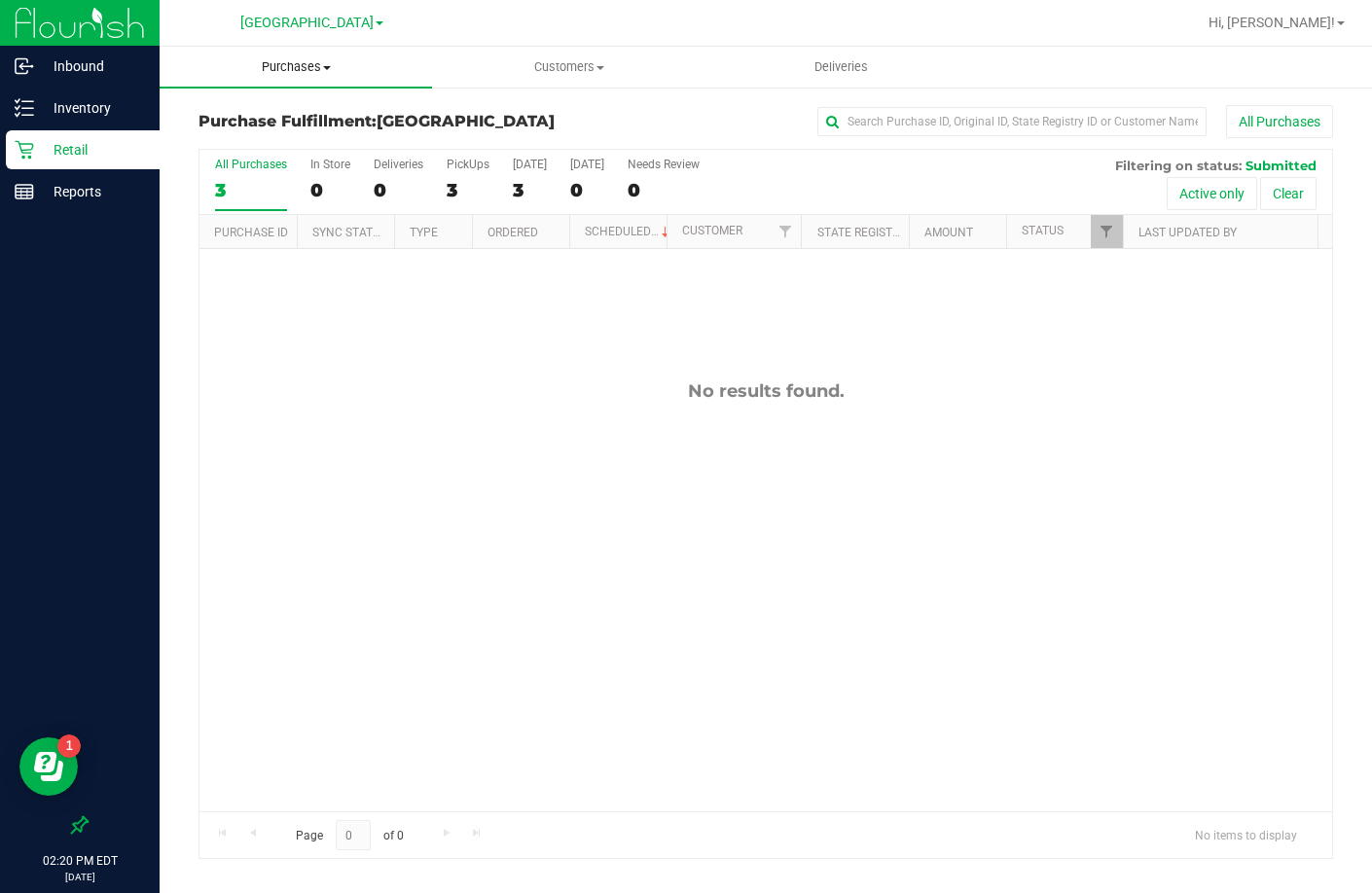 click on "Purchases
Summary of purchases
Fulfillment
All purchases" at bounding box center (296, 67) 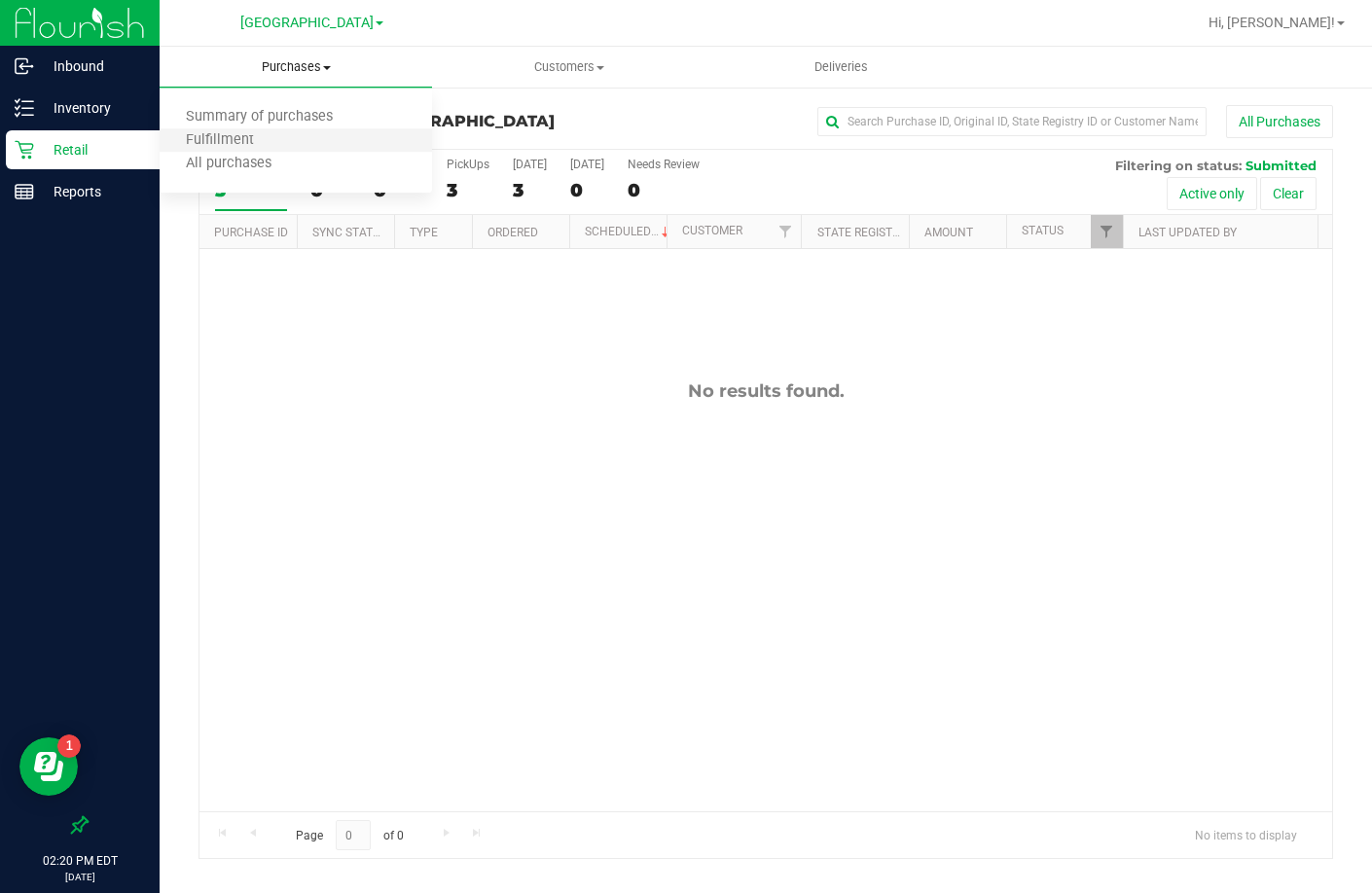 click on "Fulfillment" at bounding box center (296, 141) 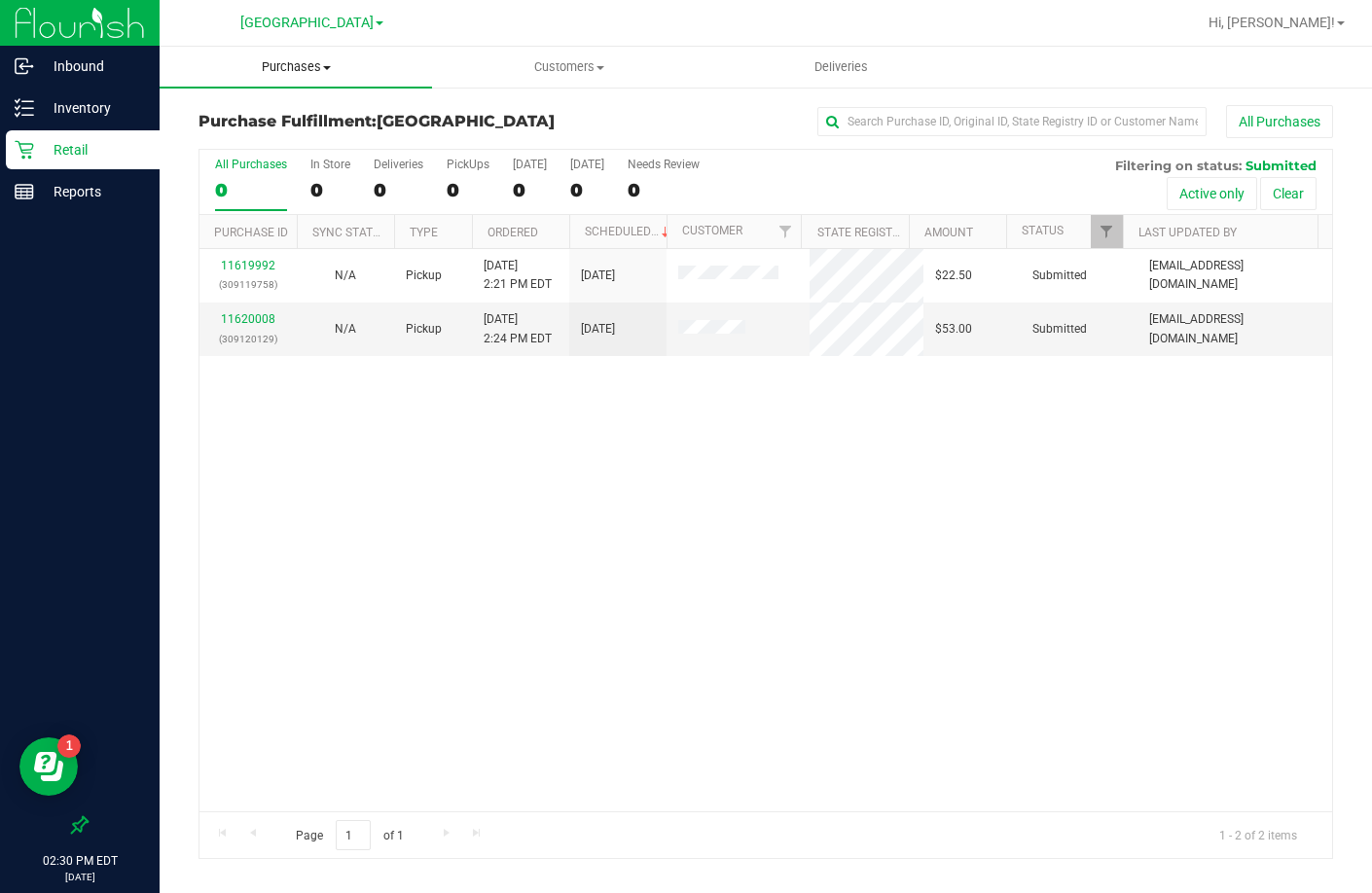 click on "Purchases
Summary of purchases
Fulfillment
All purchases" at bounding box center [296, 67] 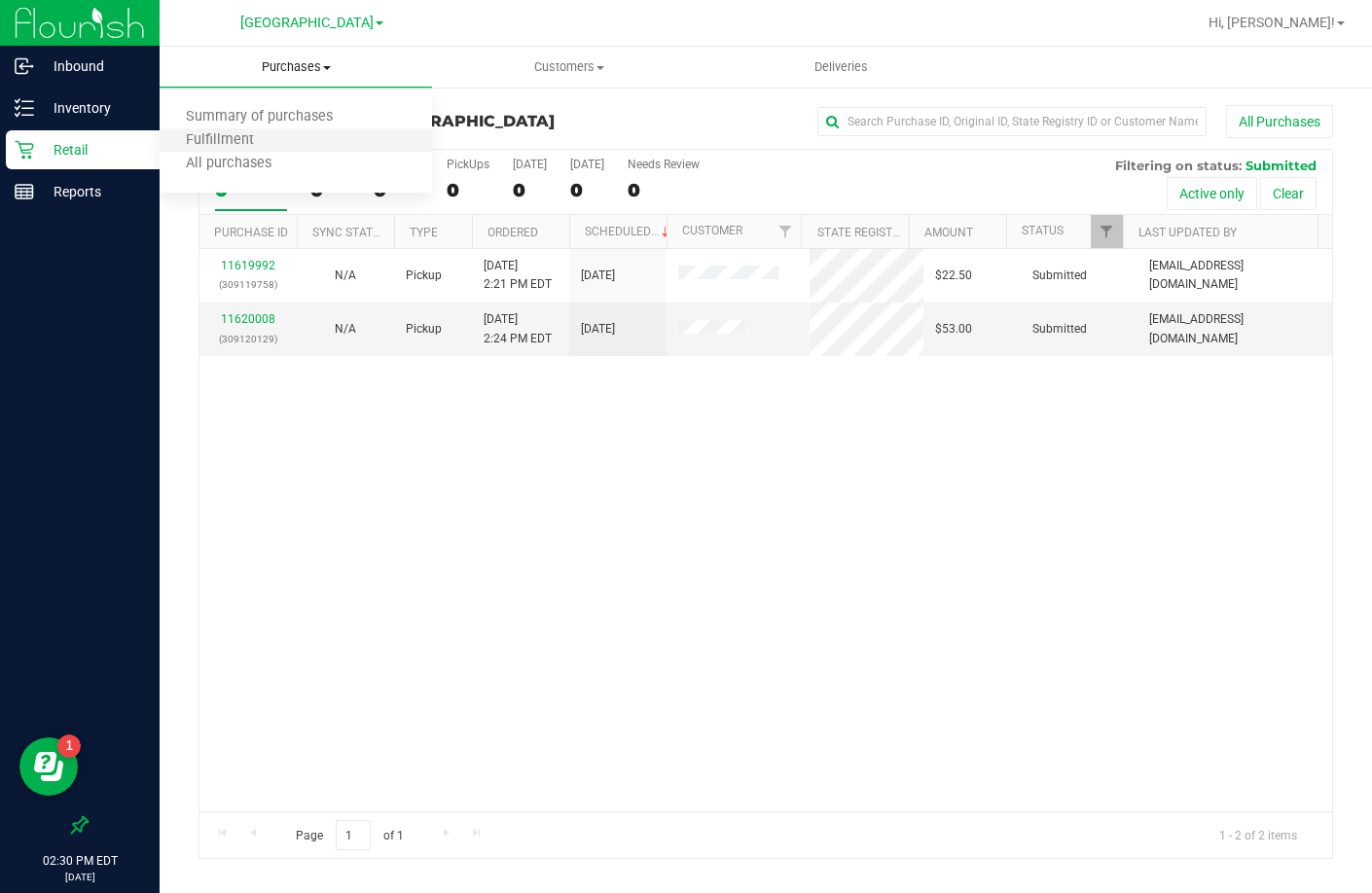 click on "Fulfillment" at bounding box center (296, 141) 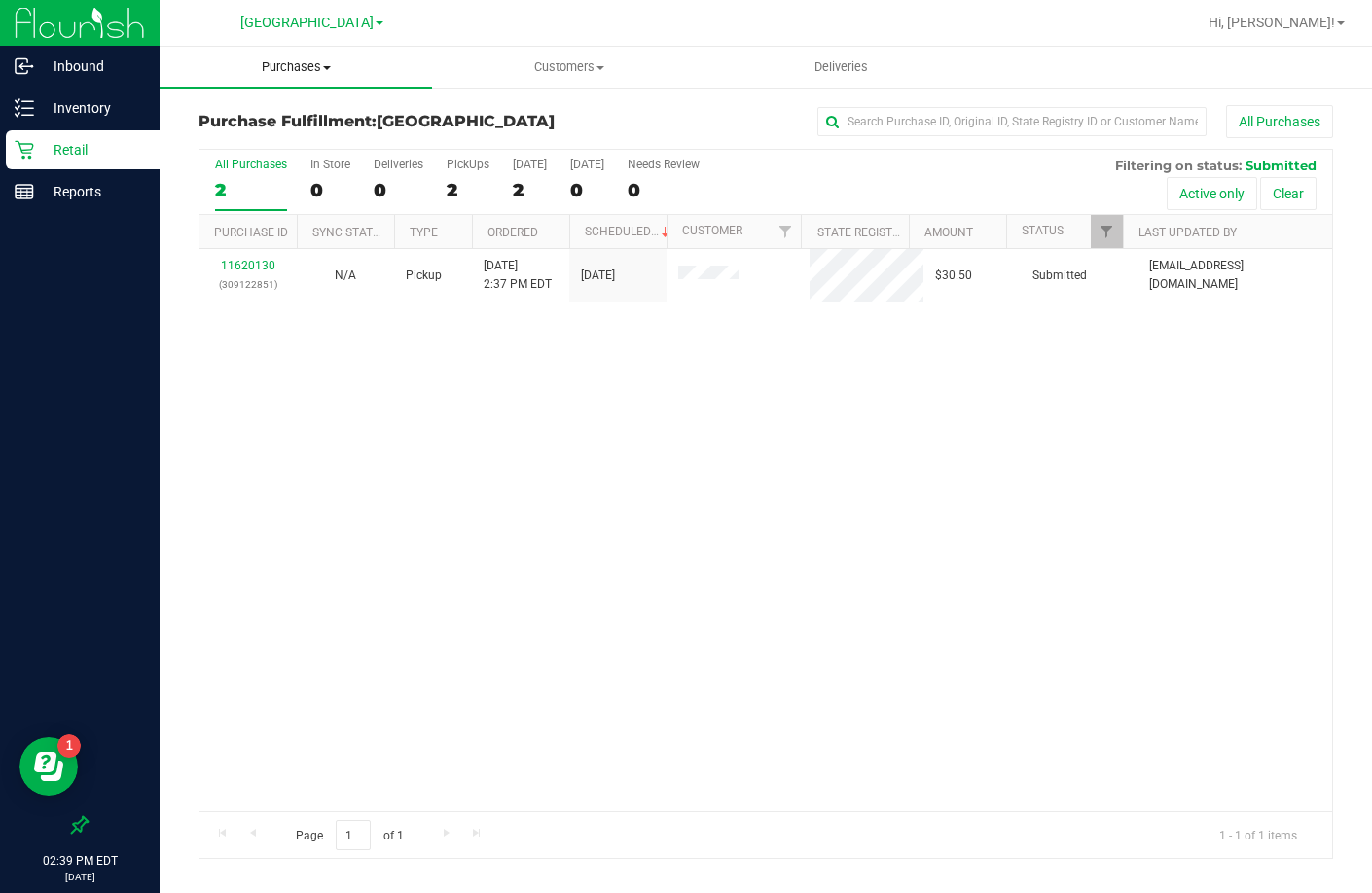 click on "Purchases" at bounding box center (296, 67) 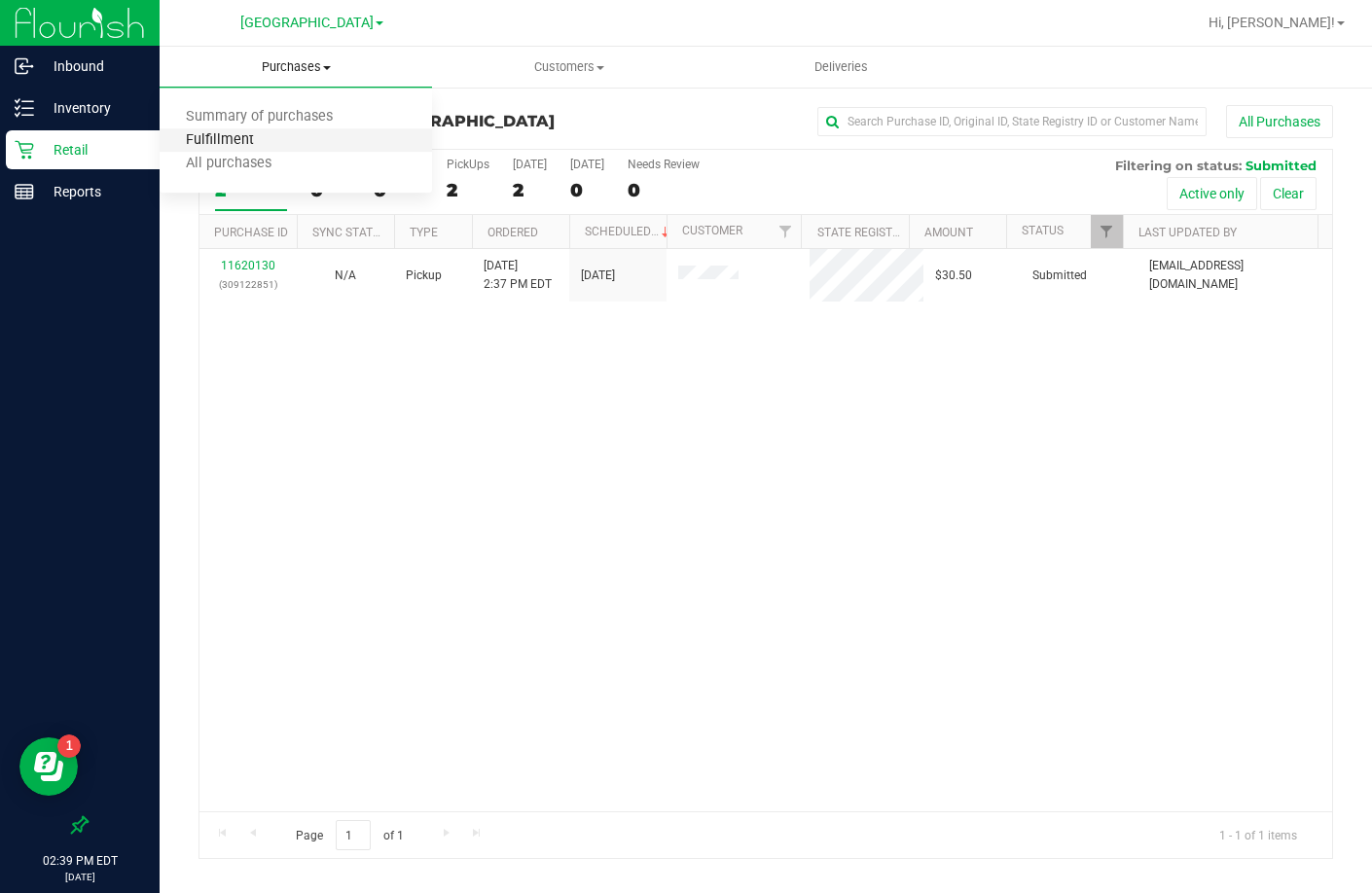 click on "Fulfillment" at bounding box center (220, 140) 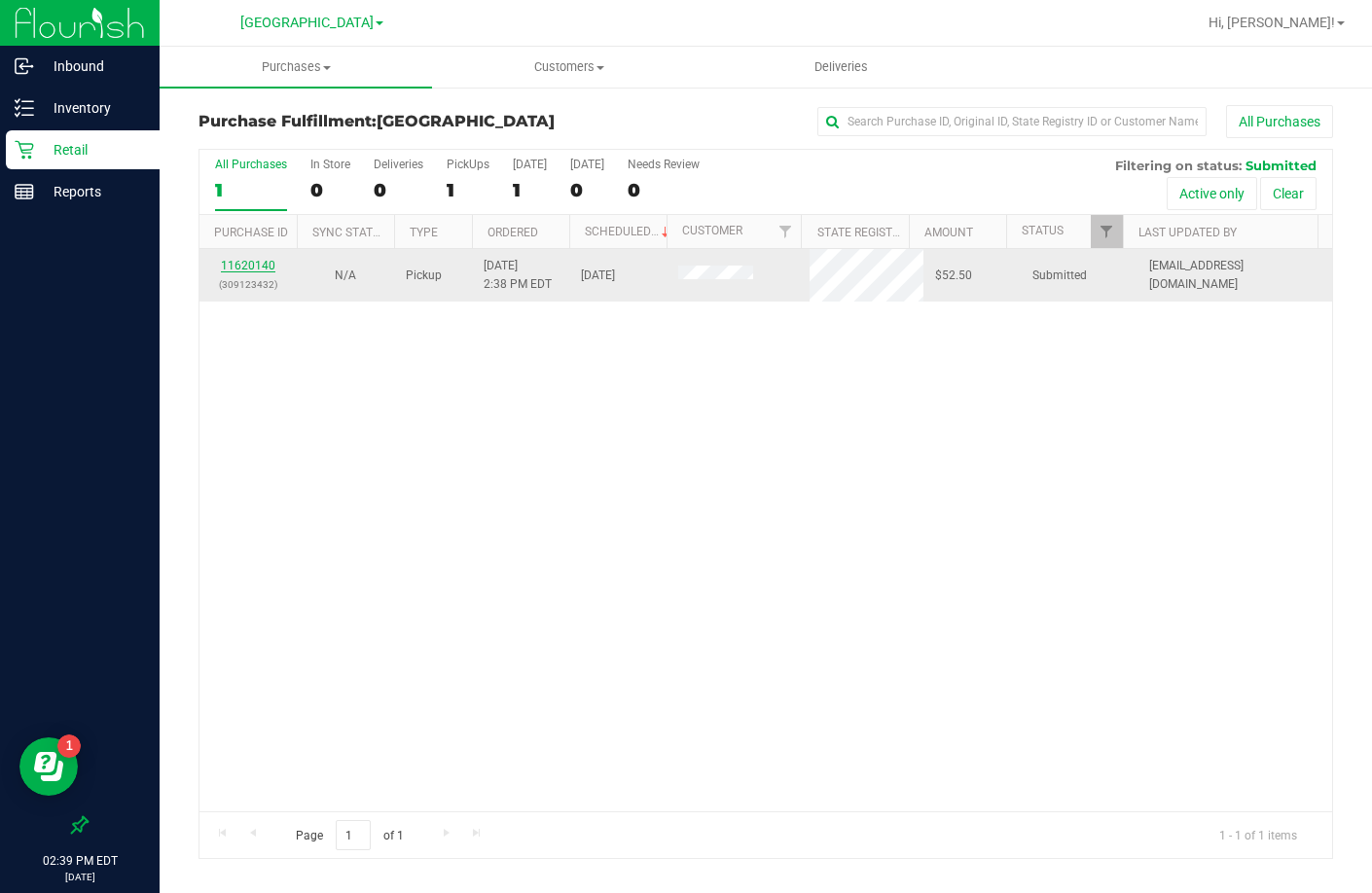 click on "11620140" at bounding box center [248, 266] 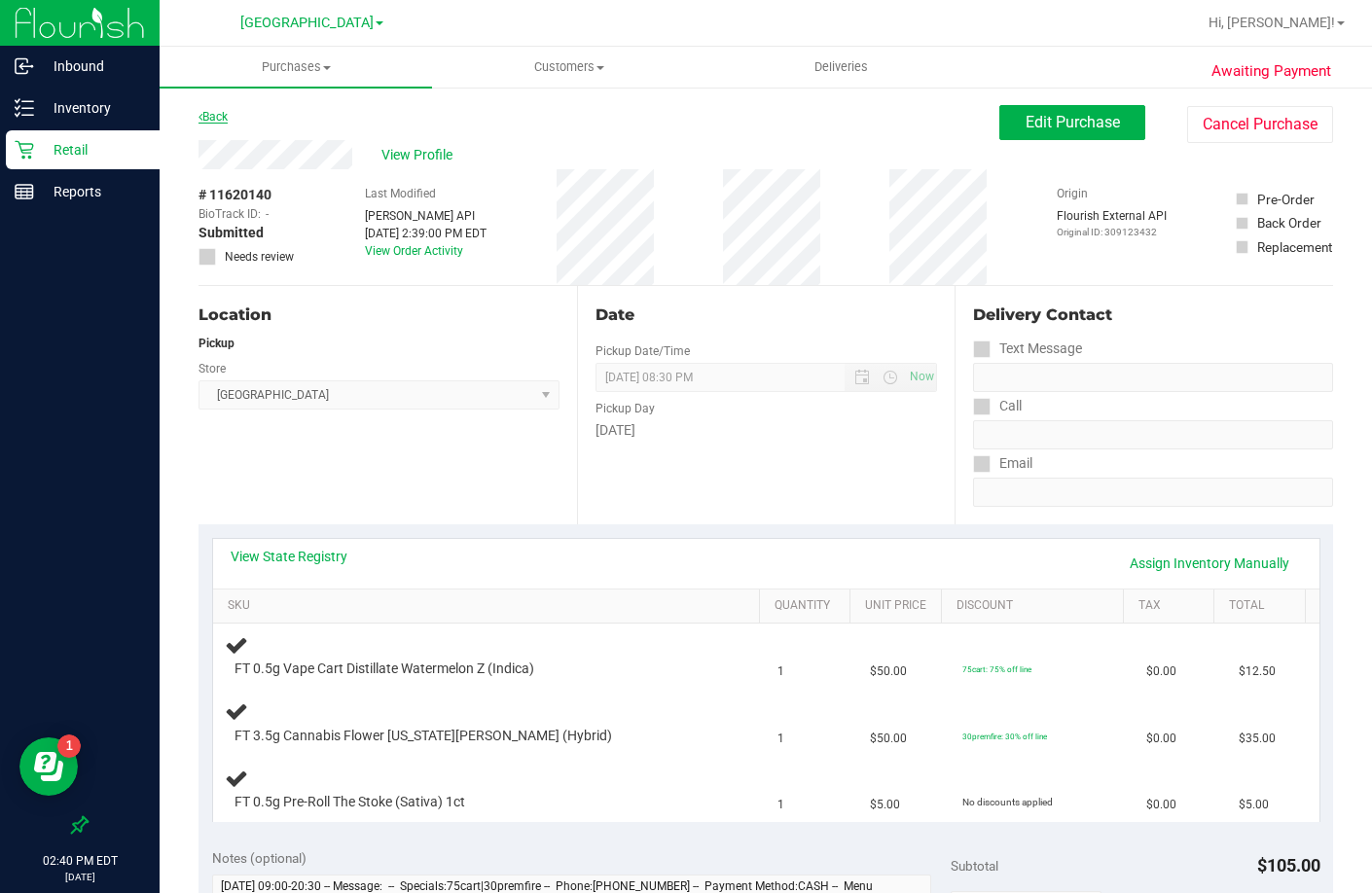 click on "Back" at bounding box center [213, 117] 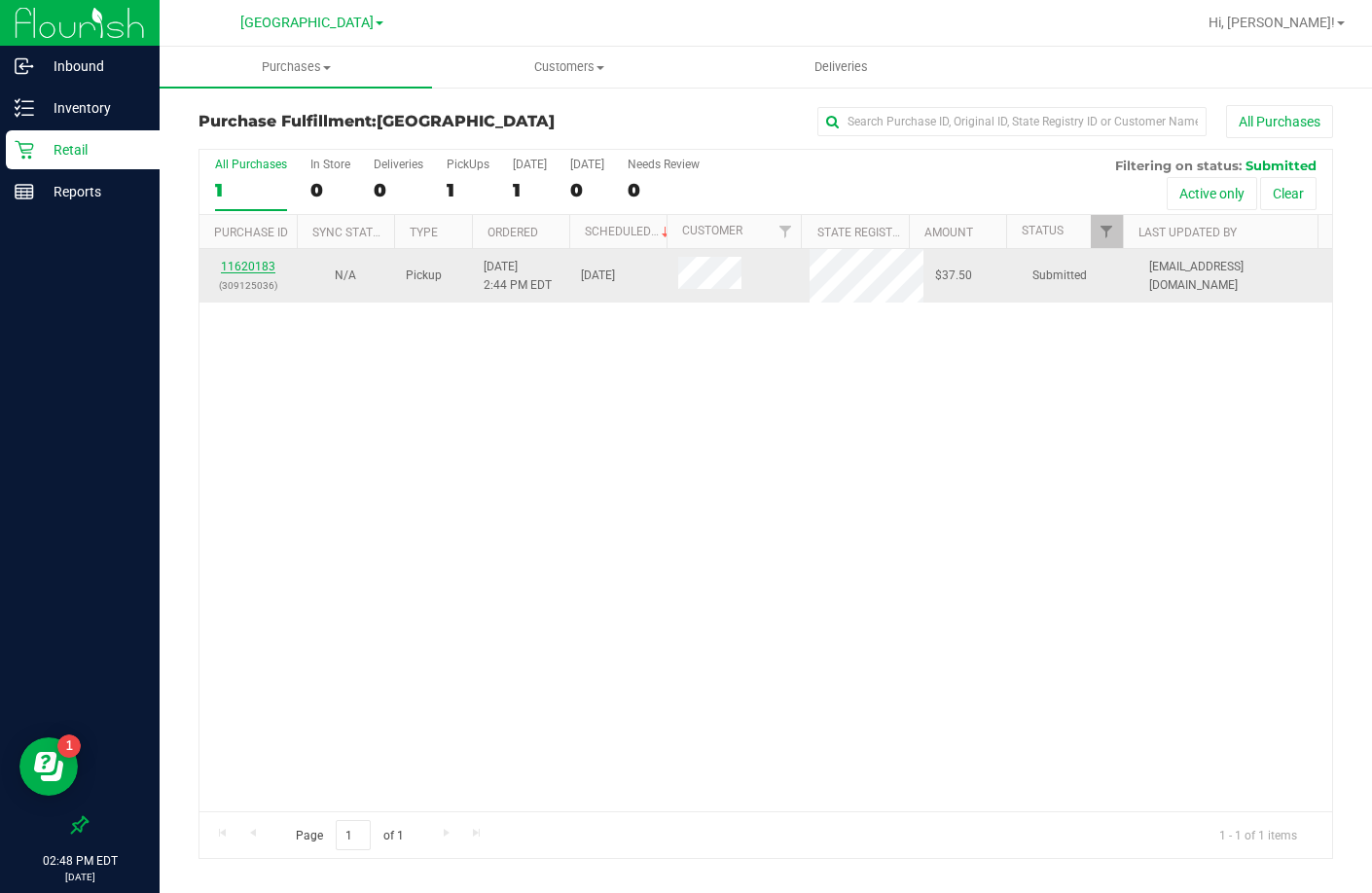 click on "11620183" at bounding box center [248, 267] 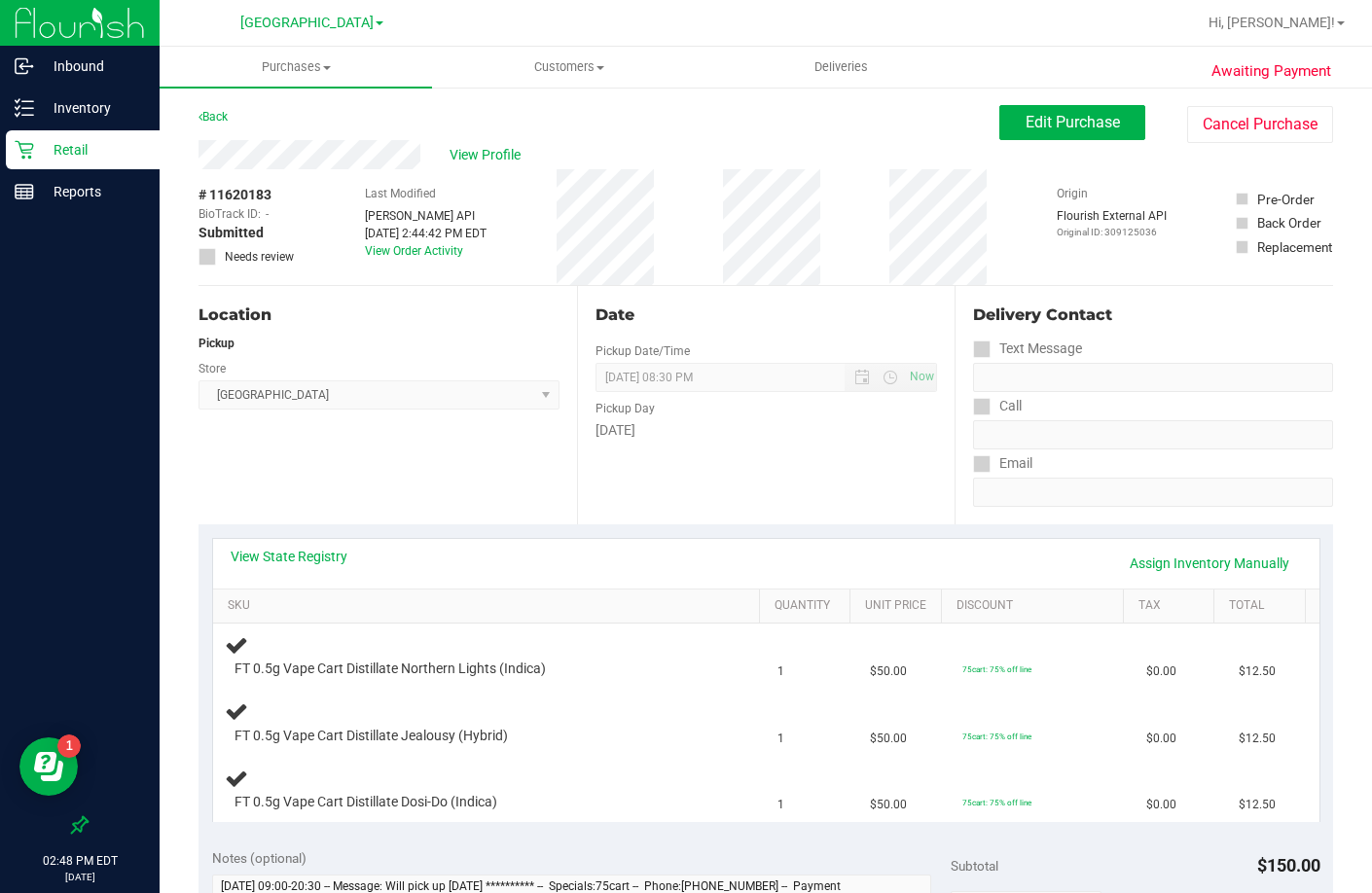 click on "View State Registry" at bounding box center (289, 556) 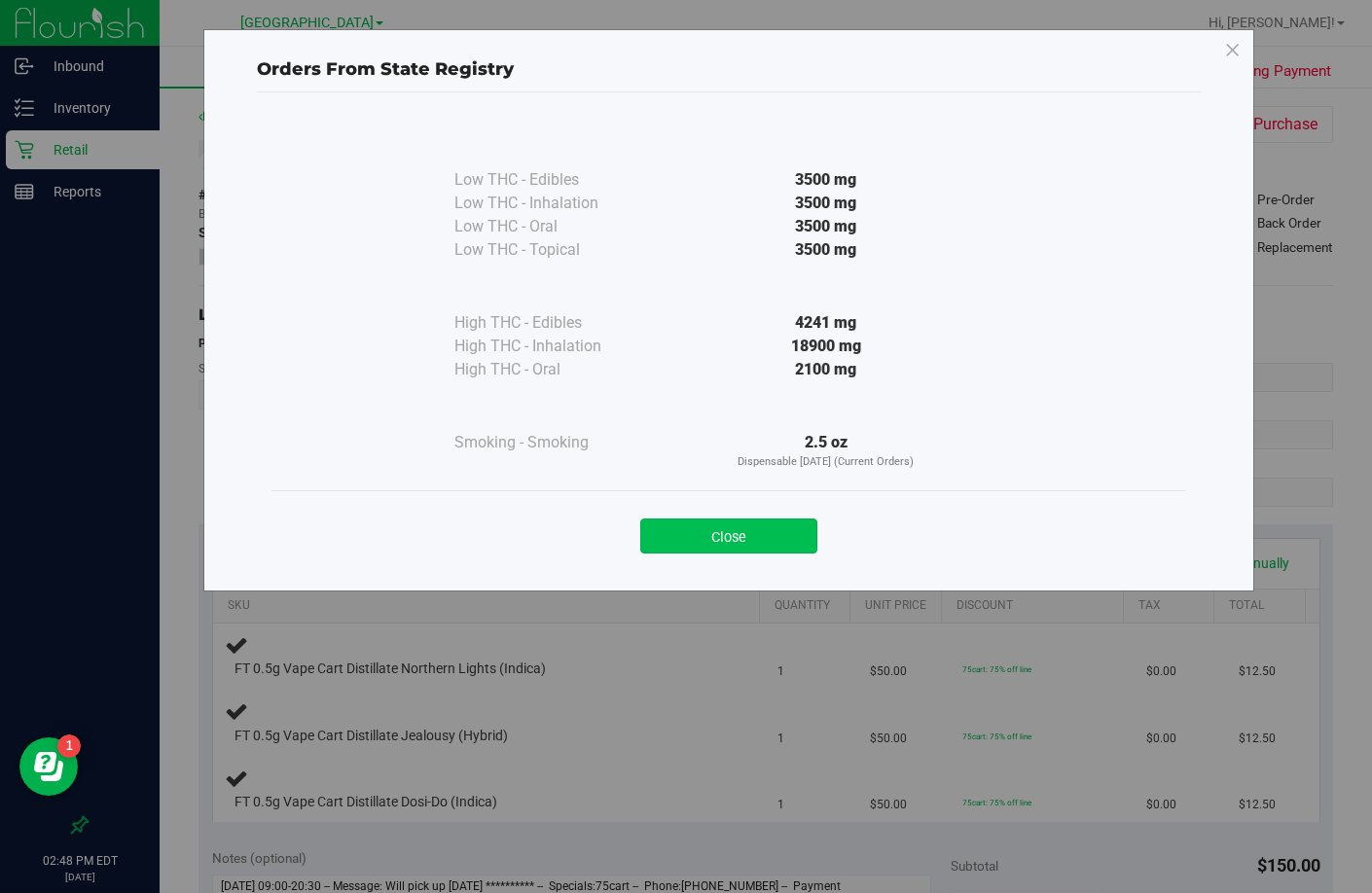 click on "Close" at bounding box center (729, 536) 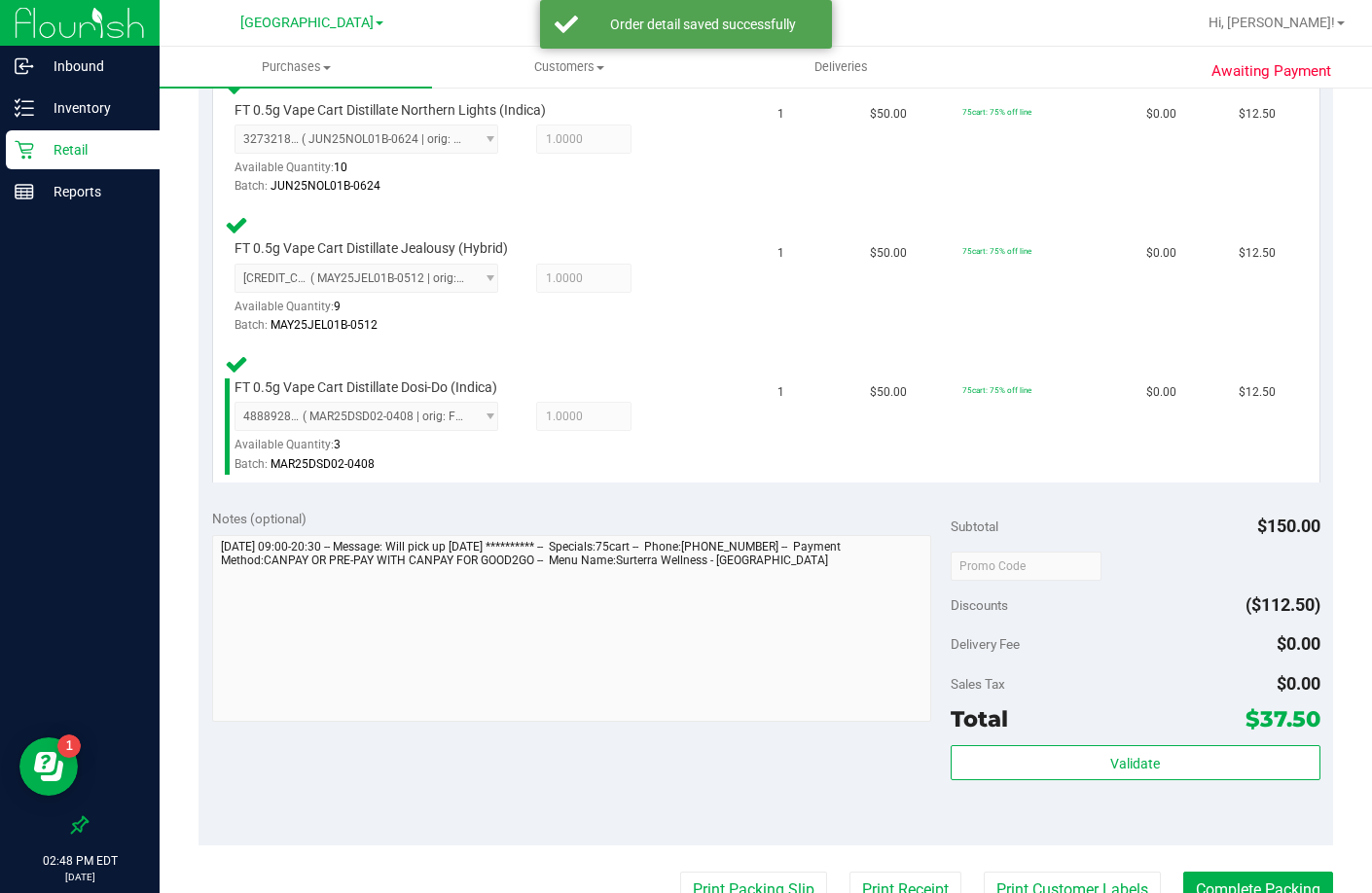 scroll, scrollTop: 564, scrollLeft: 0, axis: vertical 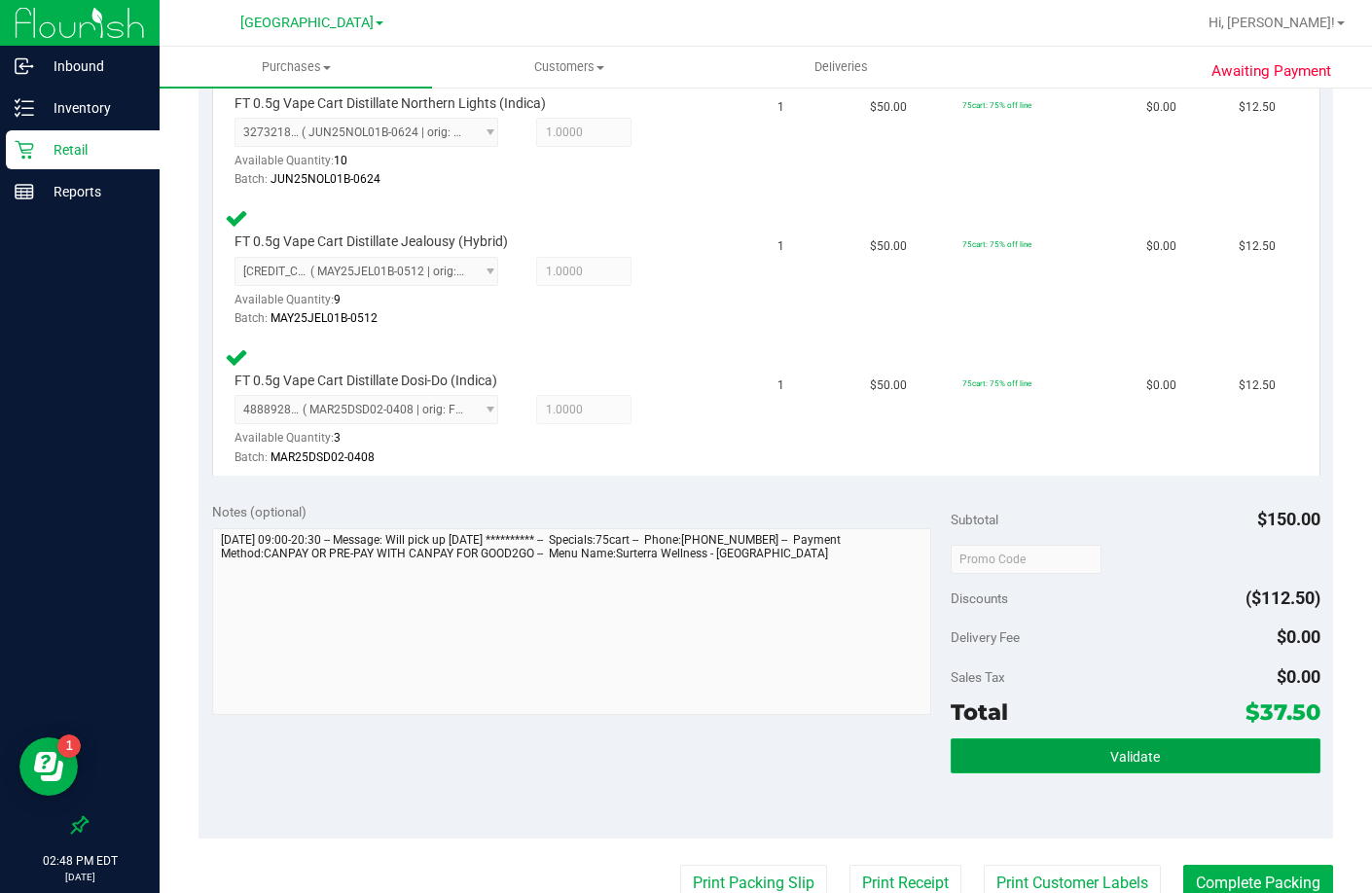 click on "Validate" at bounding box center [1136, 756] 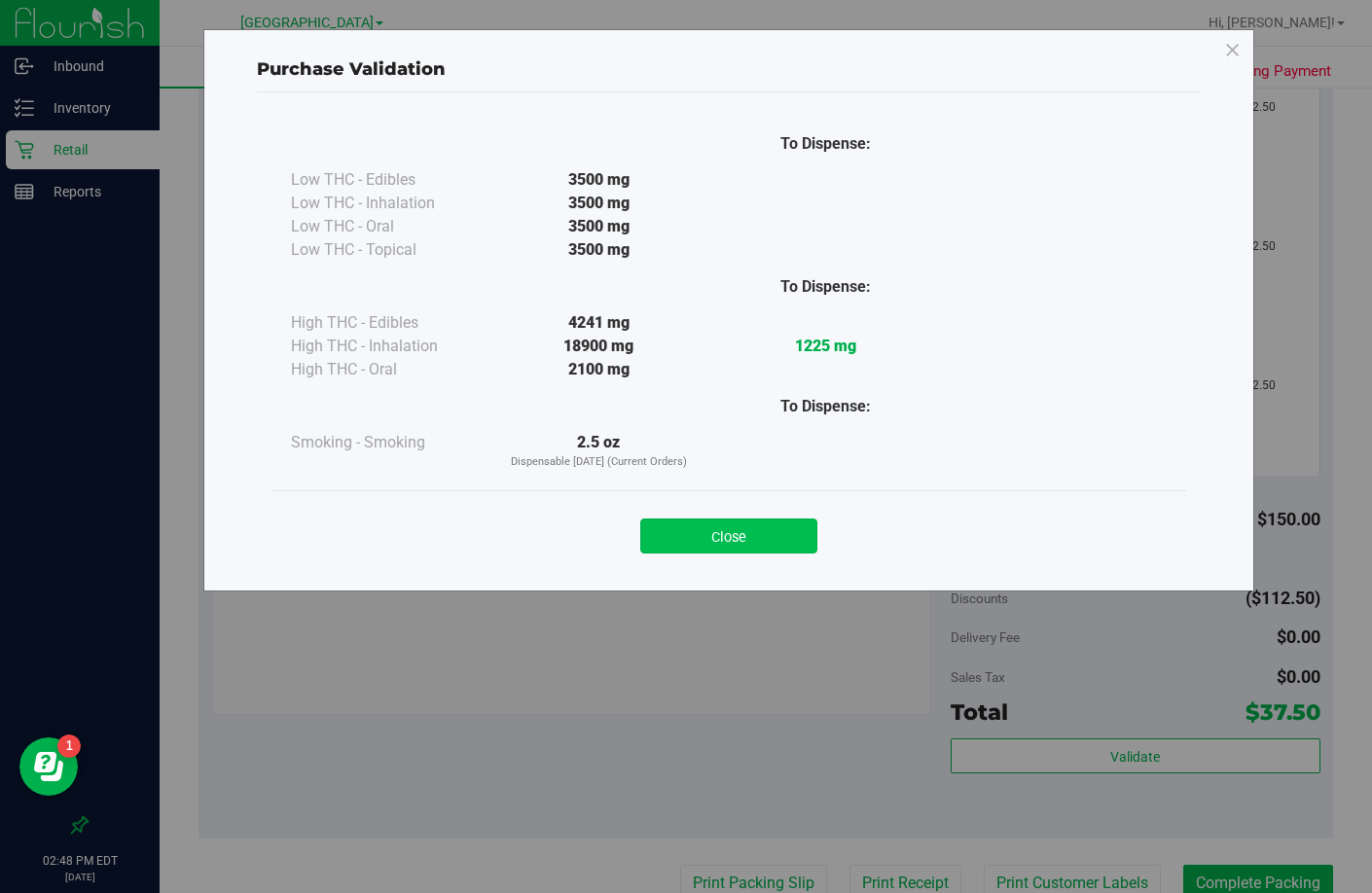 click on "Close" at bounding box center [729, 536] 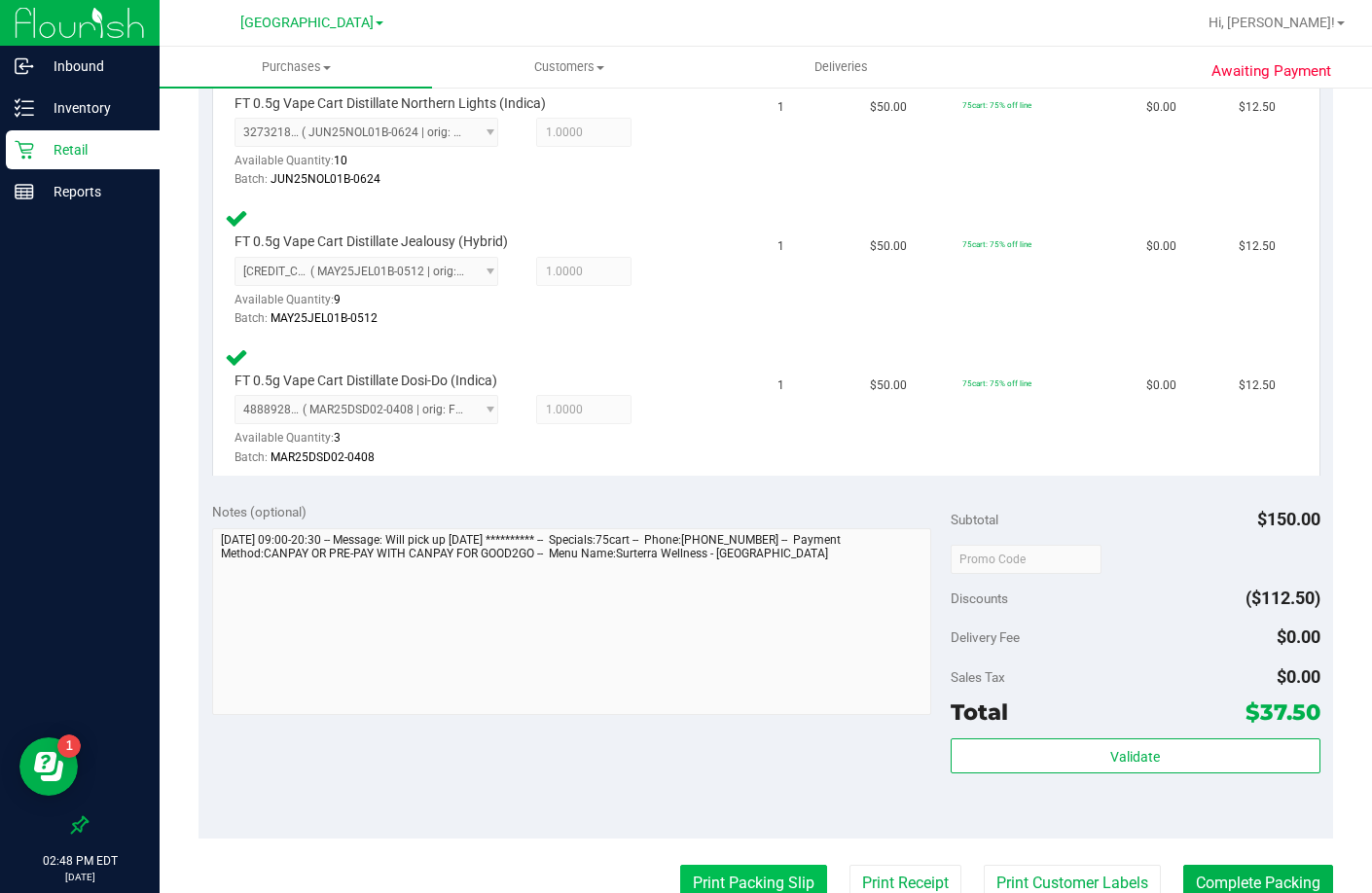 click on "Print Packing Slip" at bounding box center [753, 883] 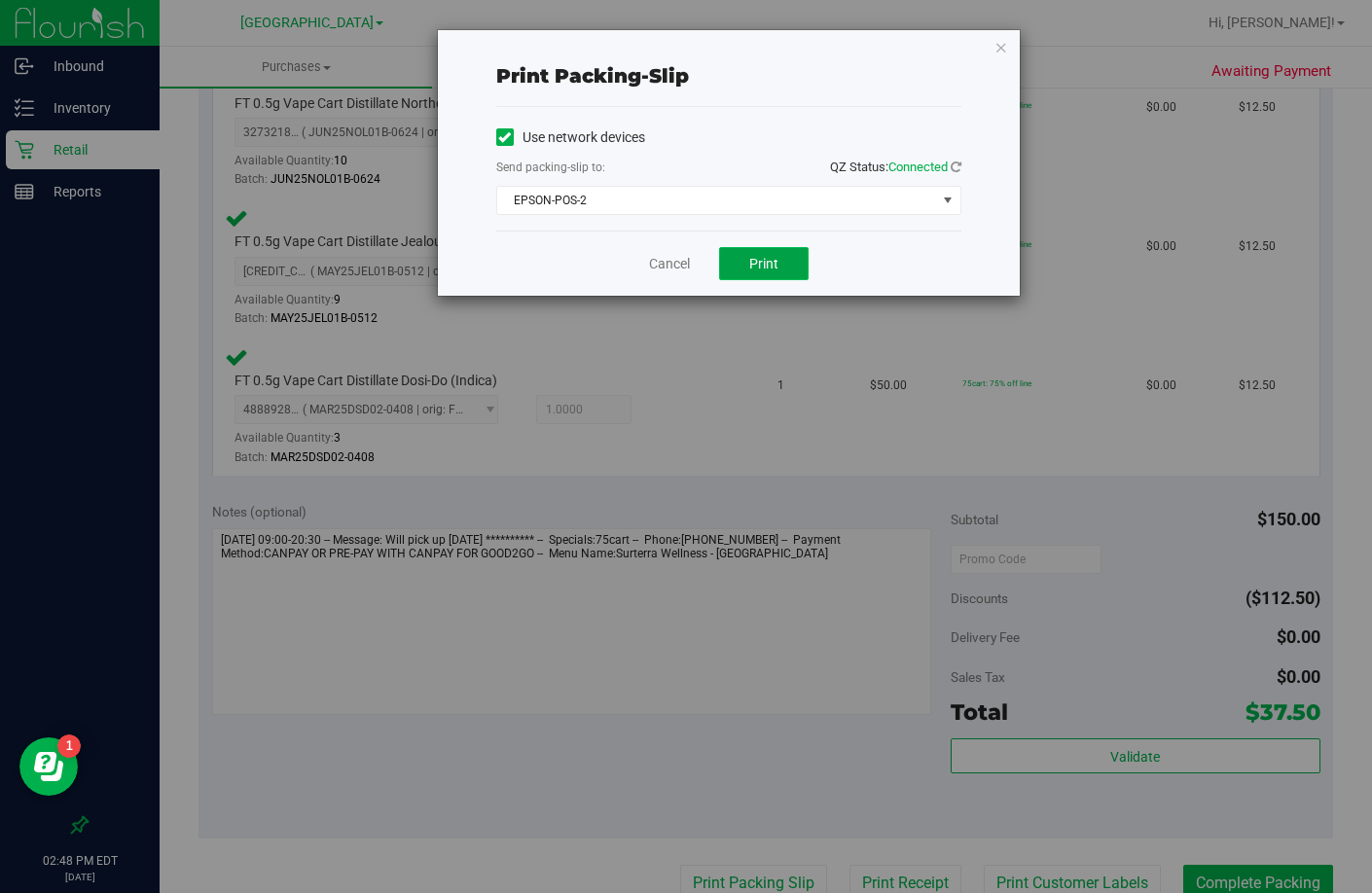 click on "Print" at bounding box center (764, 264) 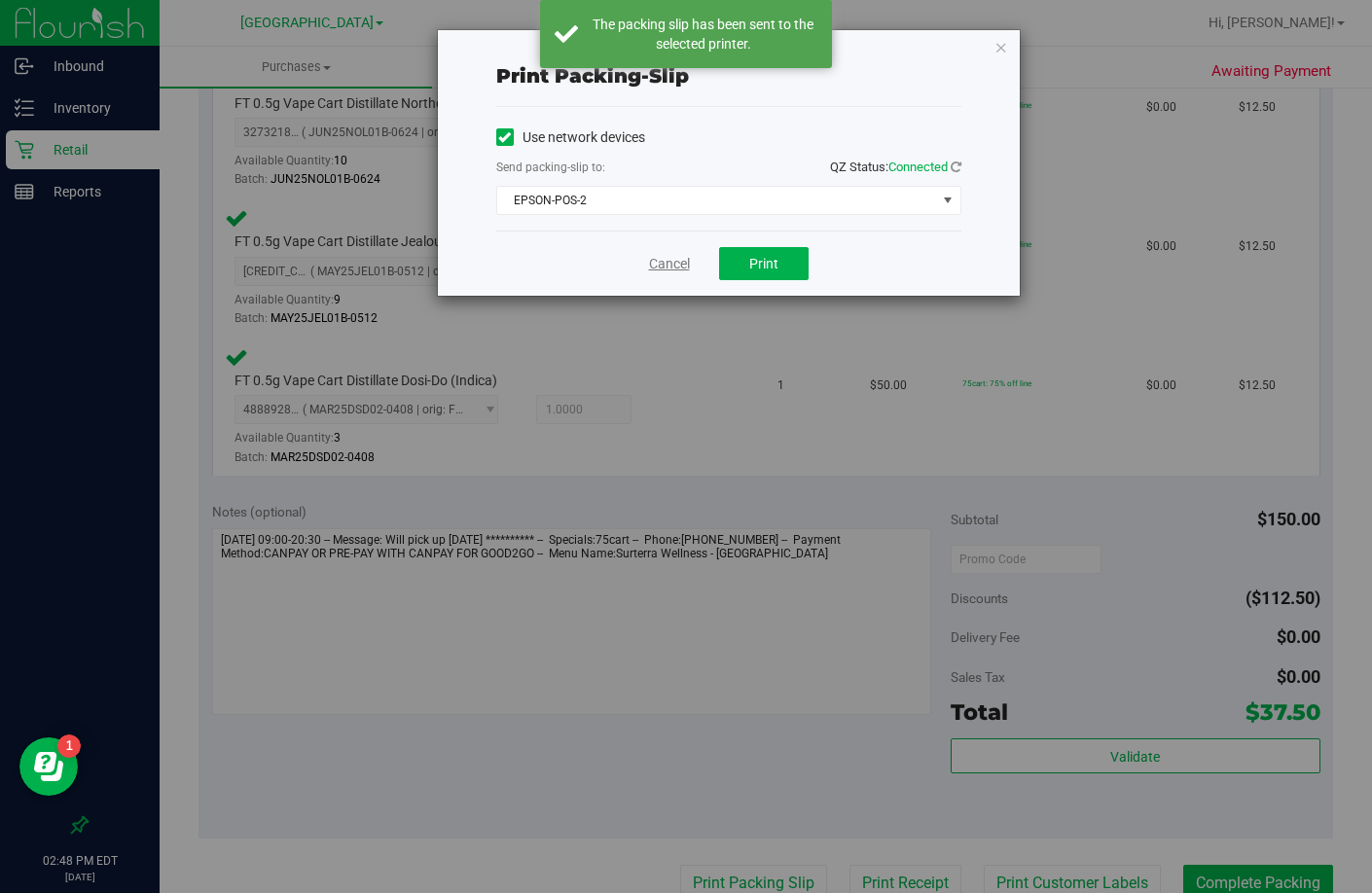 click on "Cancel" at bounding box center (669, 264) 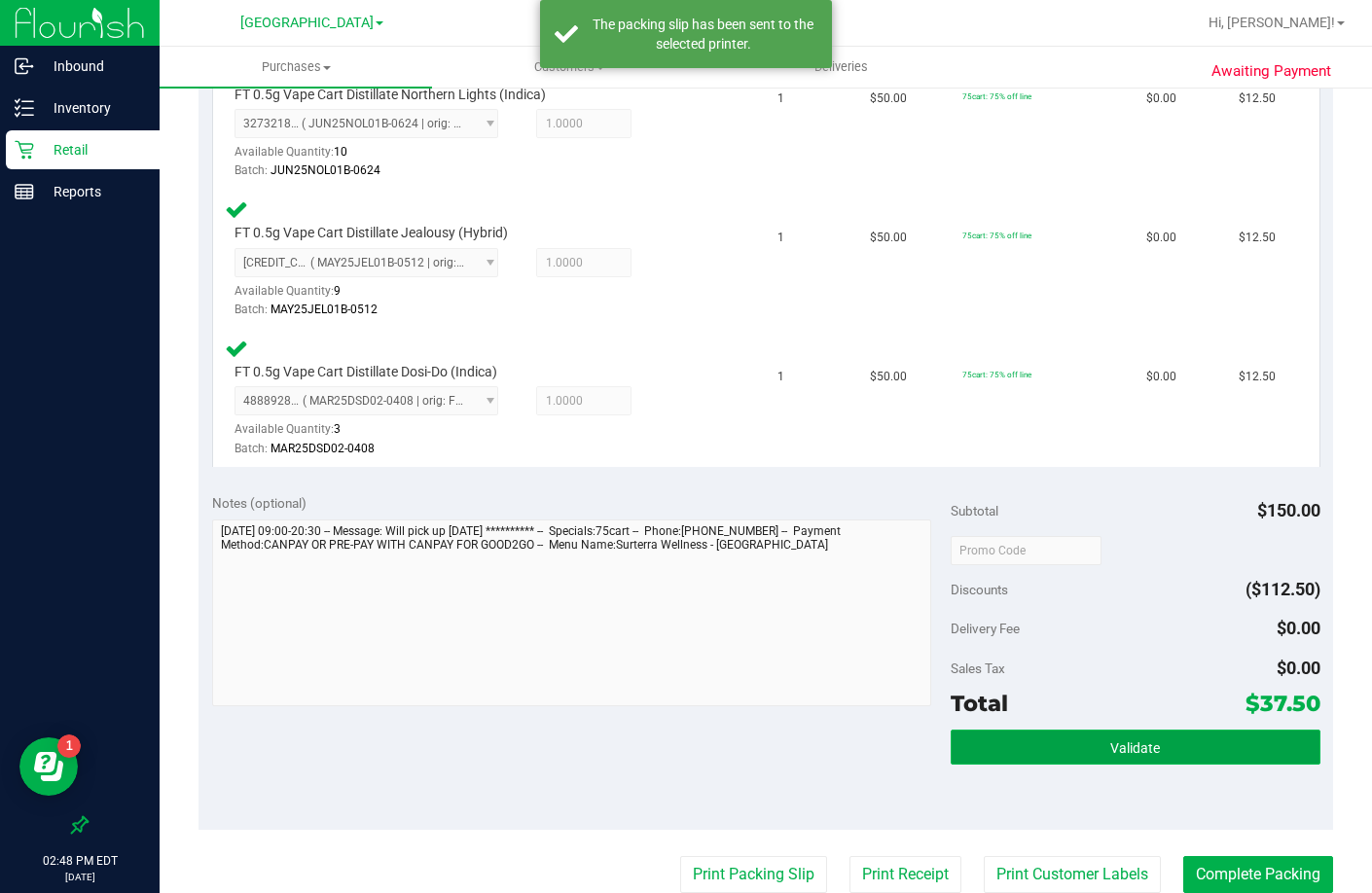click on "Validate" at bounding box center (1136, 747) 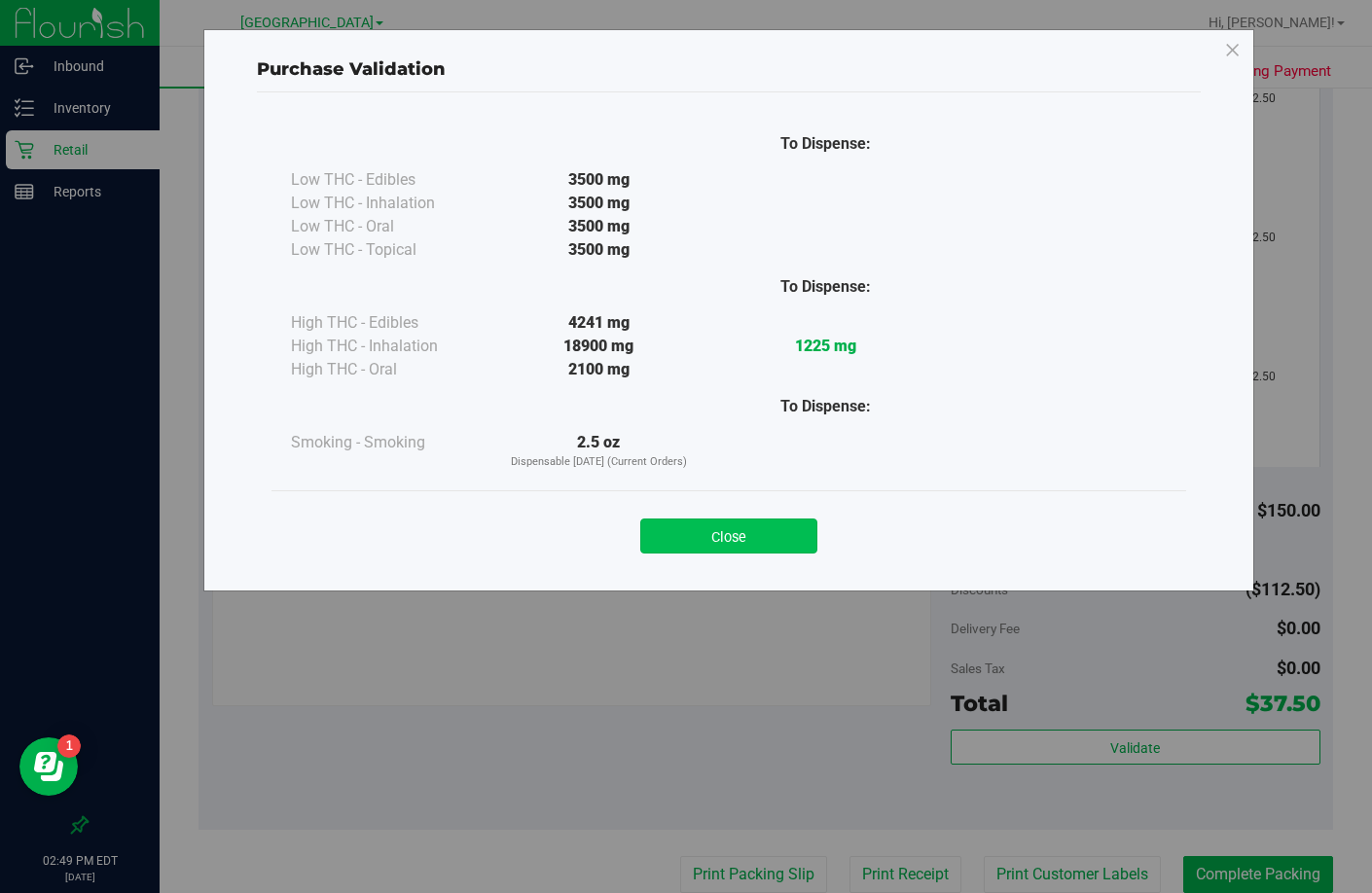 click on "Close" at bounding box center (729, 536) 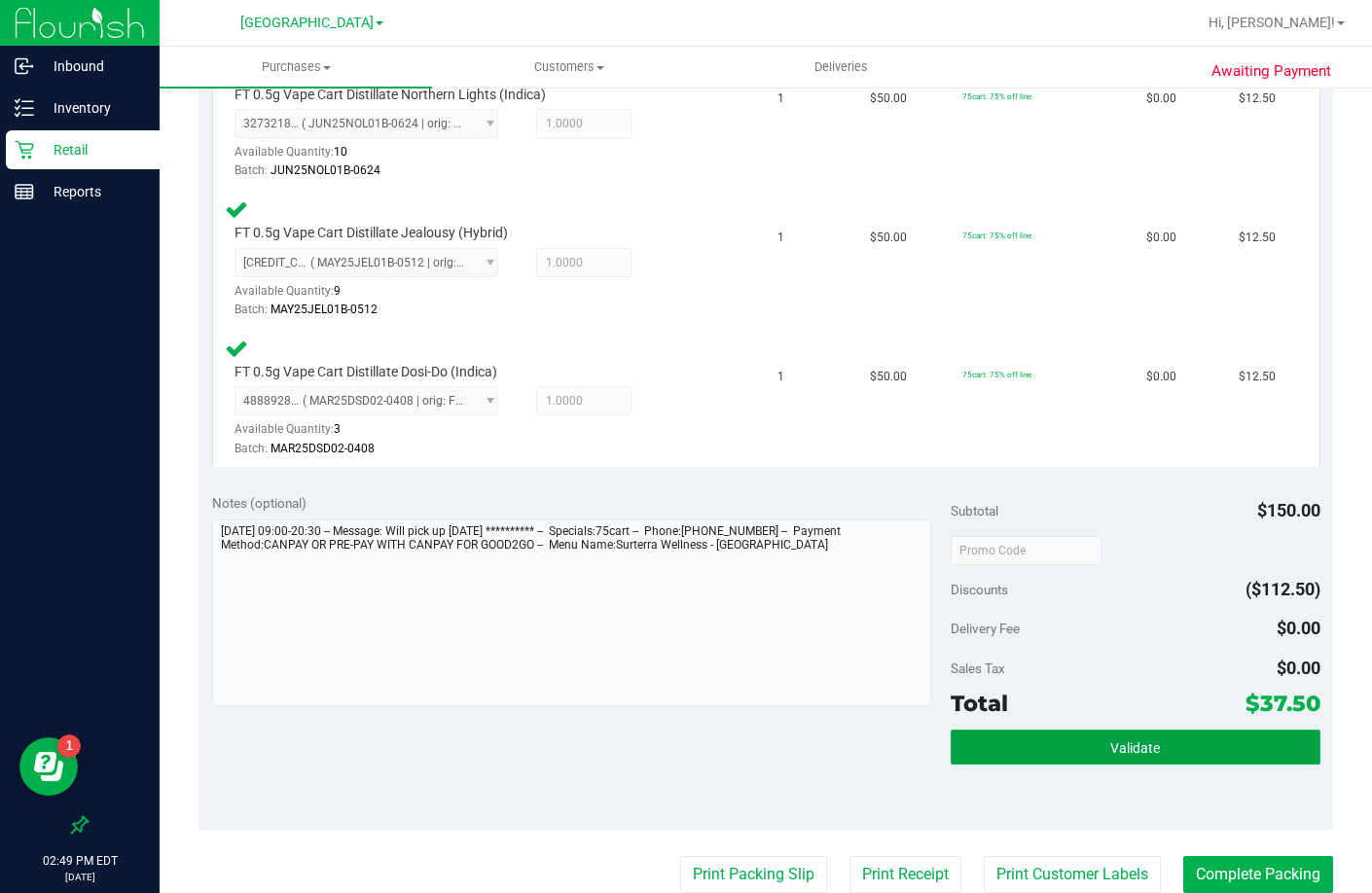 click on "Validate" at bounding box center [1135, 748] 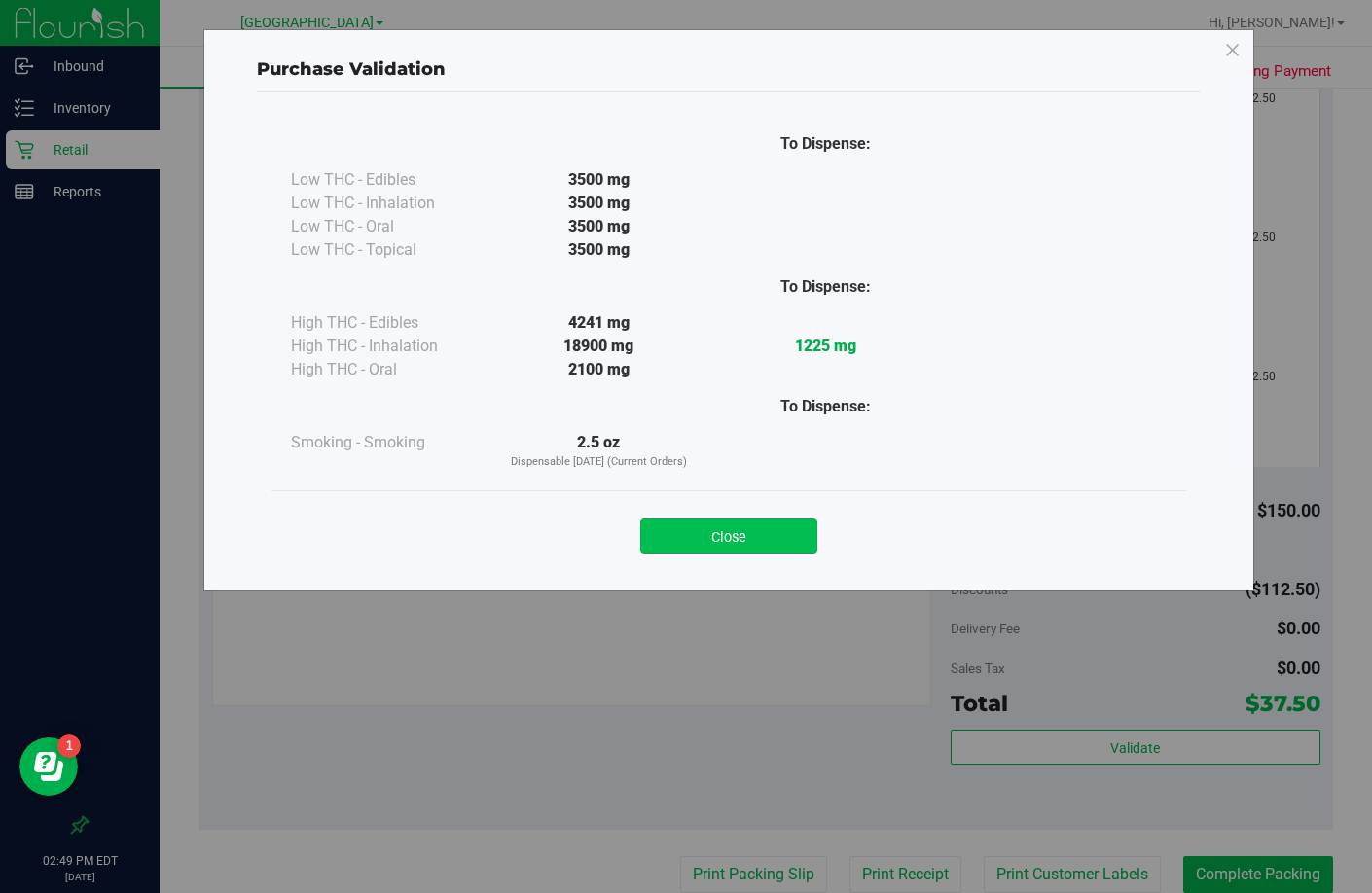 click on "Close" at bounding box center [729, 536] 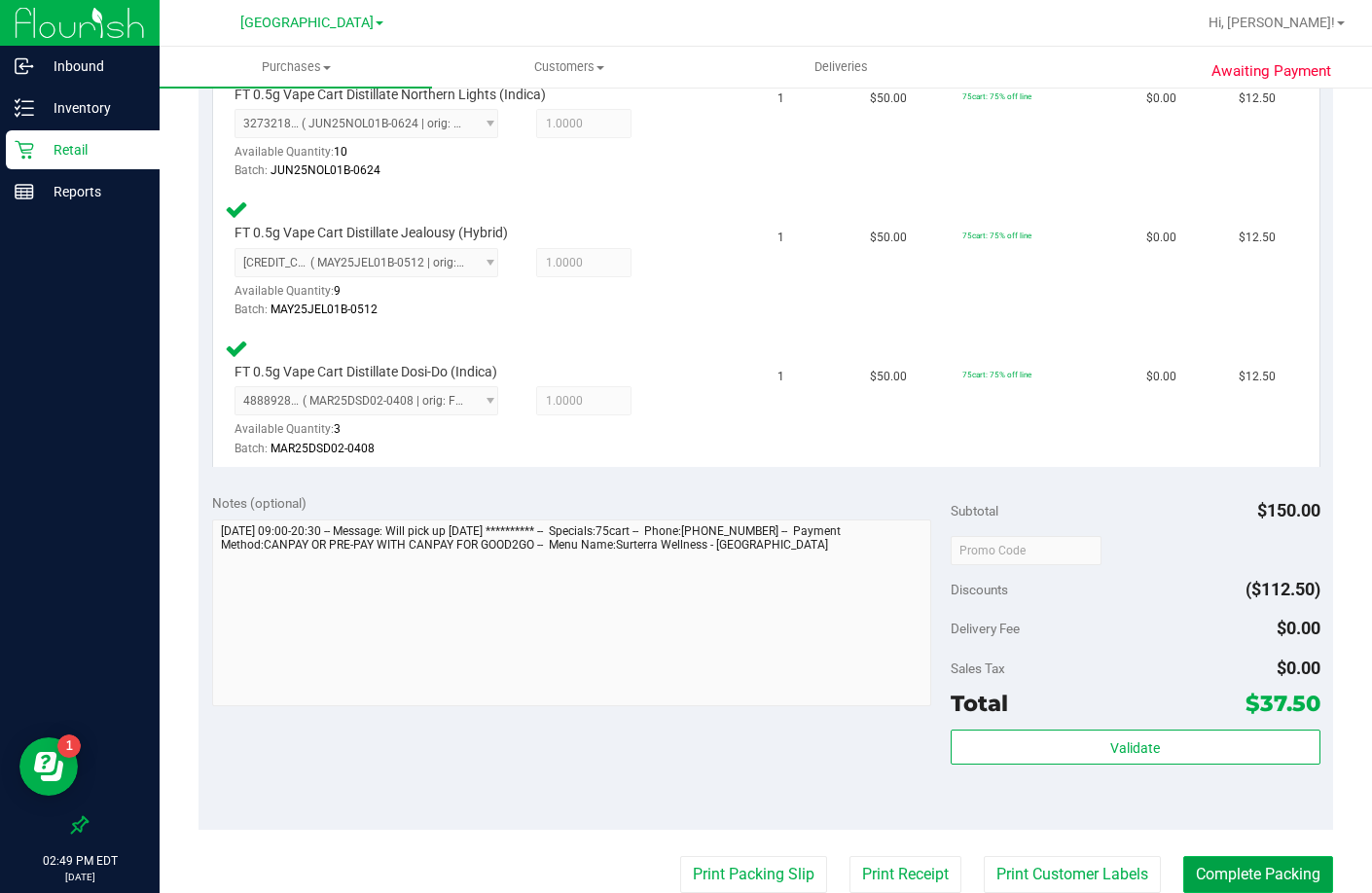 click on "Complete Packing" at bounding box center (1258, 875) 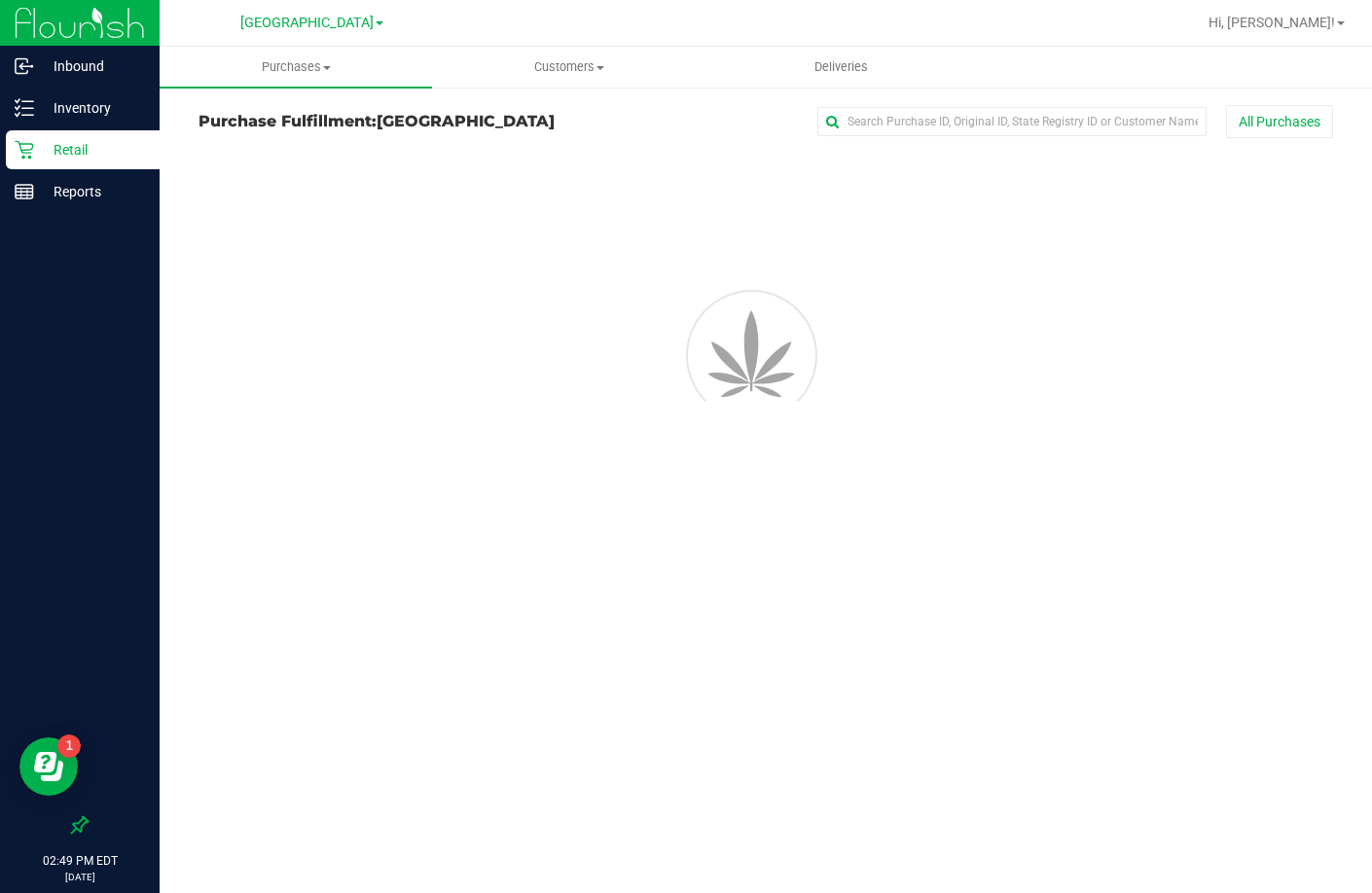 scroll, scrollTop: 0, scrollLeft: 0, axis: both 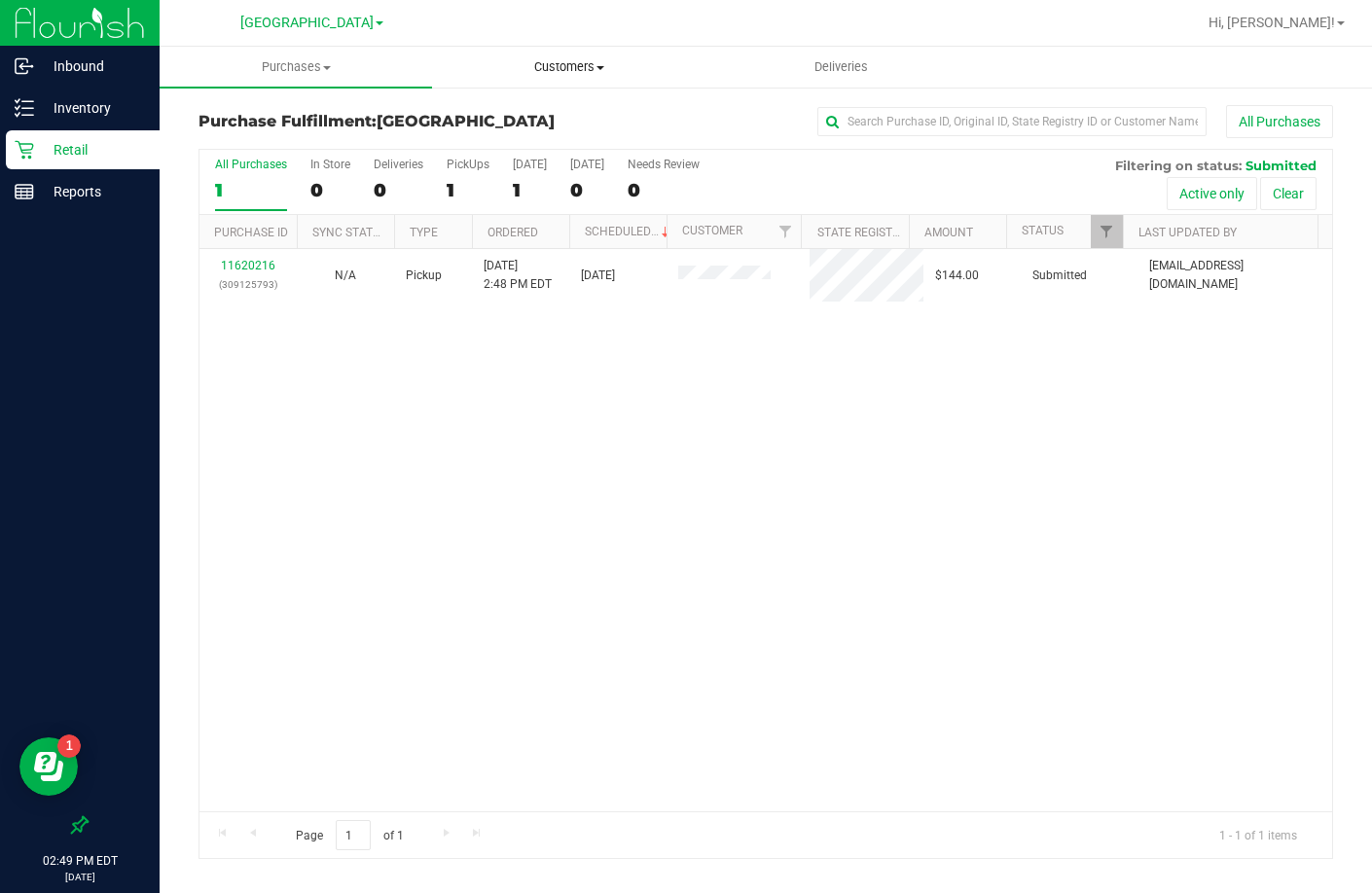 click on "Customers" at bounding box center [568, 67] 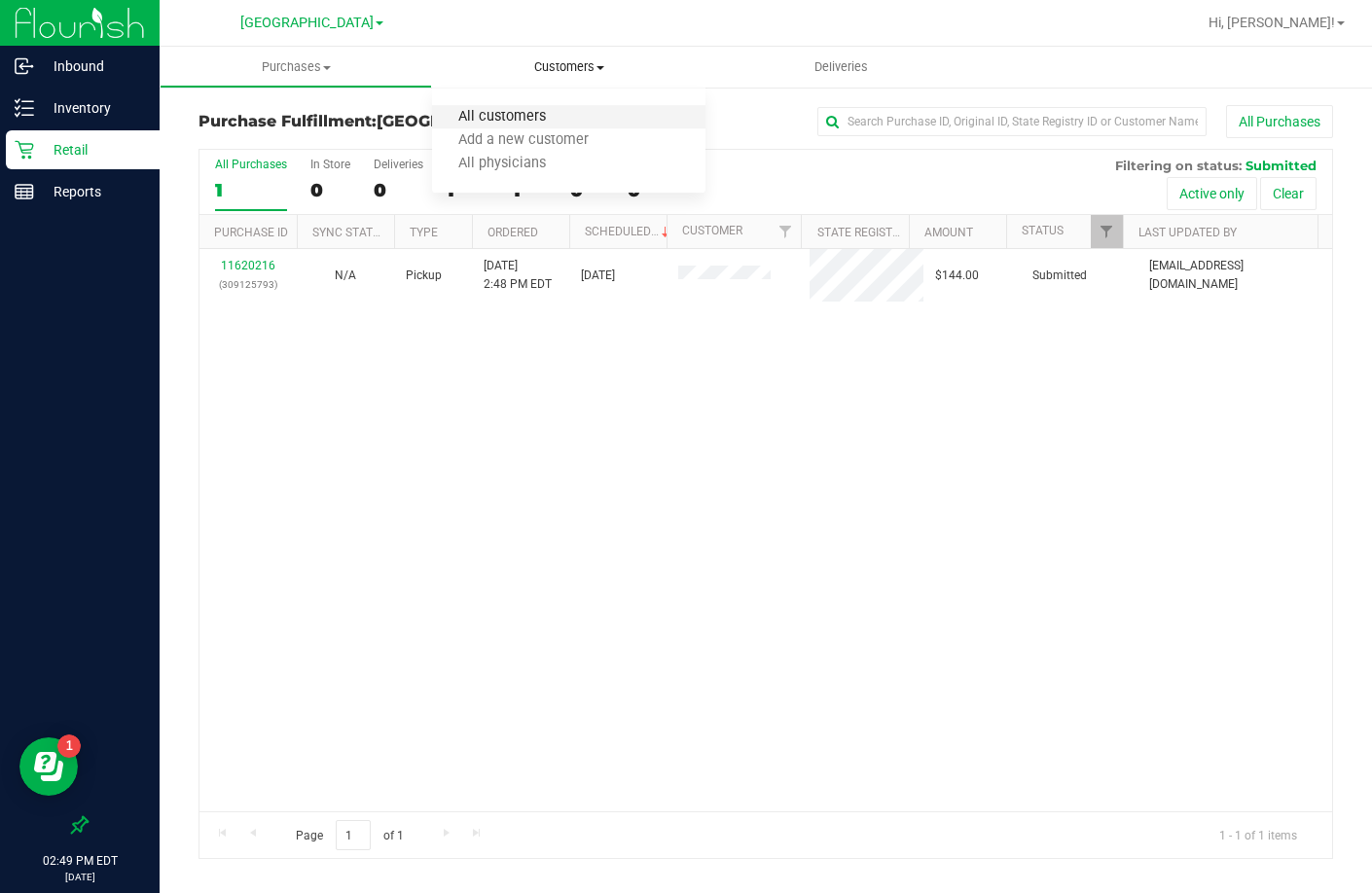 click on "All customers" at bounding box center (502, 117) 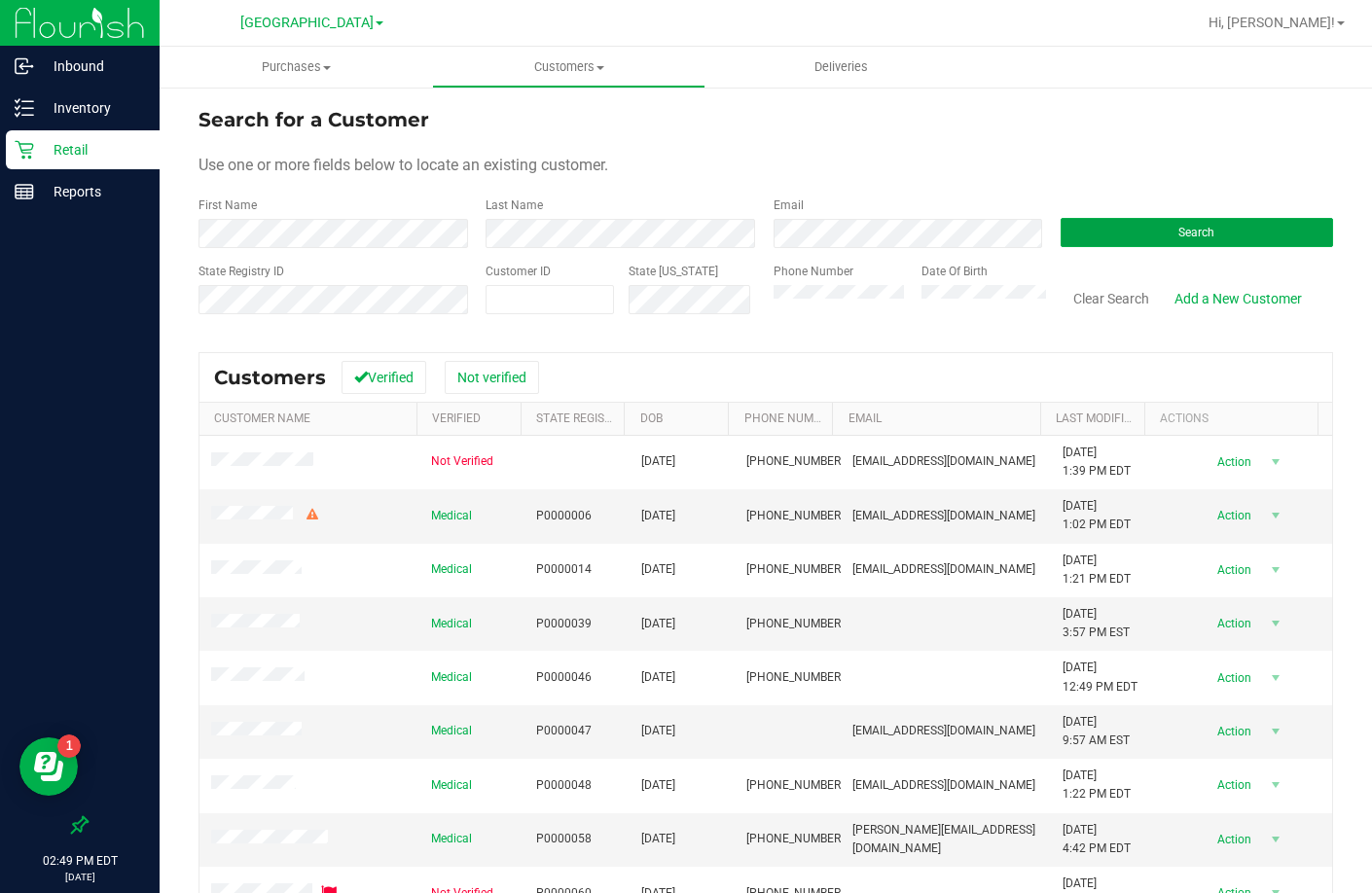 type 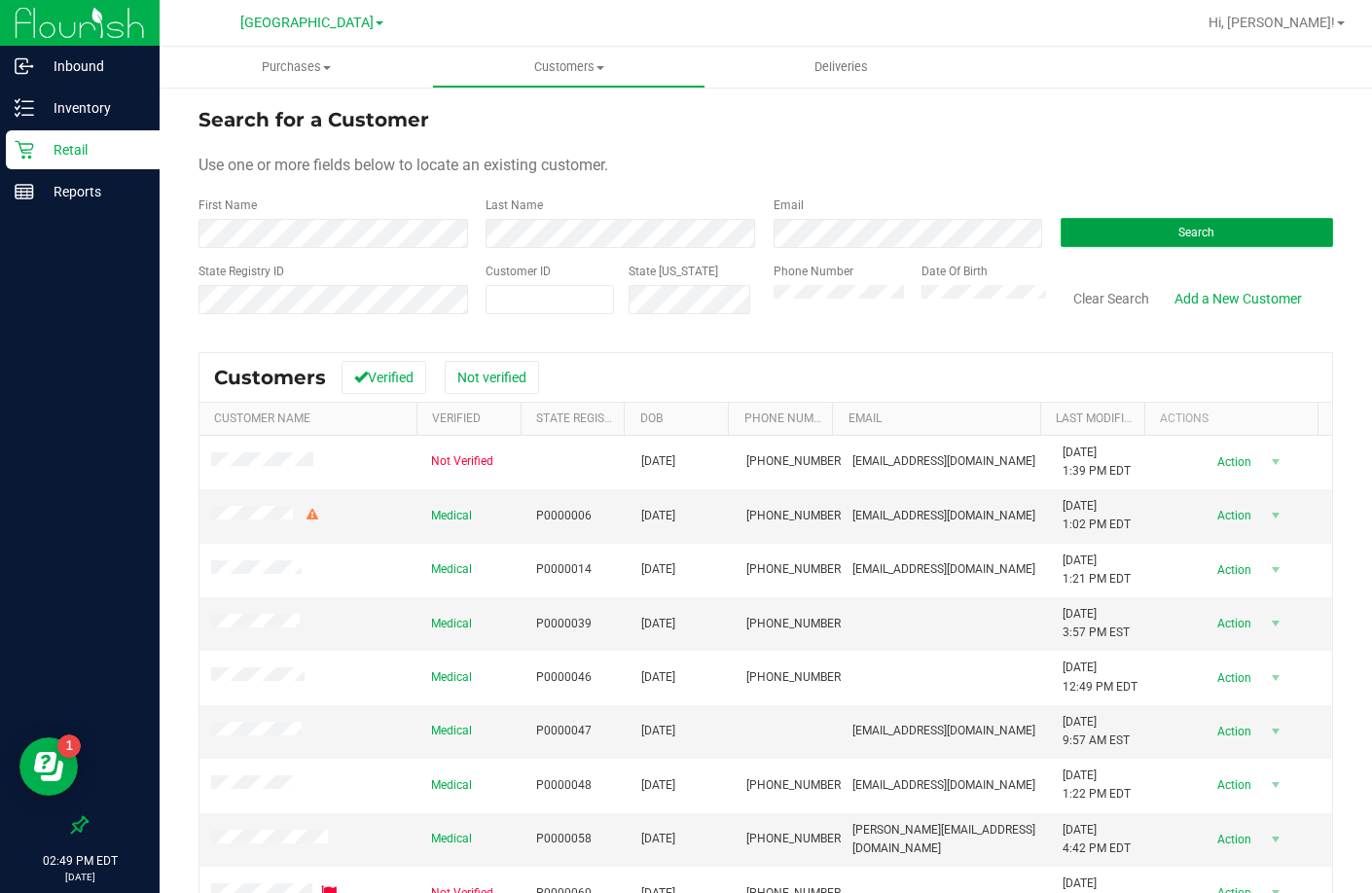click on "Search" at bounding box center [1197, 232] 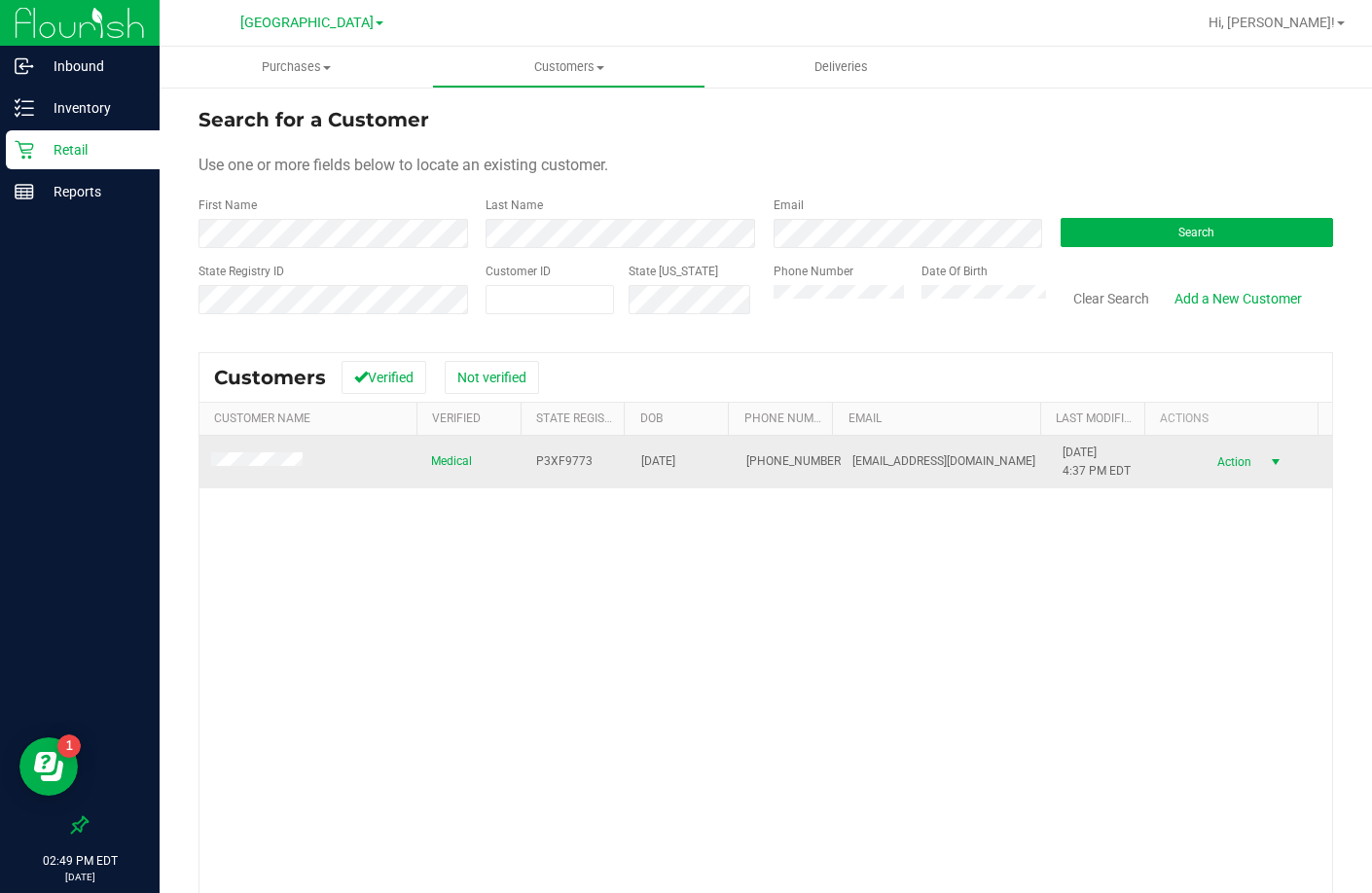click on "Action" at bounding box center [1232, 462] 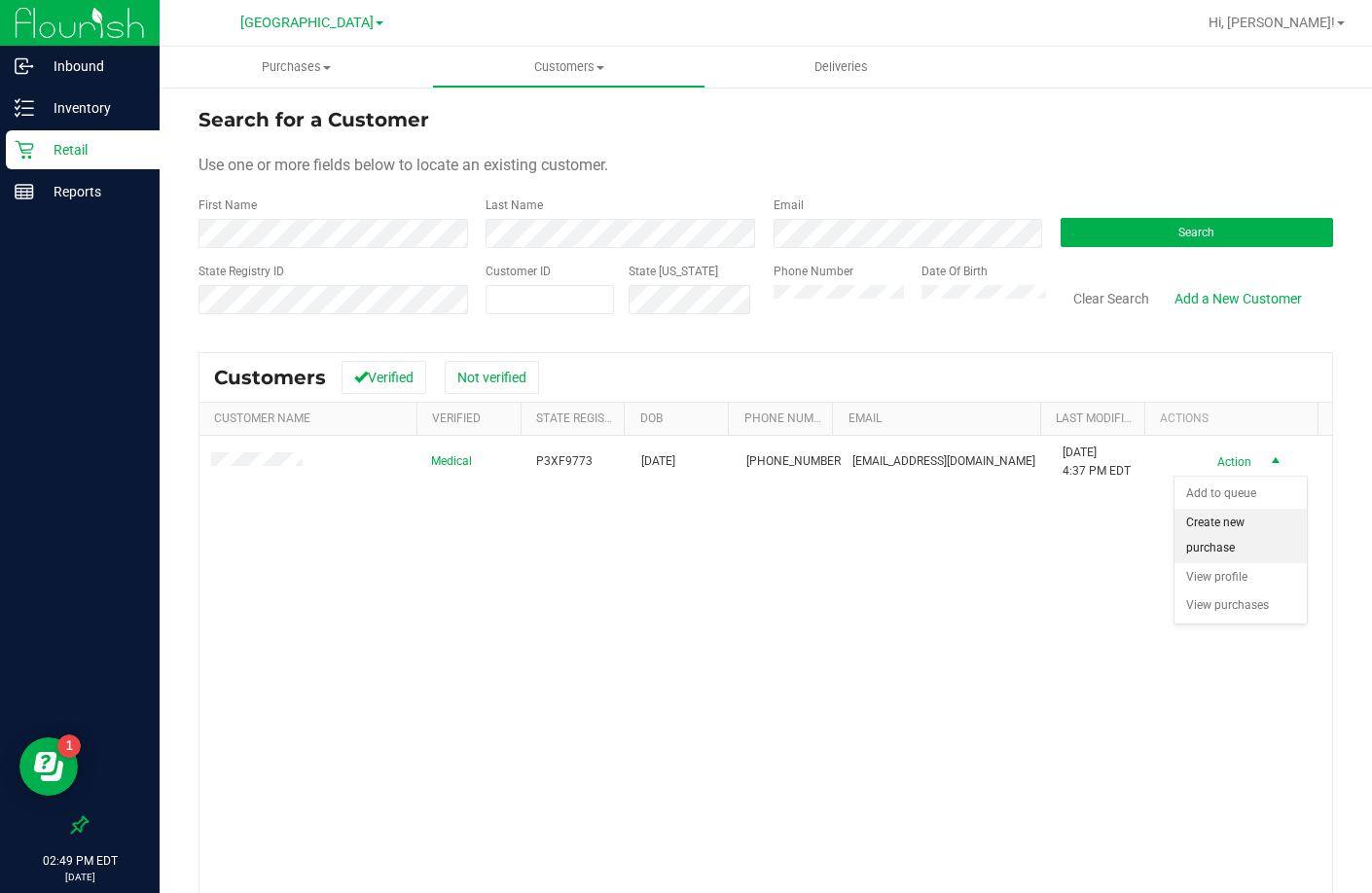 click on "Create new purchase" at bounding box center (1241, 535) 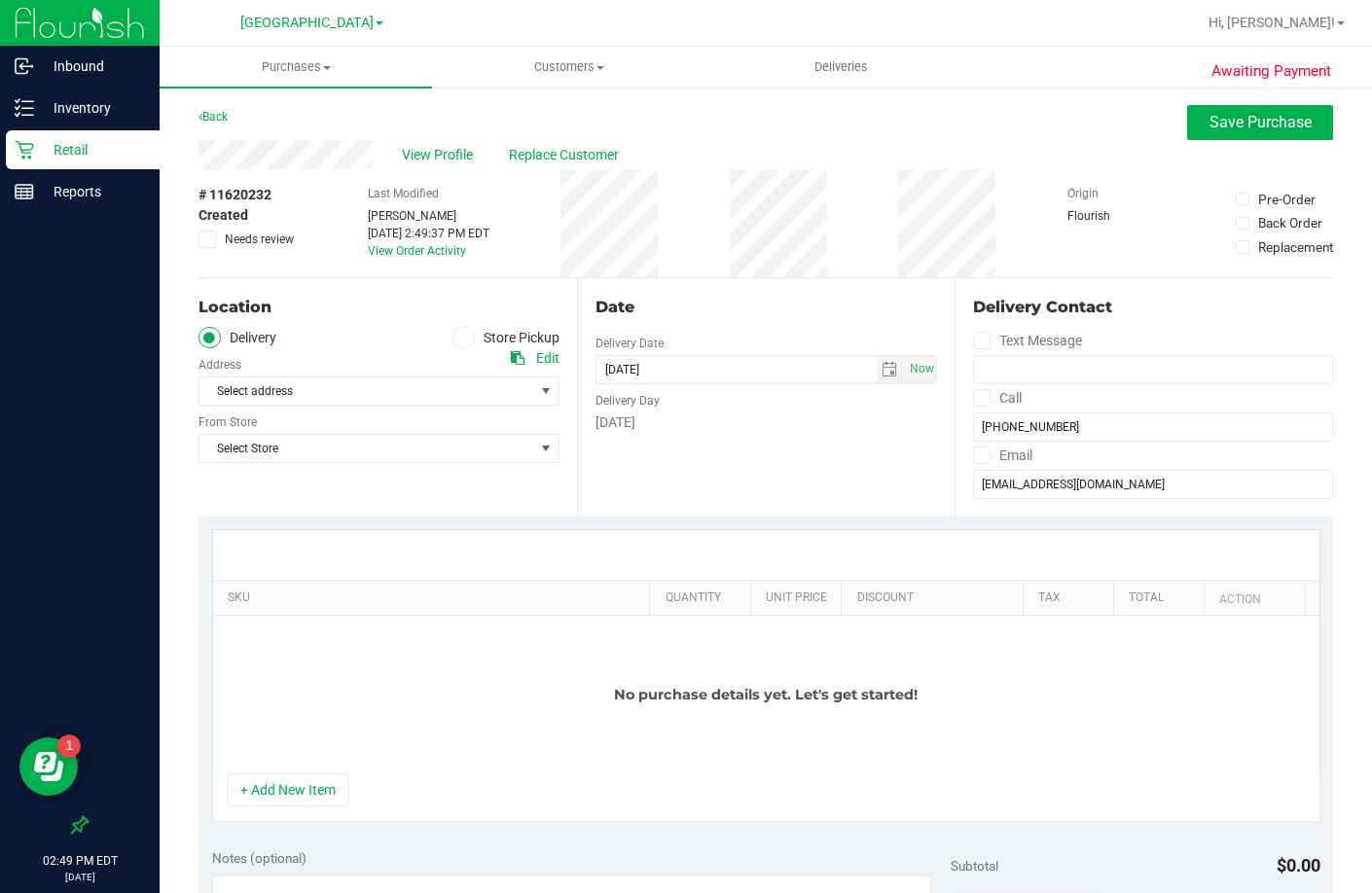 click at bounding box center (463, 338) 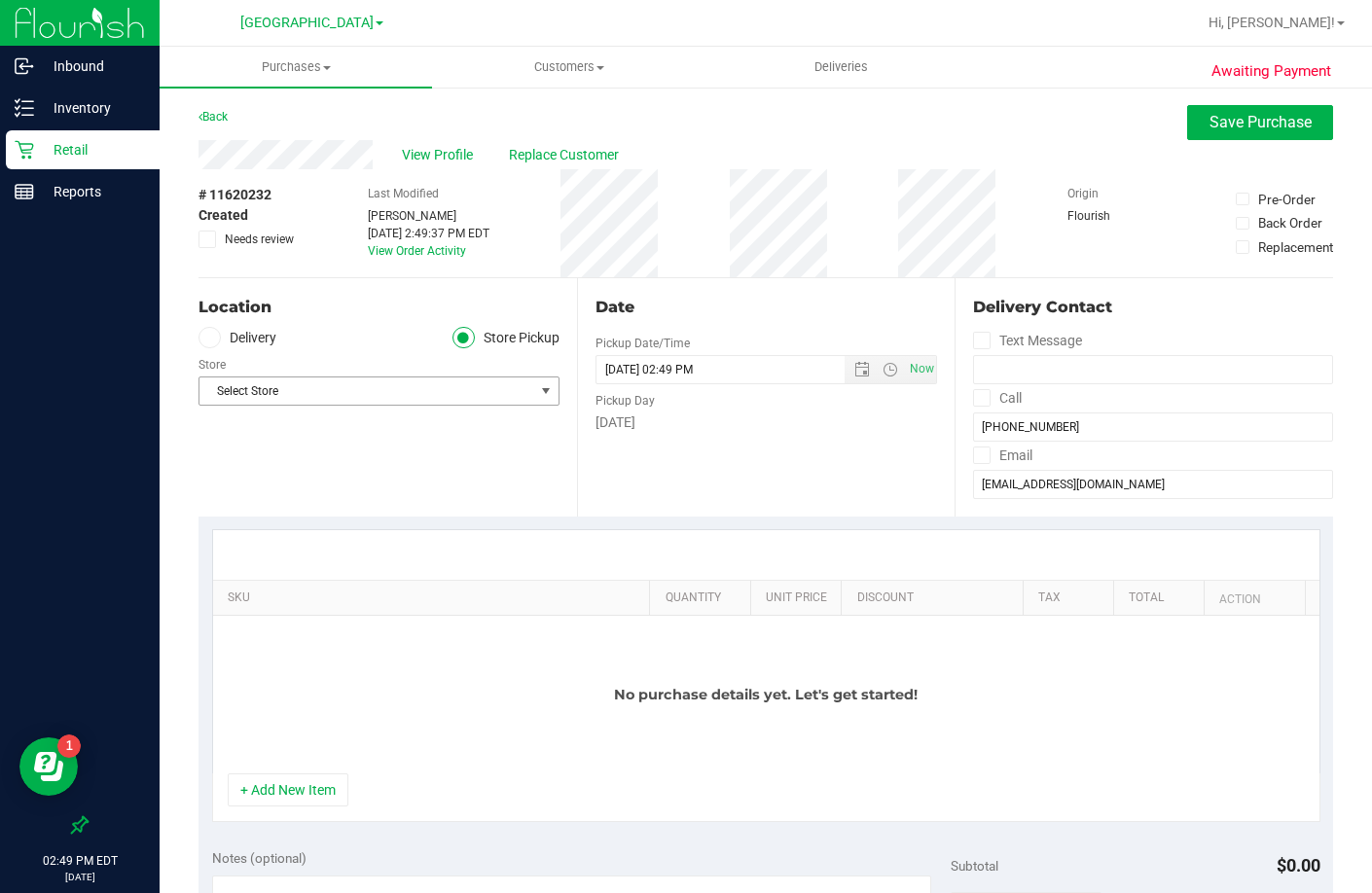 click on "Select Store" at bounding box center (367, 391) 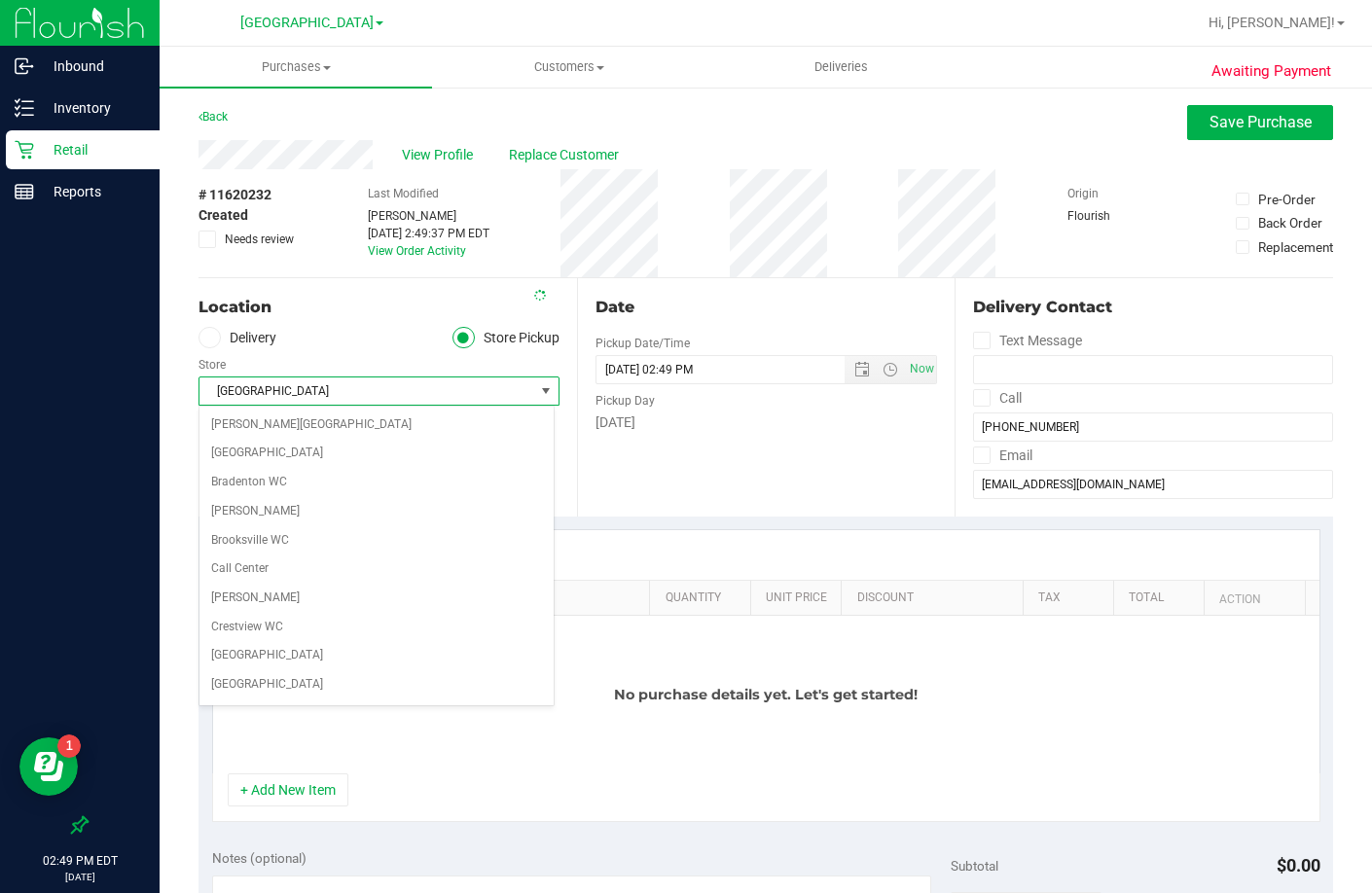 scroll, scrollTop: 287, scrollLeft: 0, axis: vertical 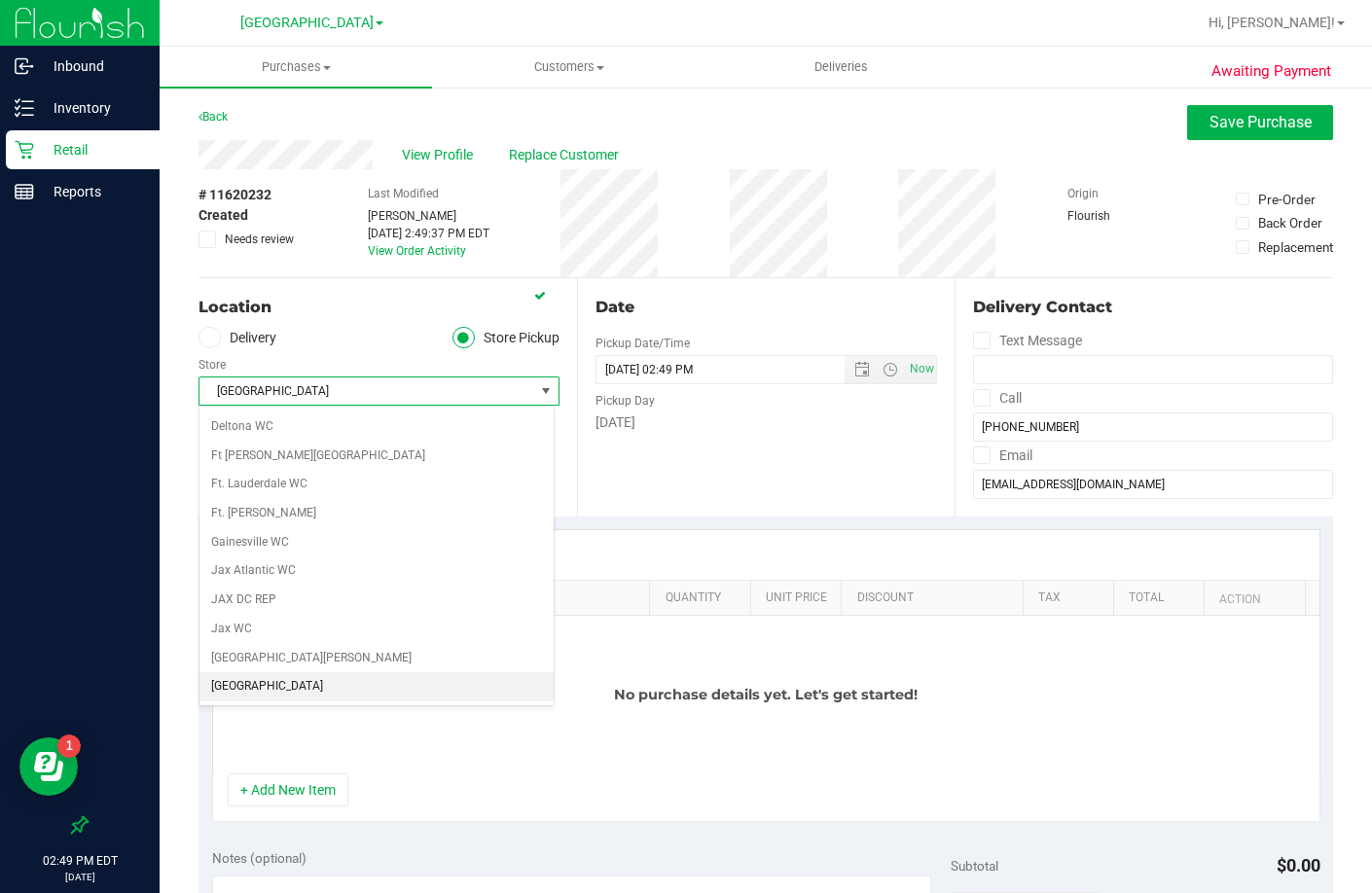 click on "[GEOGRAPHIC_DATA]" at bounding box center (377, 687) 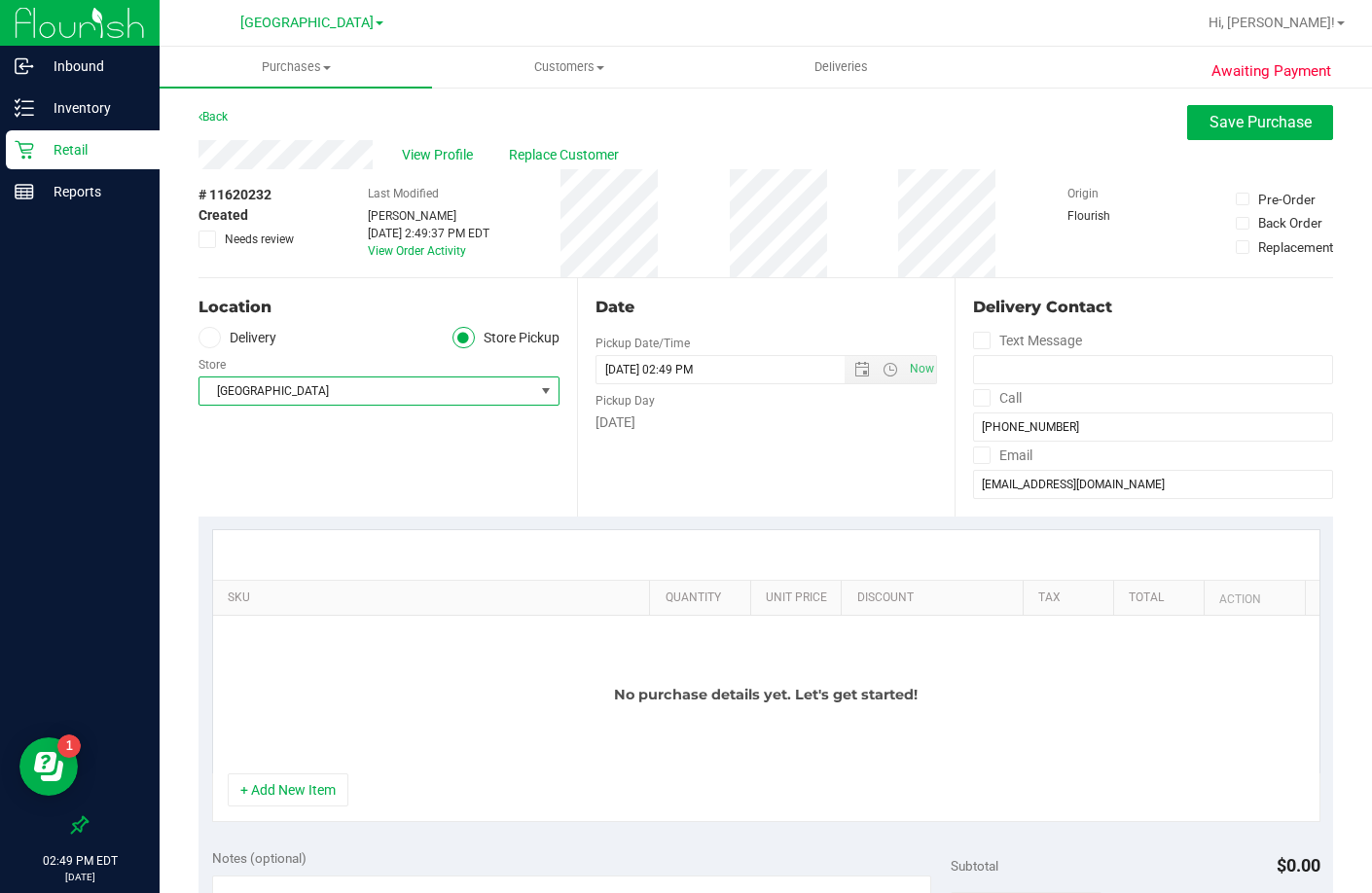 click on "No purchase details yet. Let's get started!" at bounding box center [766, 695] 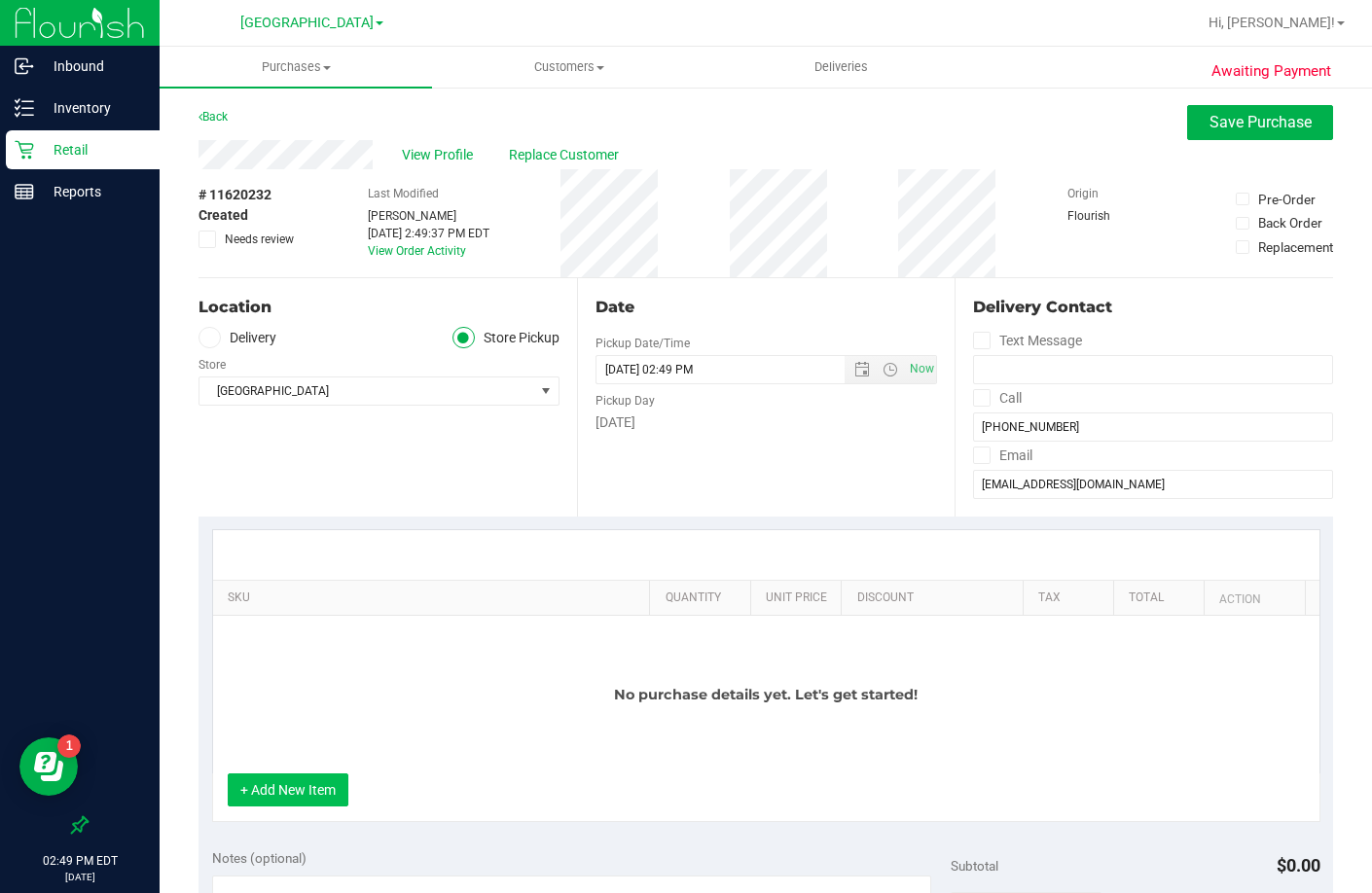 click on "+ Add New Item" at bounding box center [288, 790] 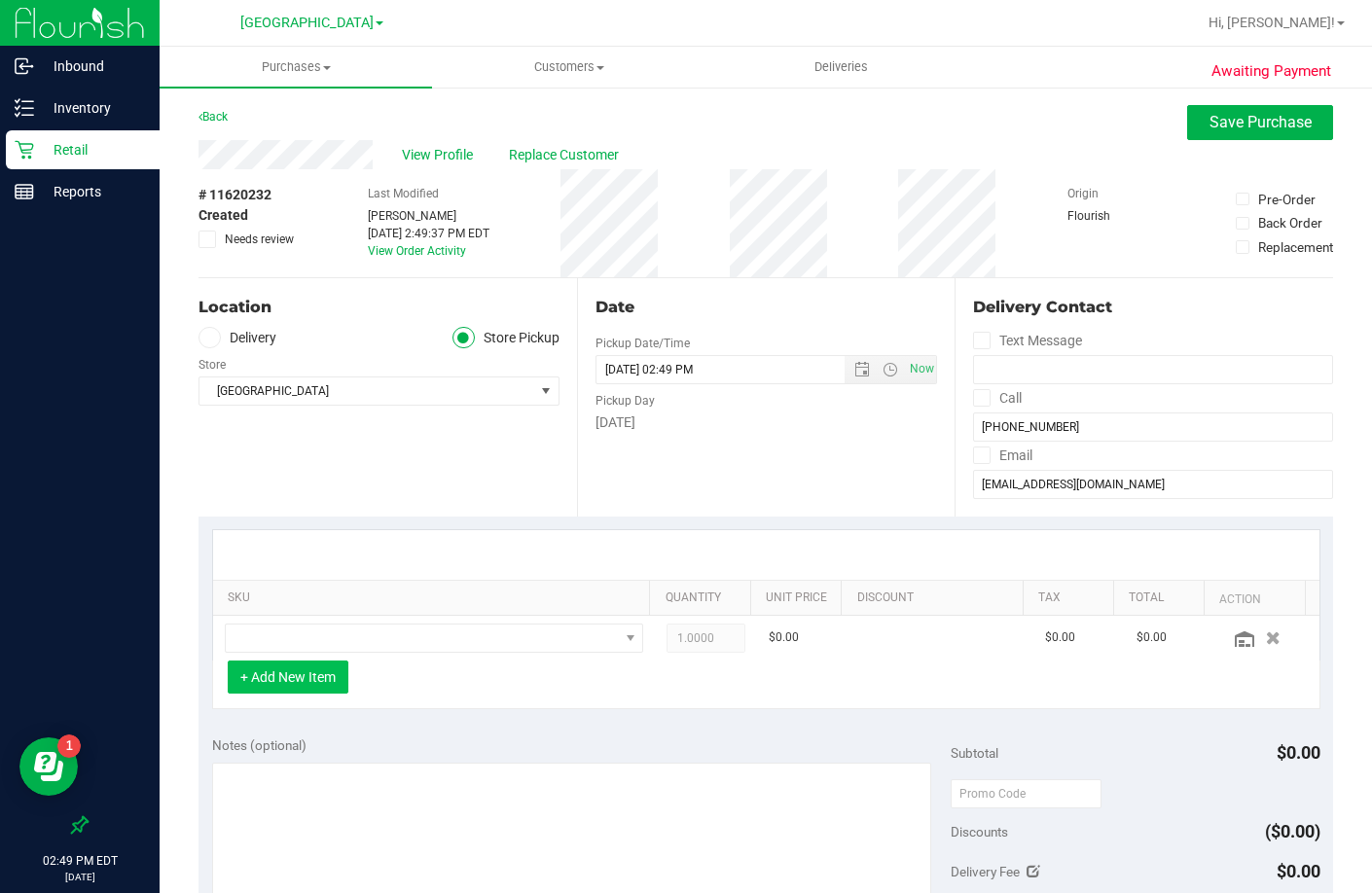 click on "+ Add New Item" at bounding box center [288, 677] 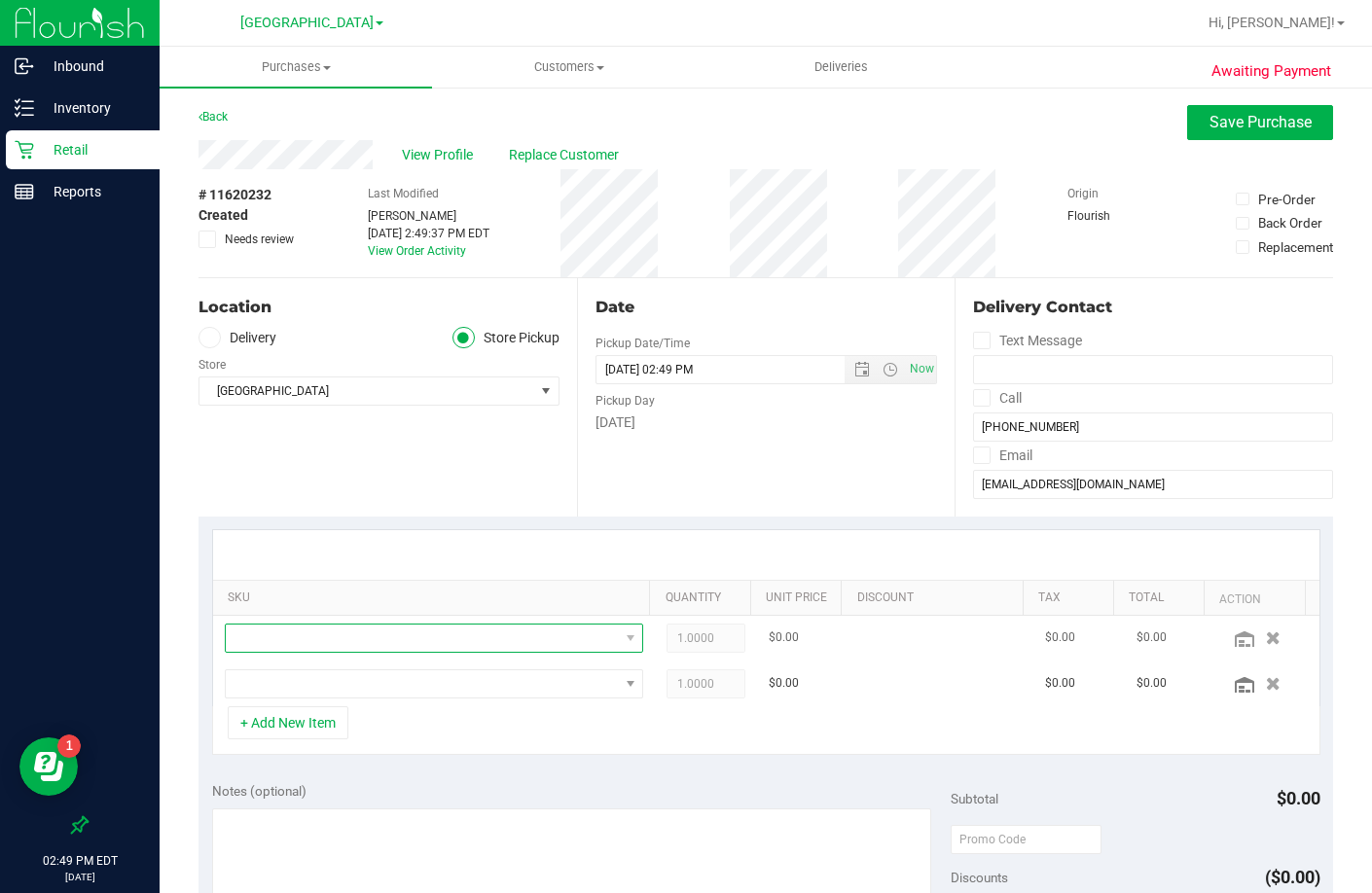 click at bounding box center [422, 638] 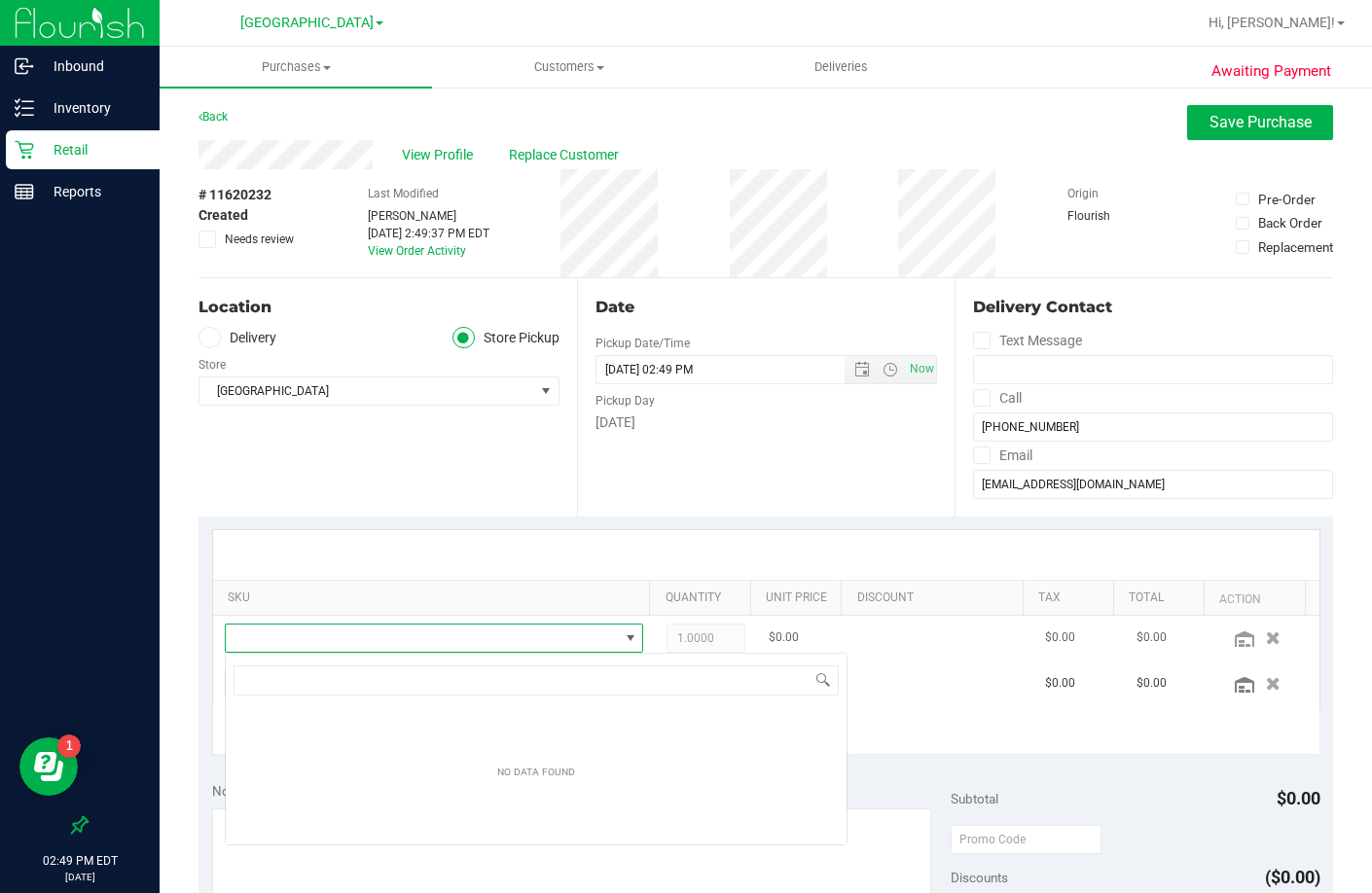 scroll, scrollTop: 97248, scrollLeft: 96897, axis: both 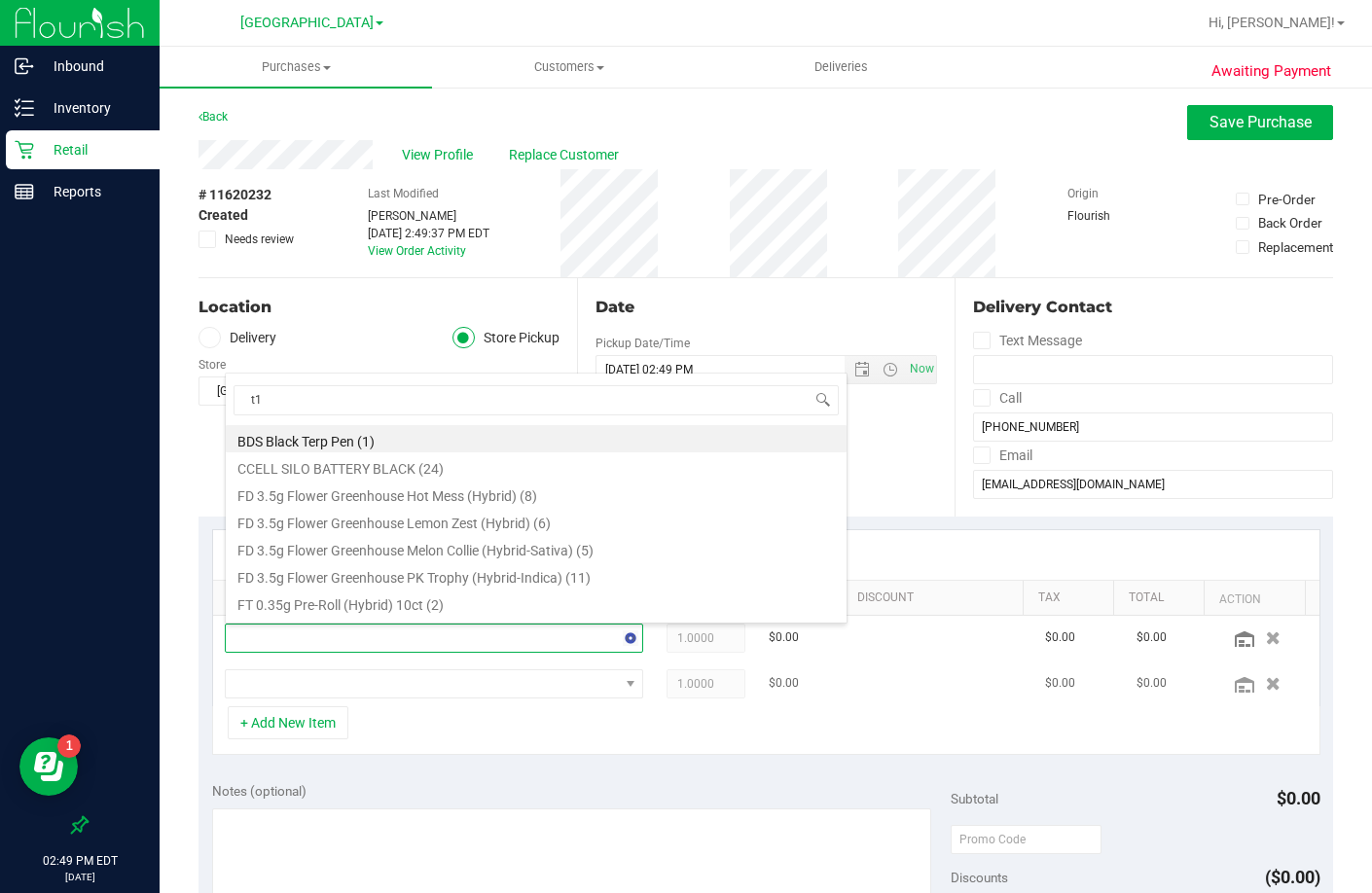 type on "t17" 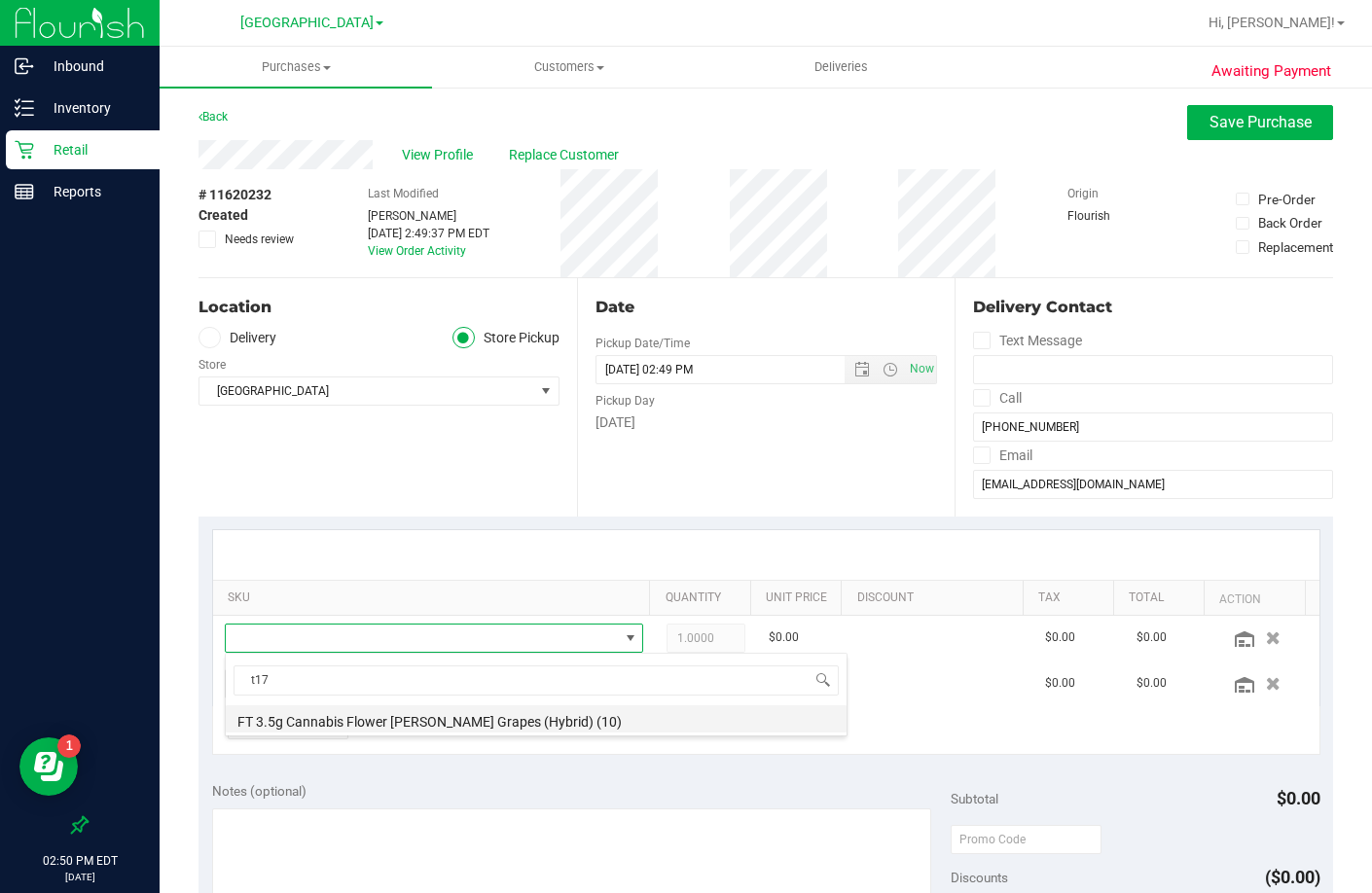 click on "FT 3.5g Cannabis Flower Gaspar's Grapes (Hybrid) (10)" at bounding box center [536, 719] 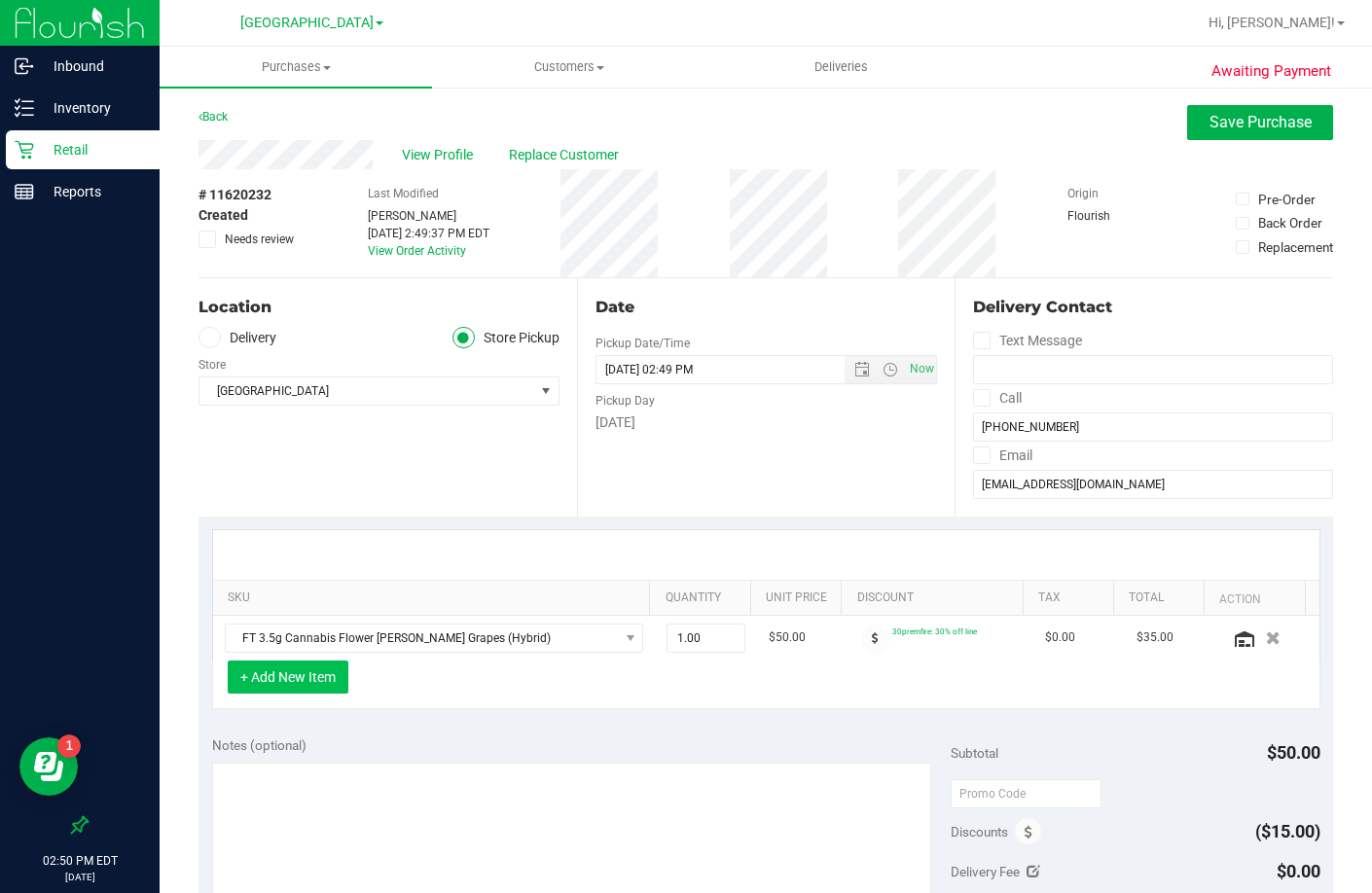 click on "+ Add New Item" at bounding box center (288, 677) 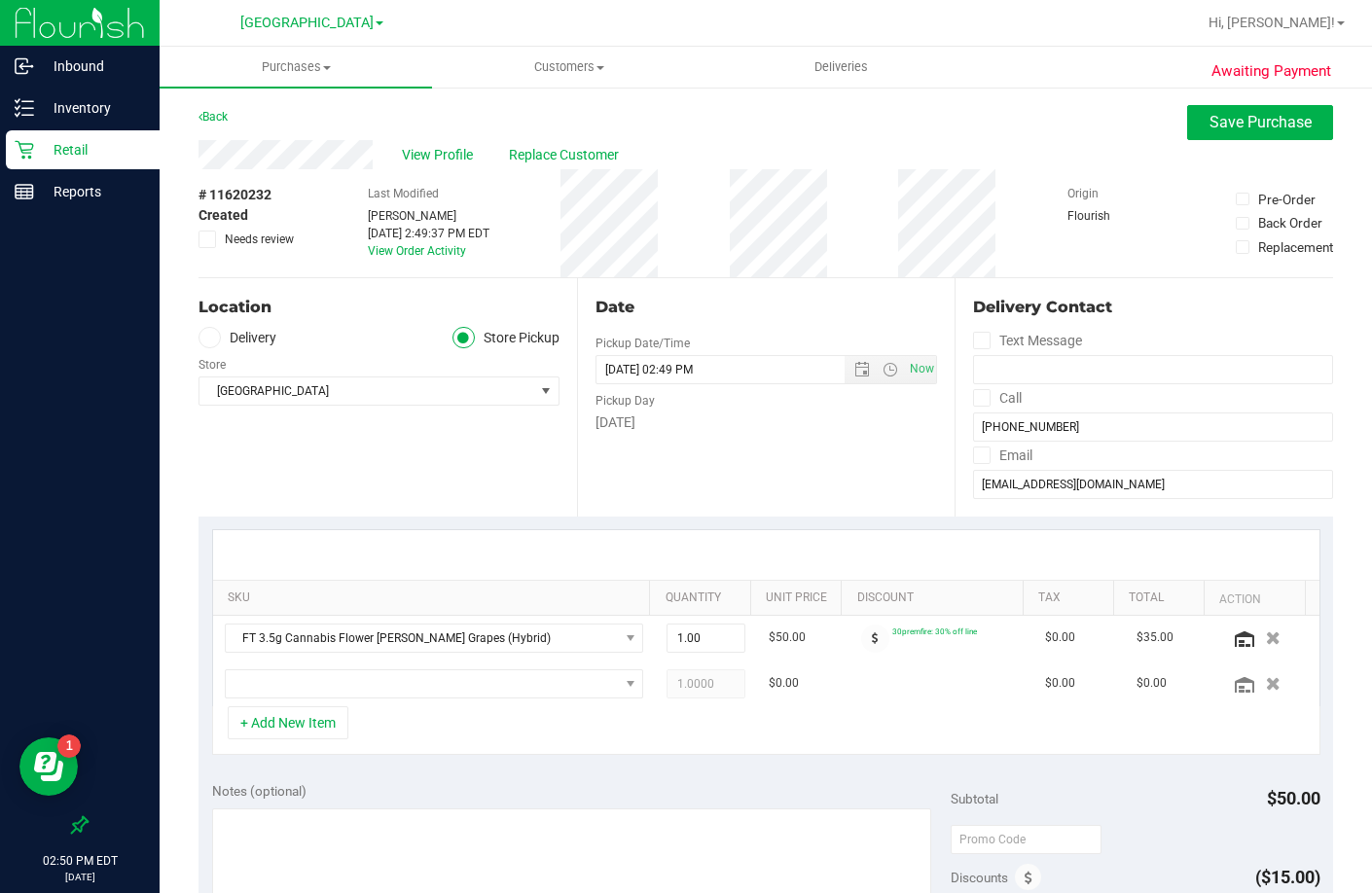 click on "SKU Quantity Unit Price Discount Tax Total Action
FT 3.5g Cannabis Flower Gaspar's Grapes (Hybrid)
1.00 1
$50.00
30premfire:
30%
off
line
$0.00
$35.00
1.0000 1
$0.00
$0.00
$0.00" at bounding box center (766, 642) 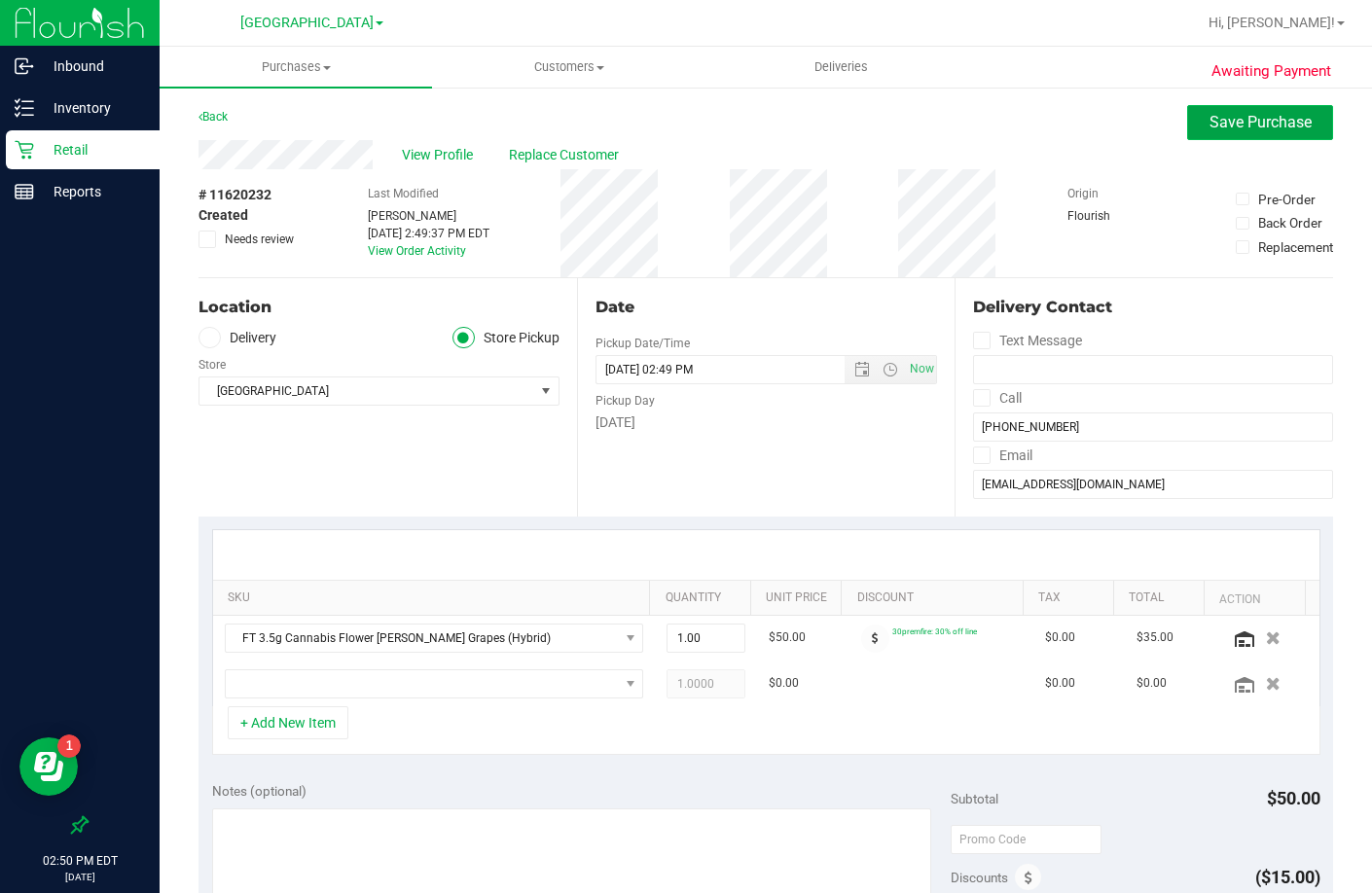 click on "Save Purchase" at bounding box center [1260, 122] 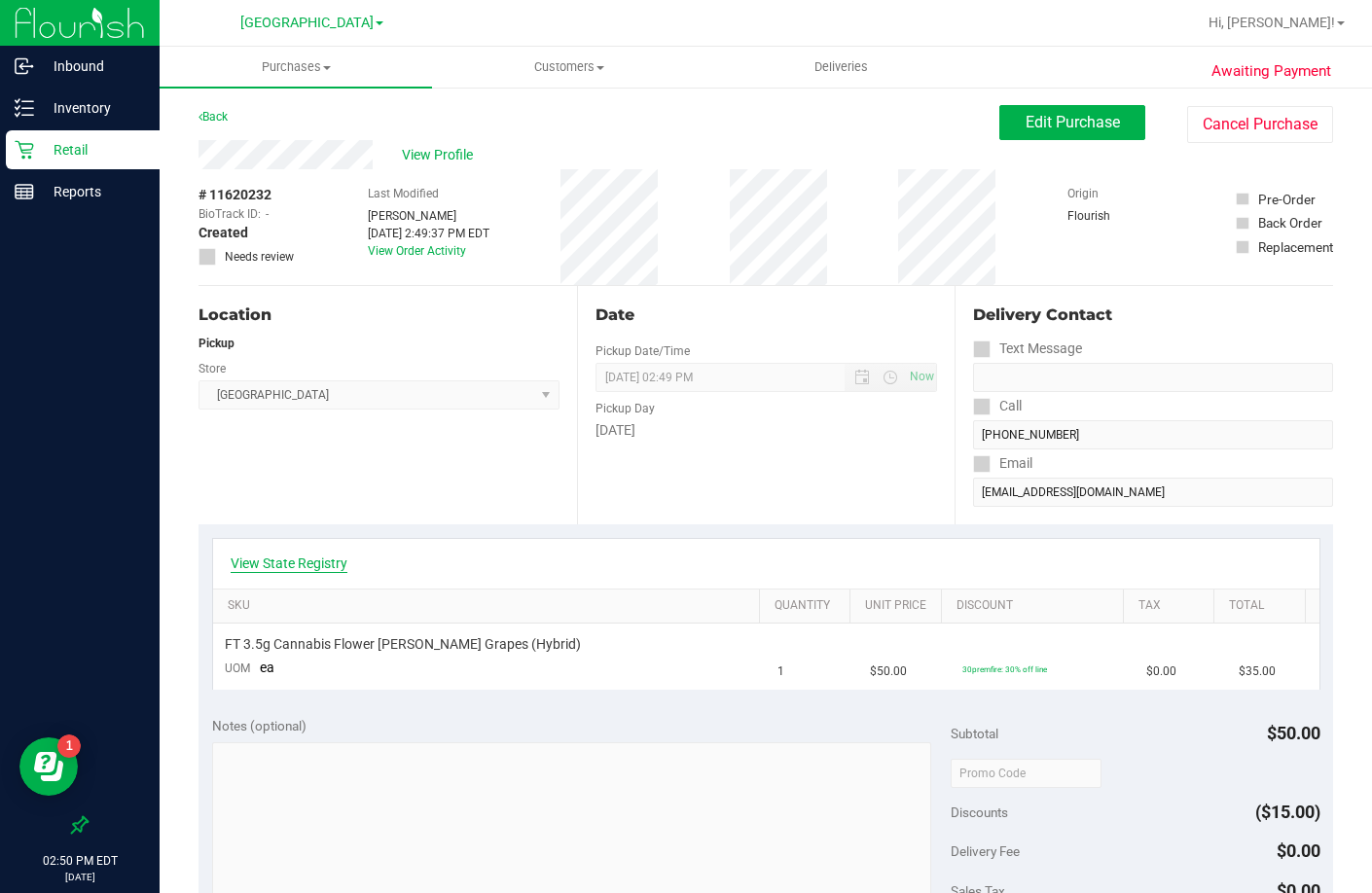 click on "View State Registry" at bounding box center (289, 563) 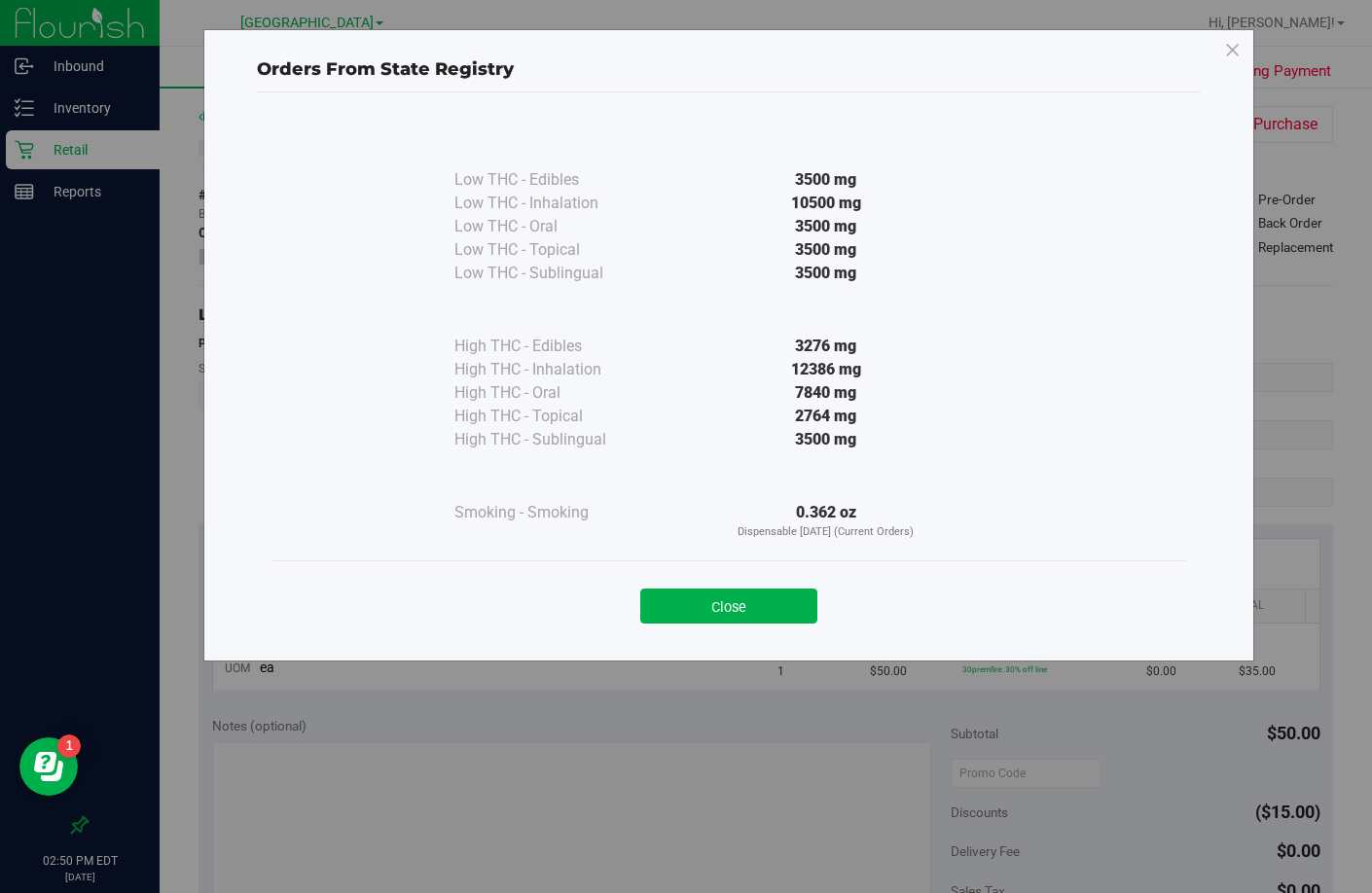 click on "Close" at bounding box center [729, 606] 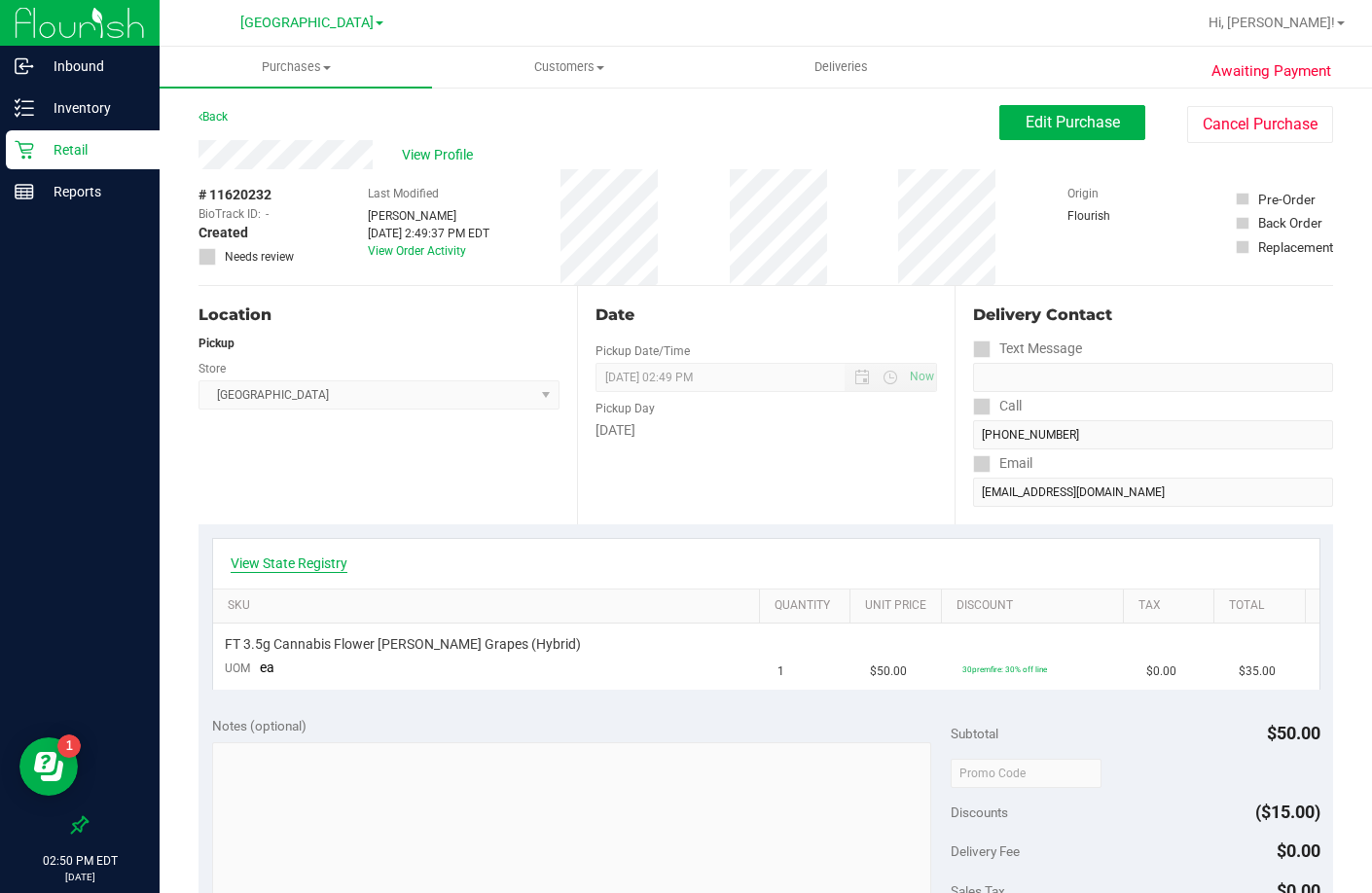 click on "View State Registry" at bounding box center [289, 563] 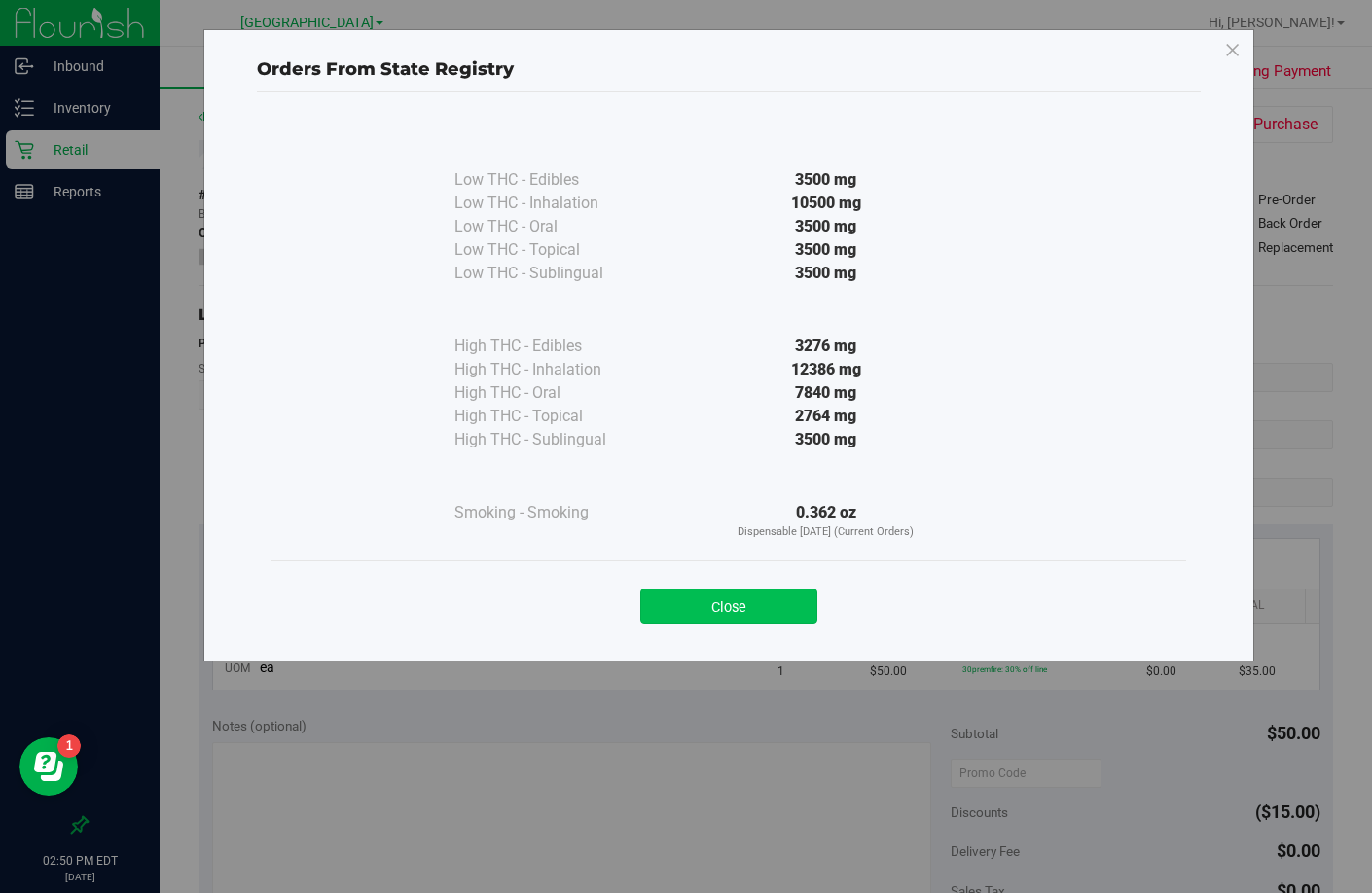 click on "Close" at bounding box center [729, 606] 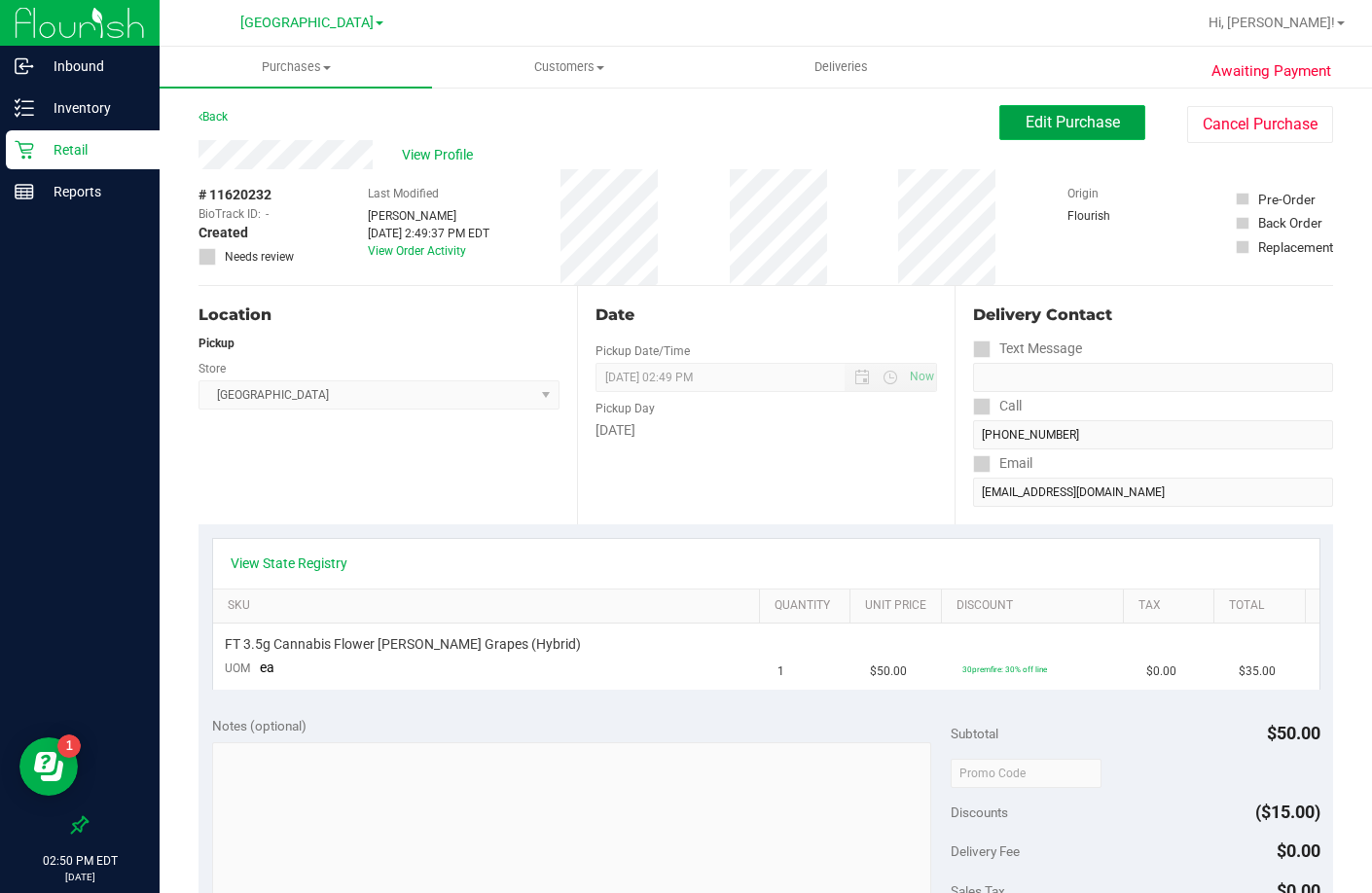 click on "Edit Purchase" at bounding box center [1072, 122] 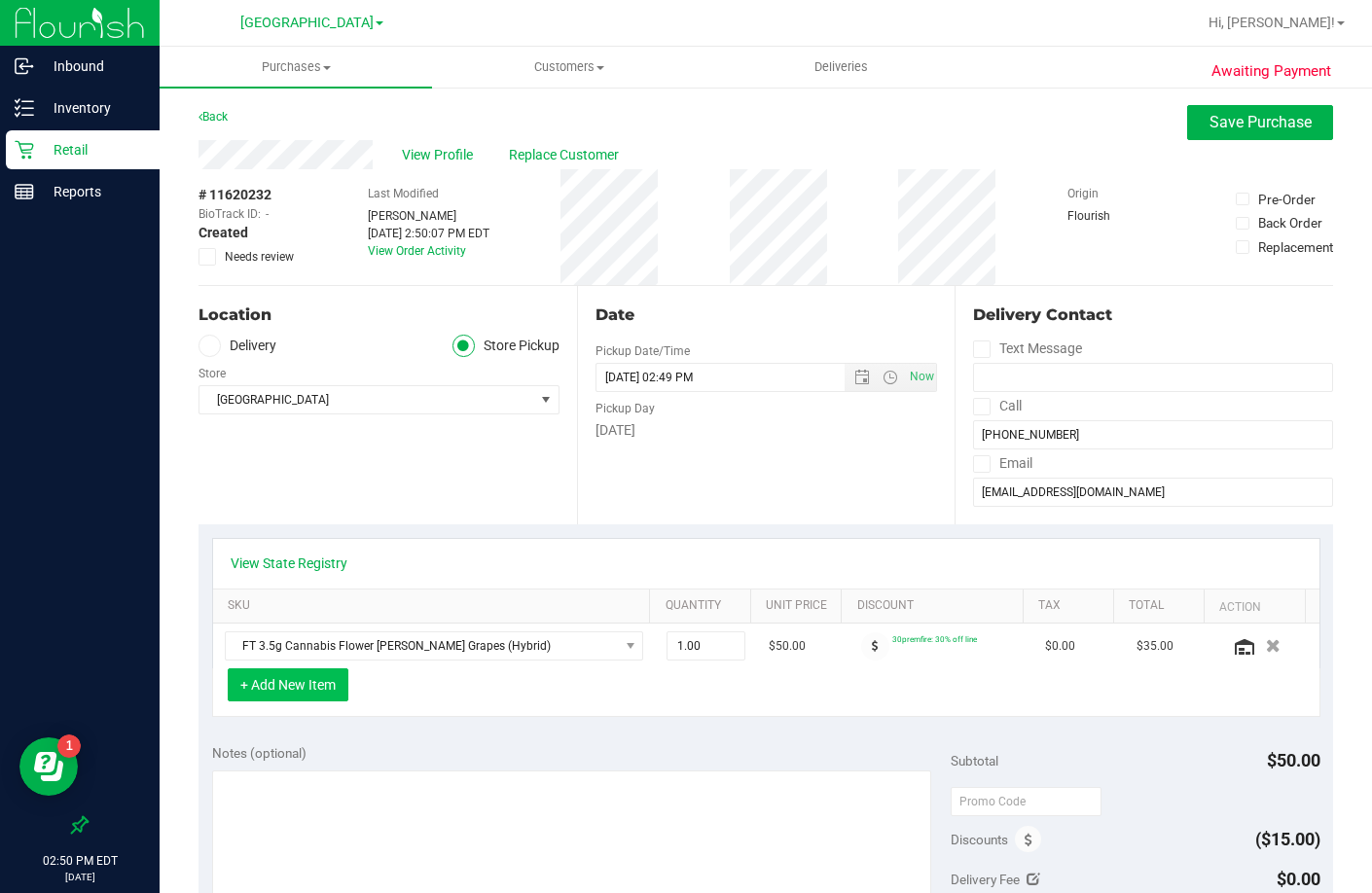 click on "+ Add New Item" at bounding box center [288, 685] 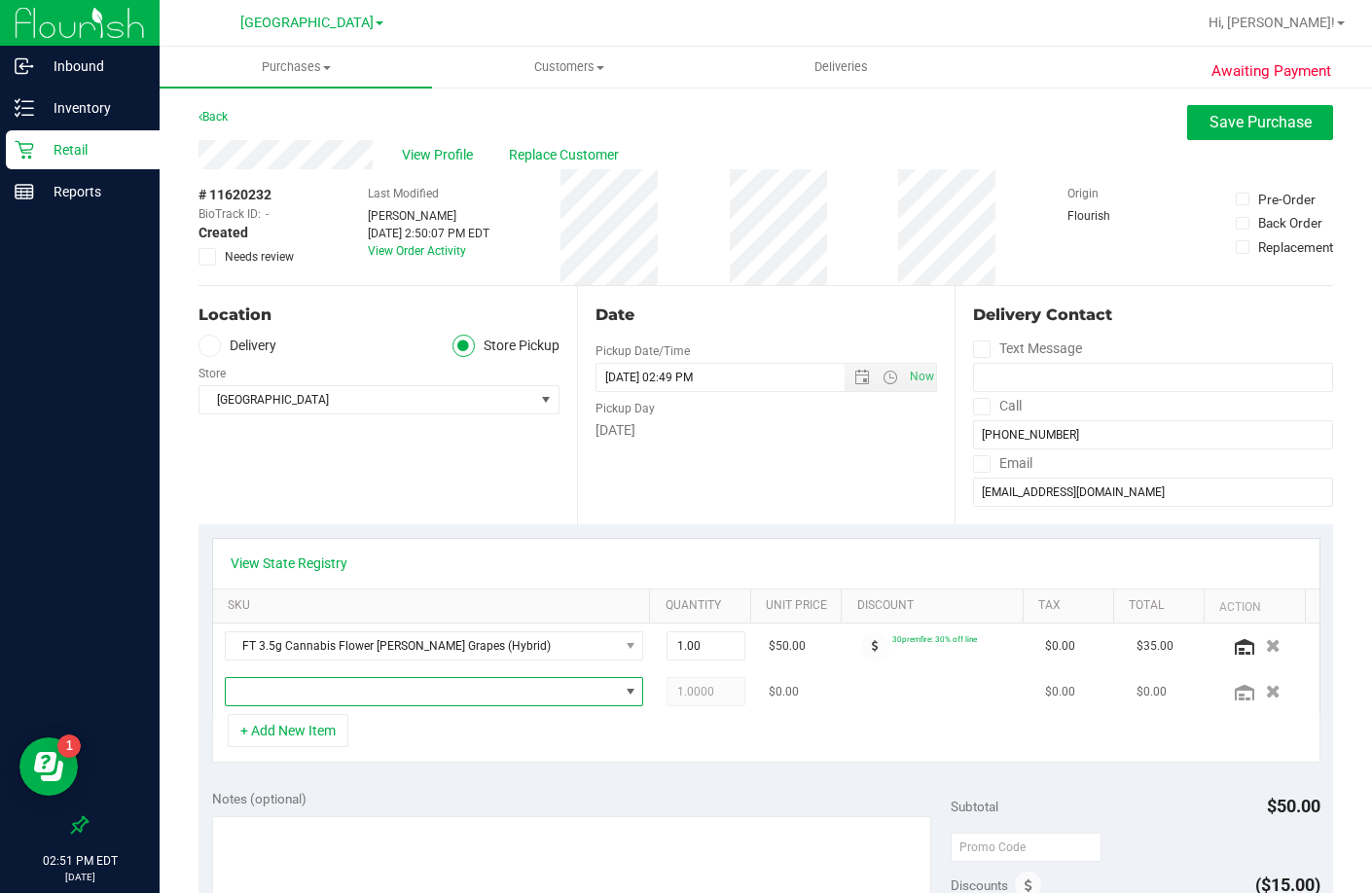 click at bounding box center [422, 692] 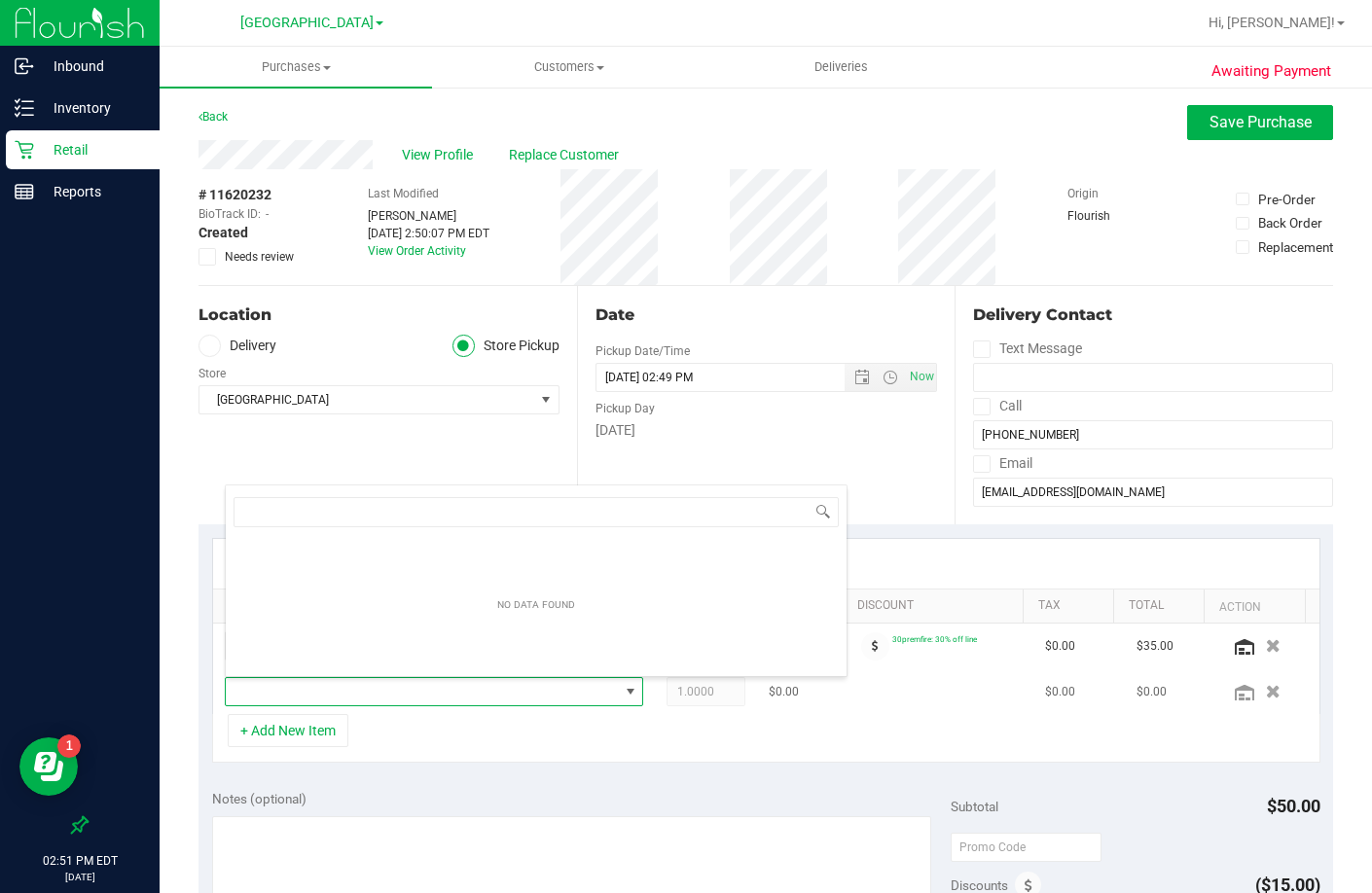 scroll, scrollTop: 97248, scrollLeft: 96897, axis: both 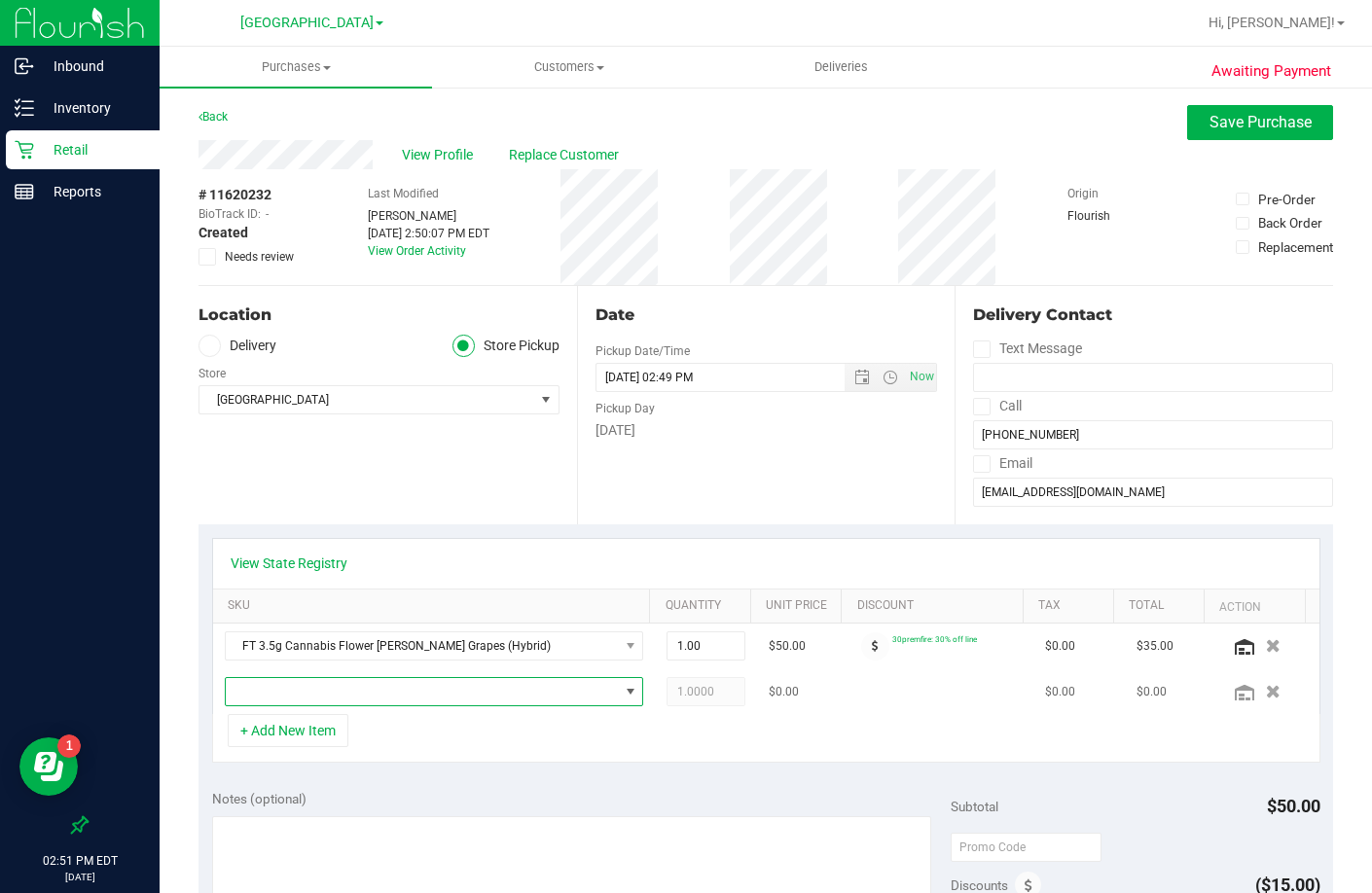 click at bounding box center (422, 692) 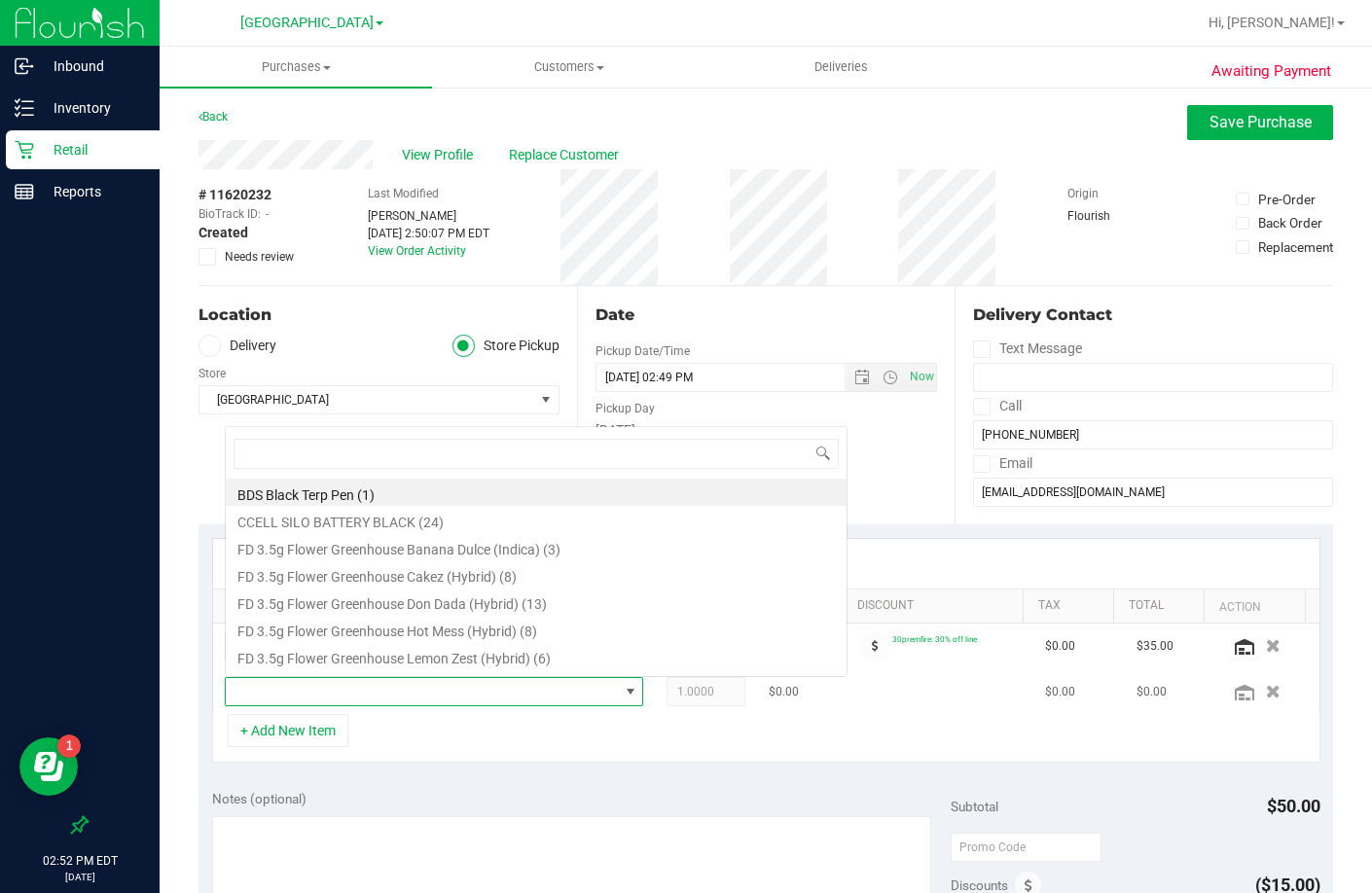 scroll, scrollTop: 0, scrollLeft: 0, axis: both 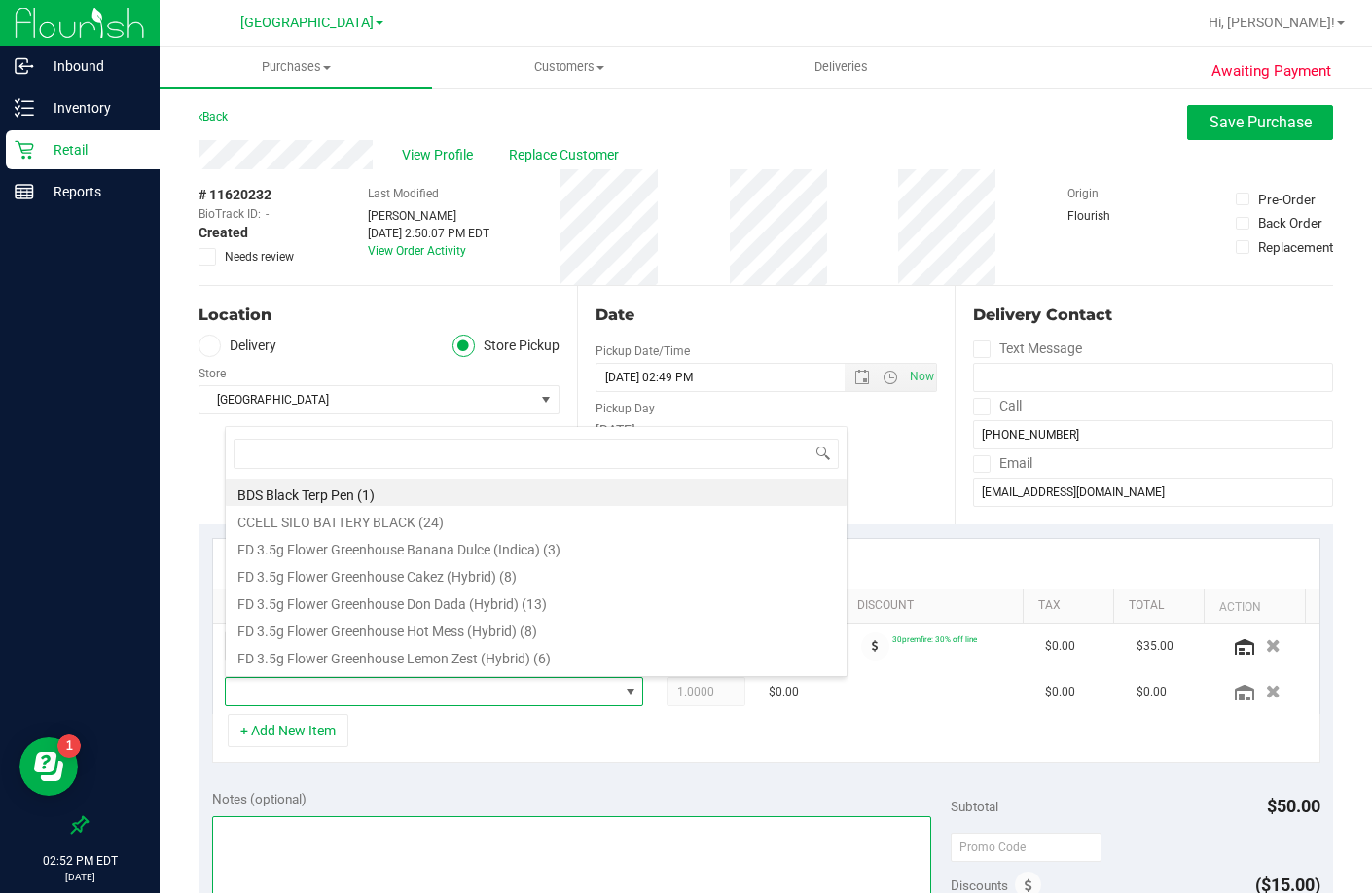click at bounding box center [571, 910] 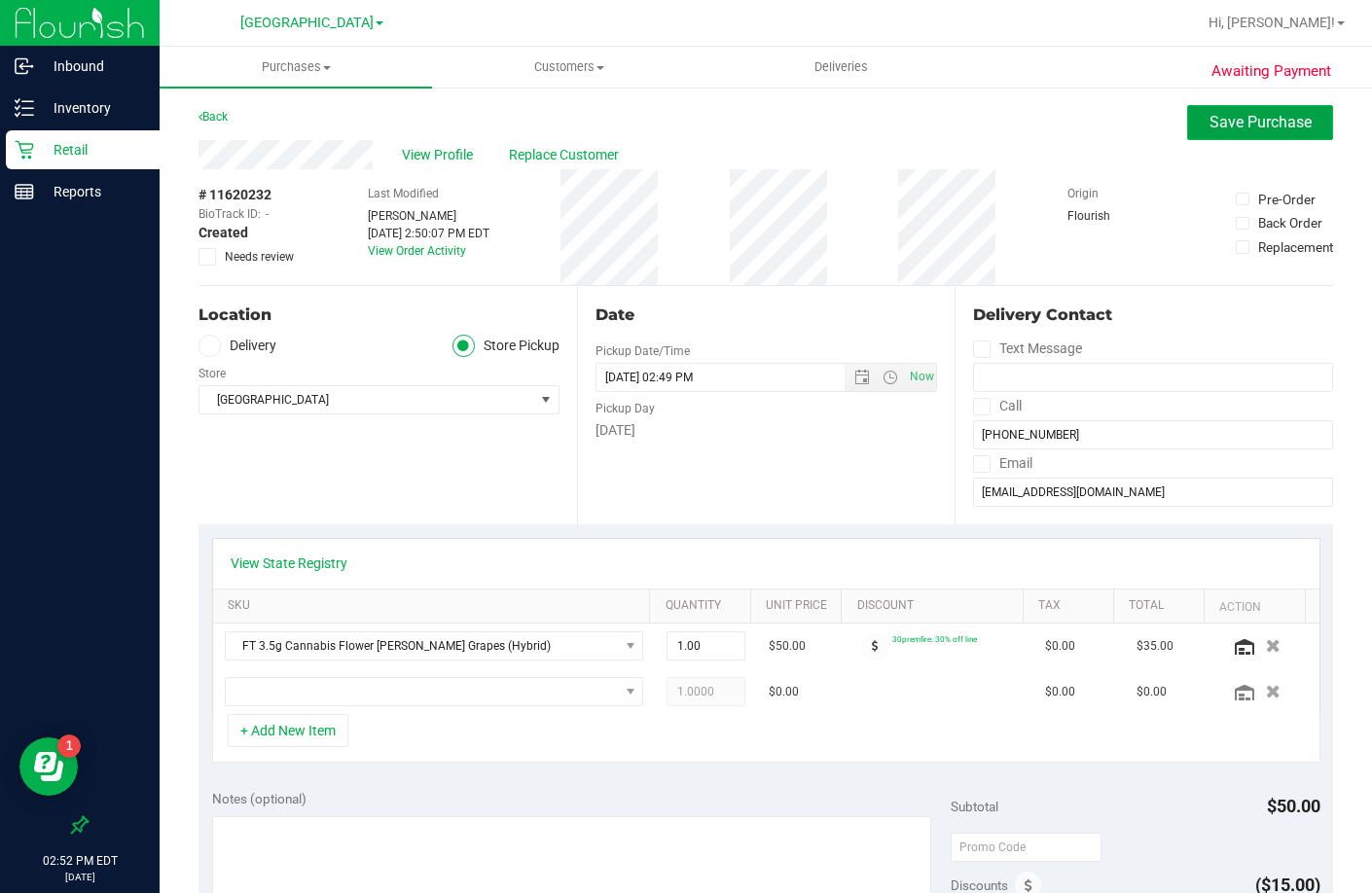 click on "Save Purchase" at bounding box center (1260, 122) 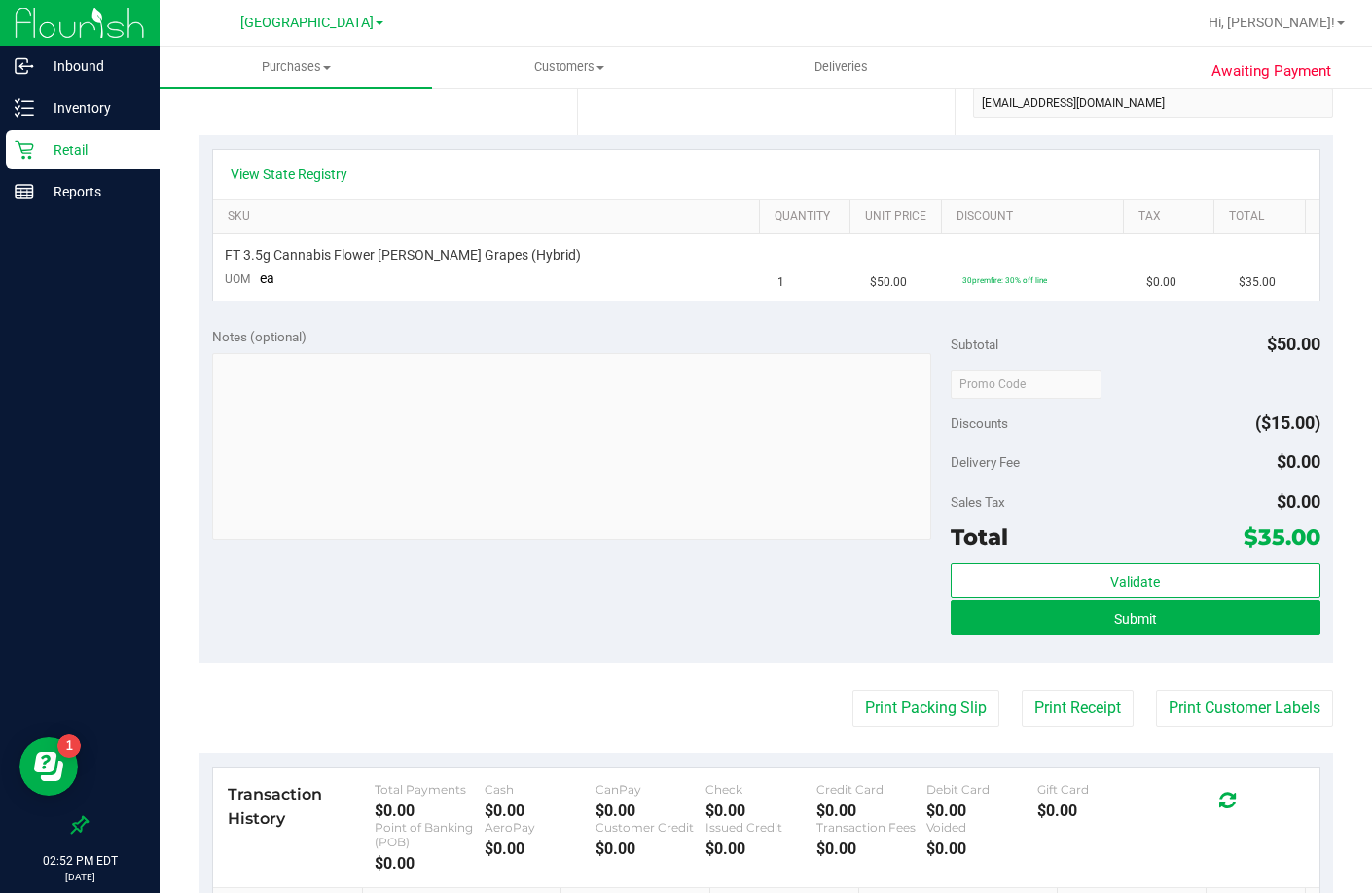scroll, scrollTop: 666, scrollLeft: 0, axis: vertical 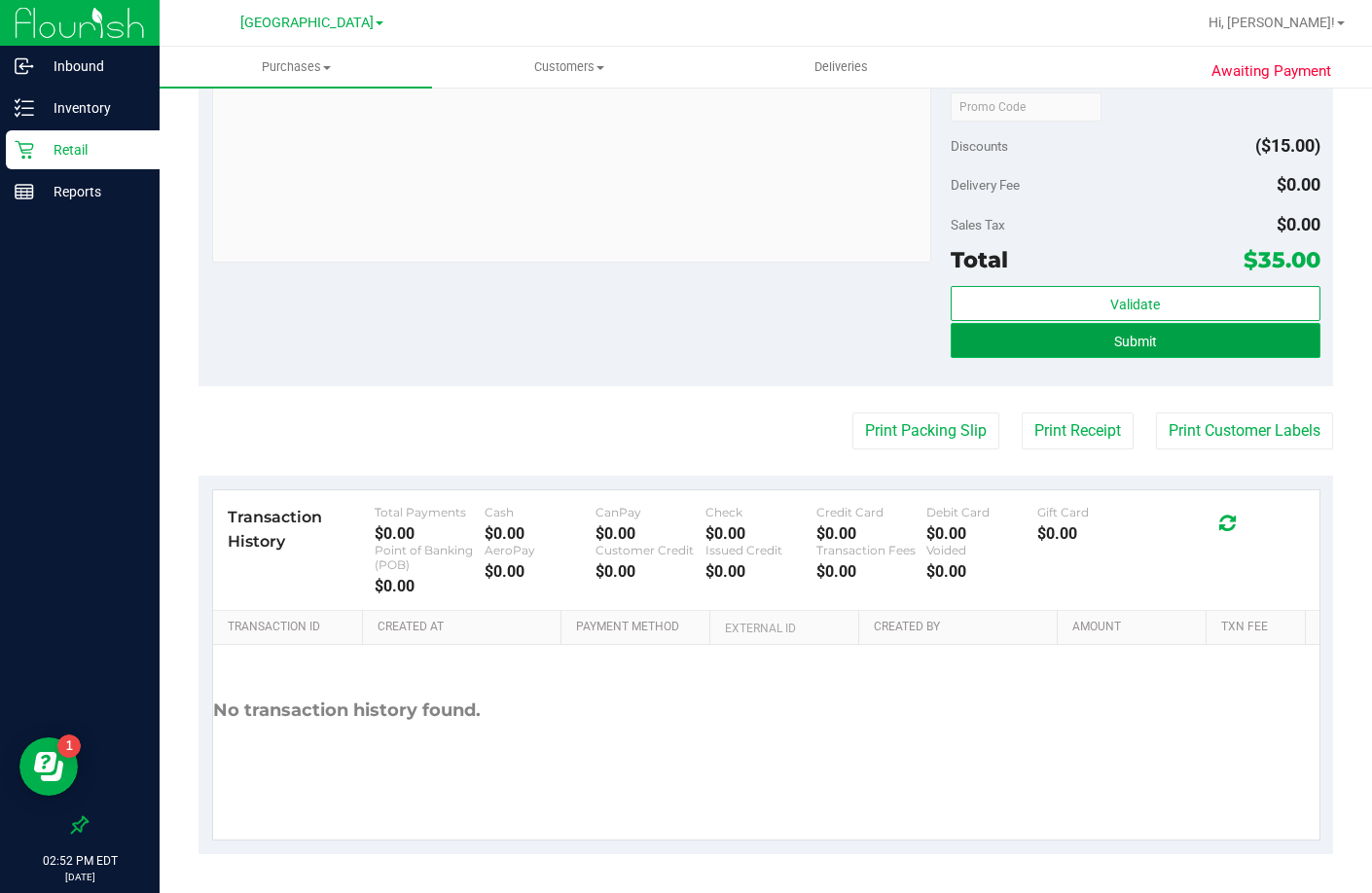 click on "Submit" at bounding box center (1136, 340) 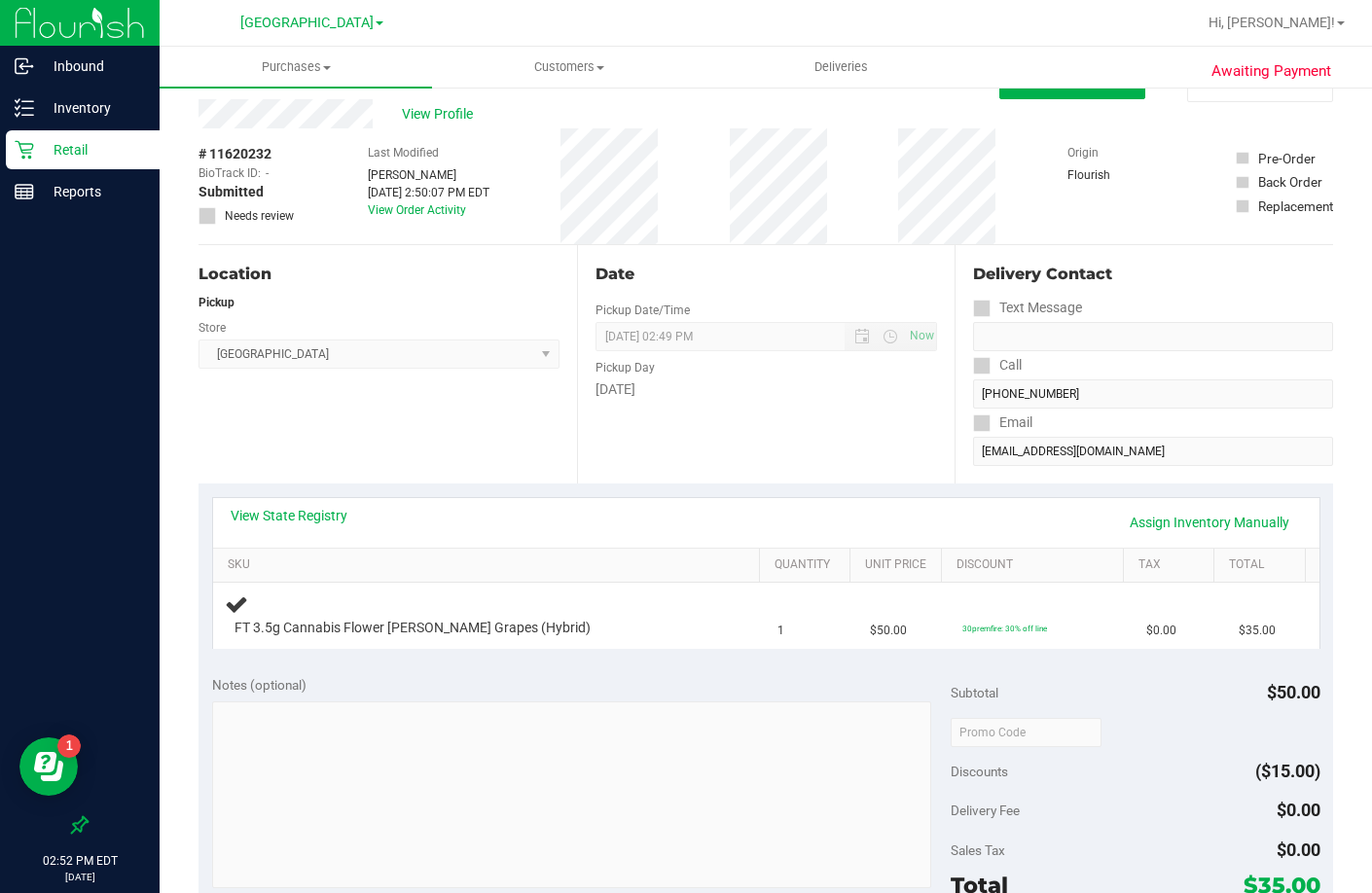 scroll, scrollTop: 0, scrollLeft: 0, axis: both 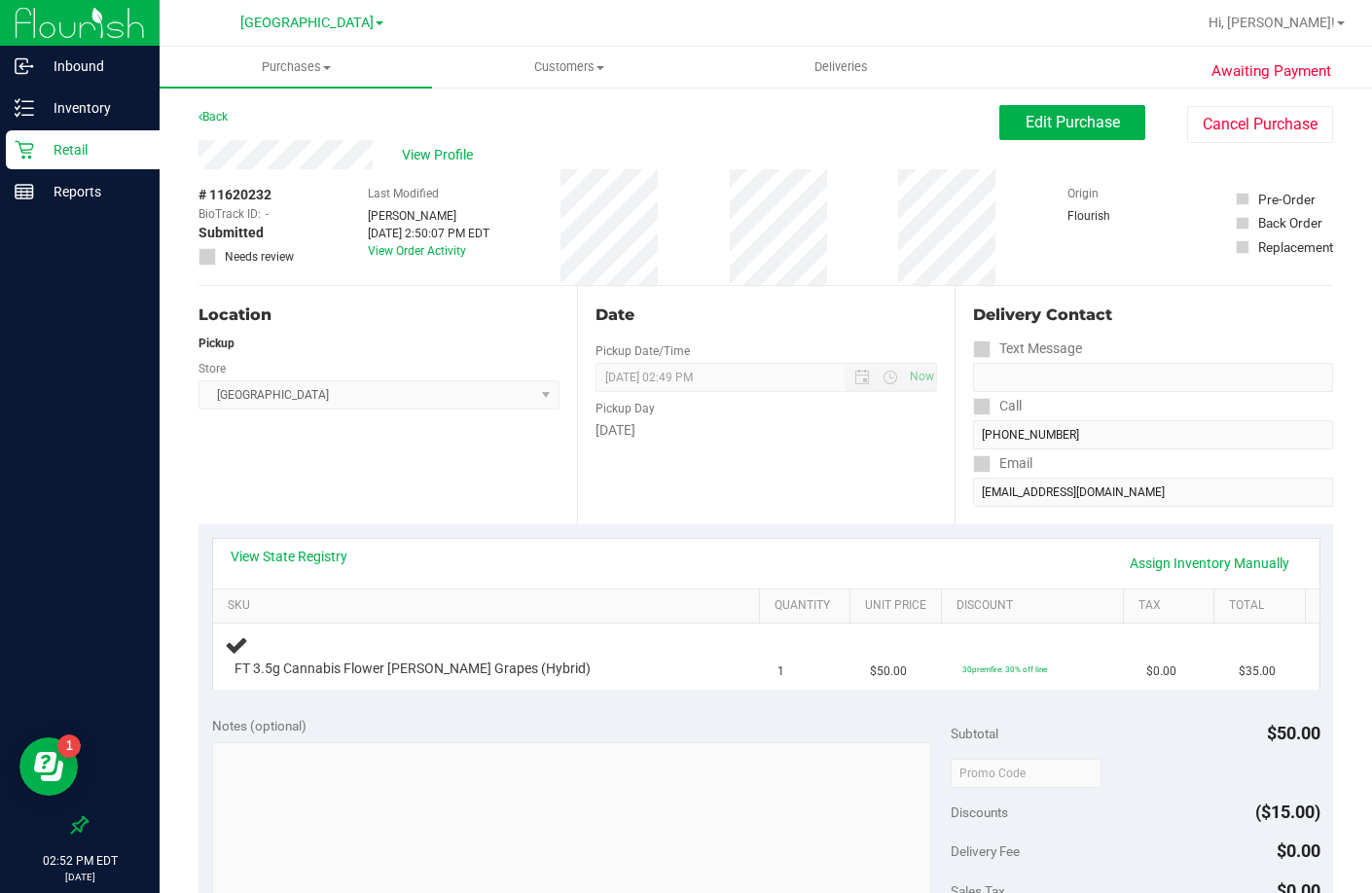 click on "Retail" at bounding box center [83, 150] 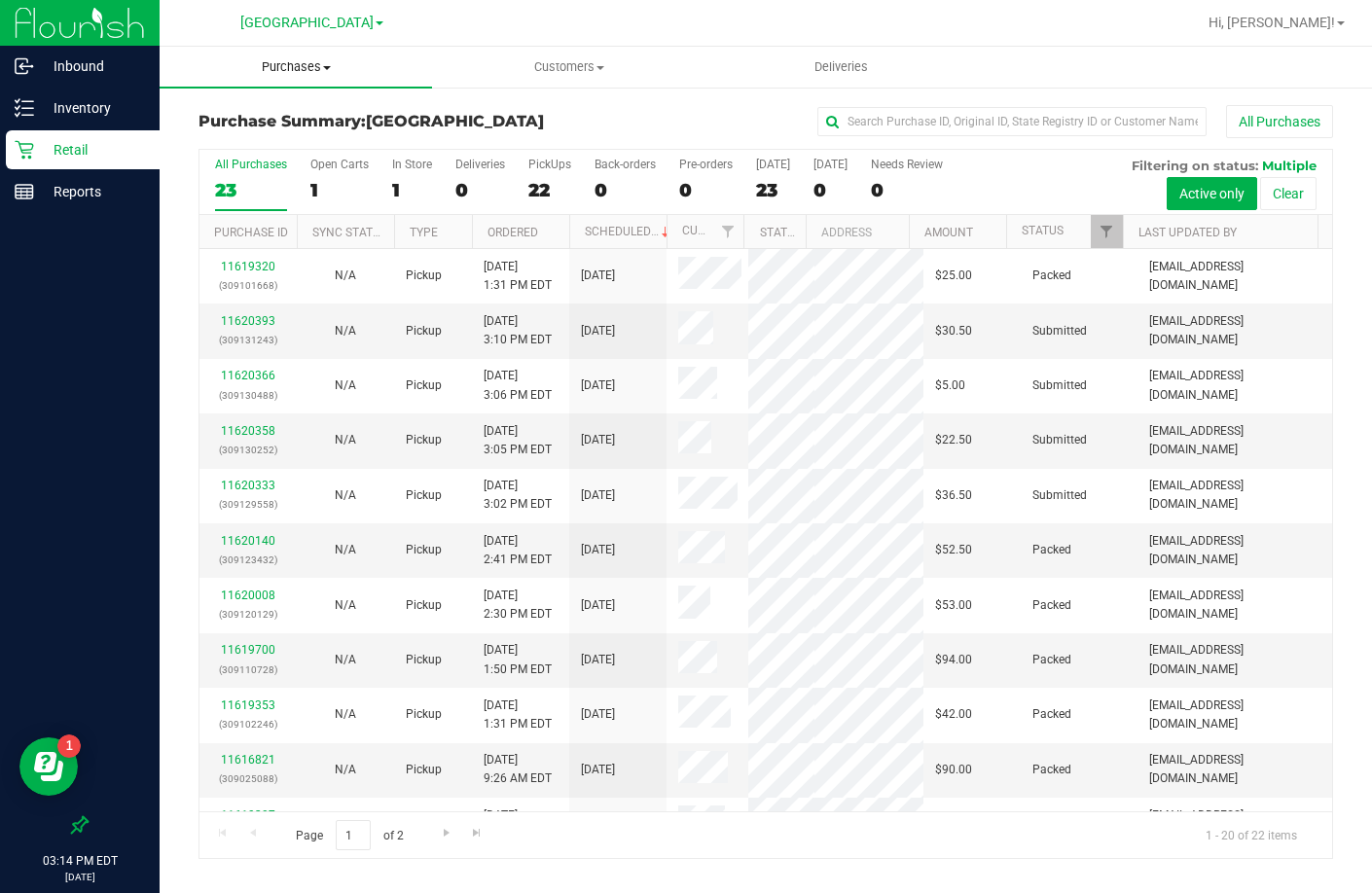 click on "Purchases
Summary of purchases
Fulfillment
All purchases" at bounding box center (296, 67) 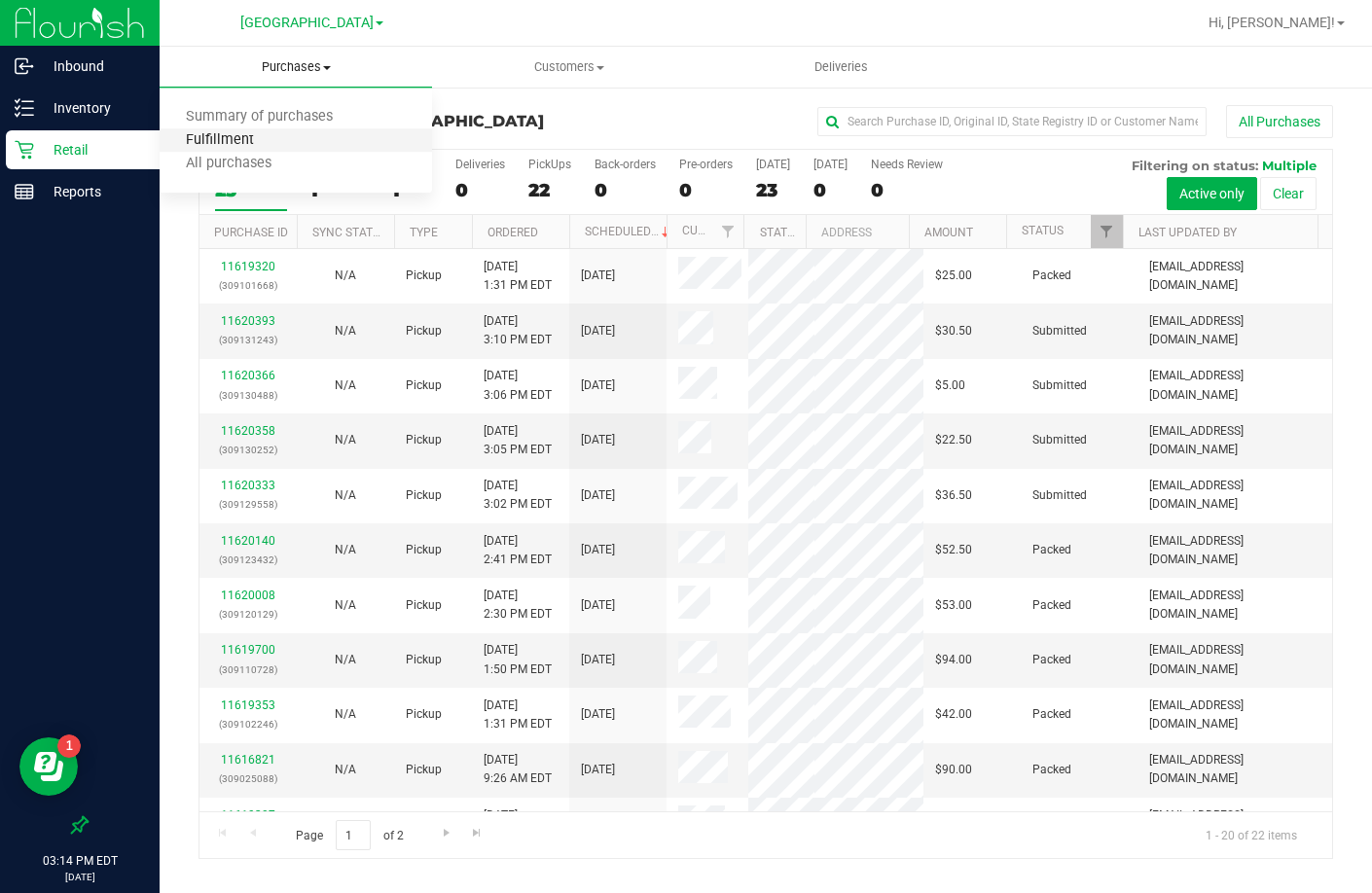 click on "Fulfillment" at bounding box center [220, 140] 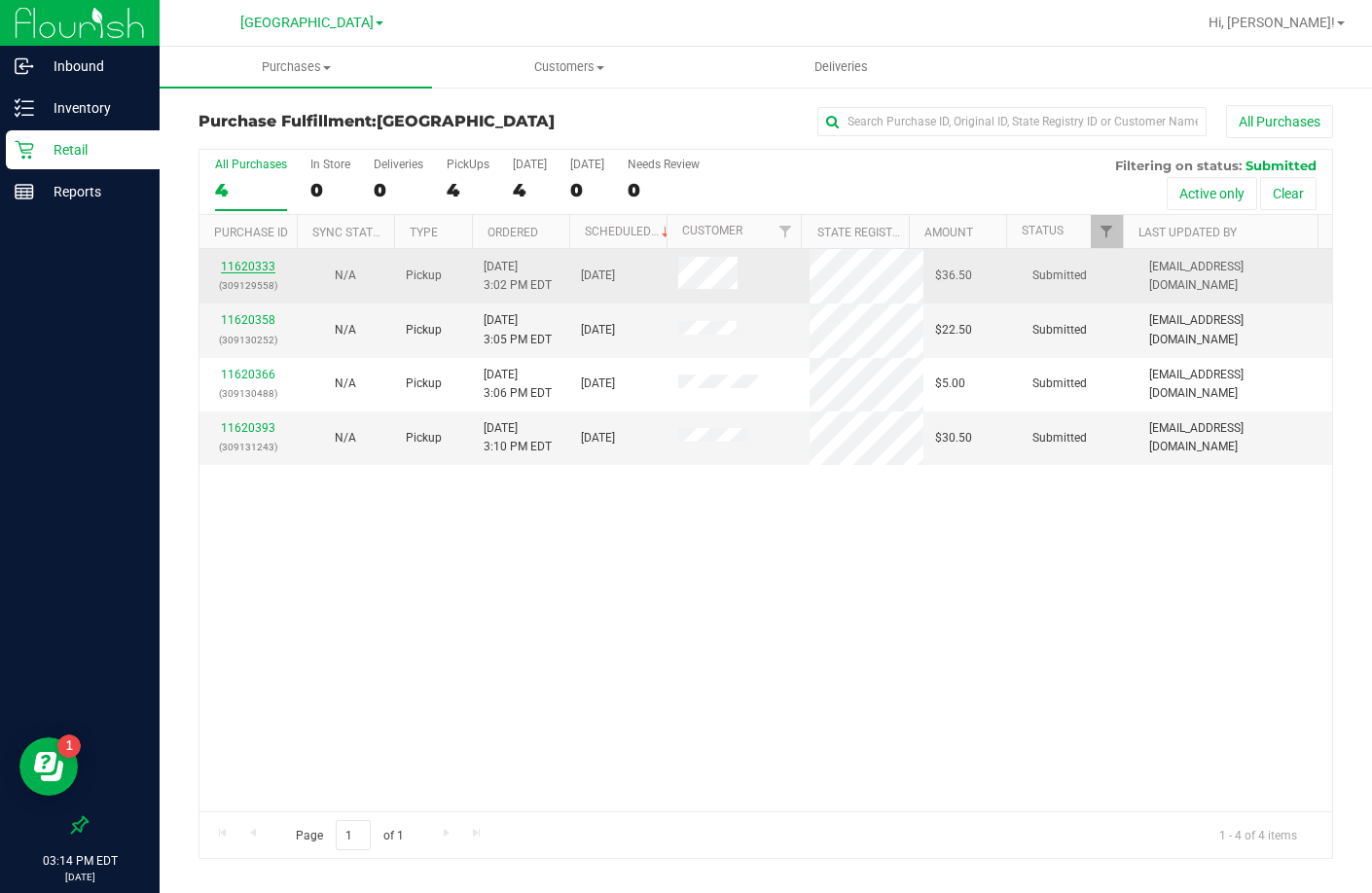 click on "11620333" at bounding box center [248, 267] 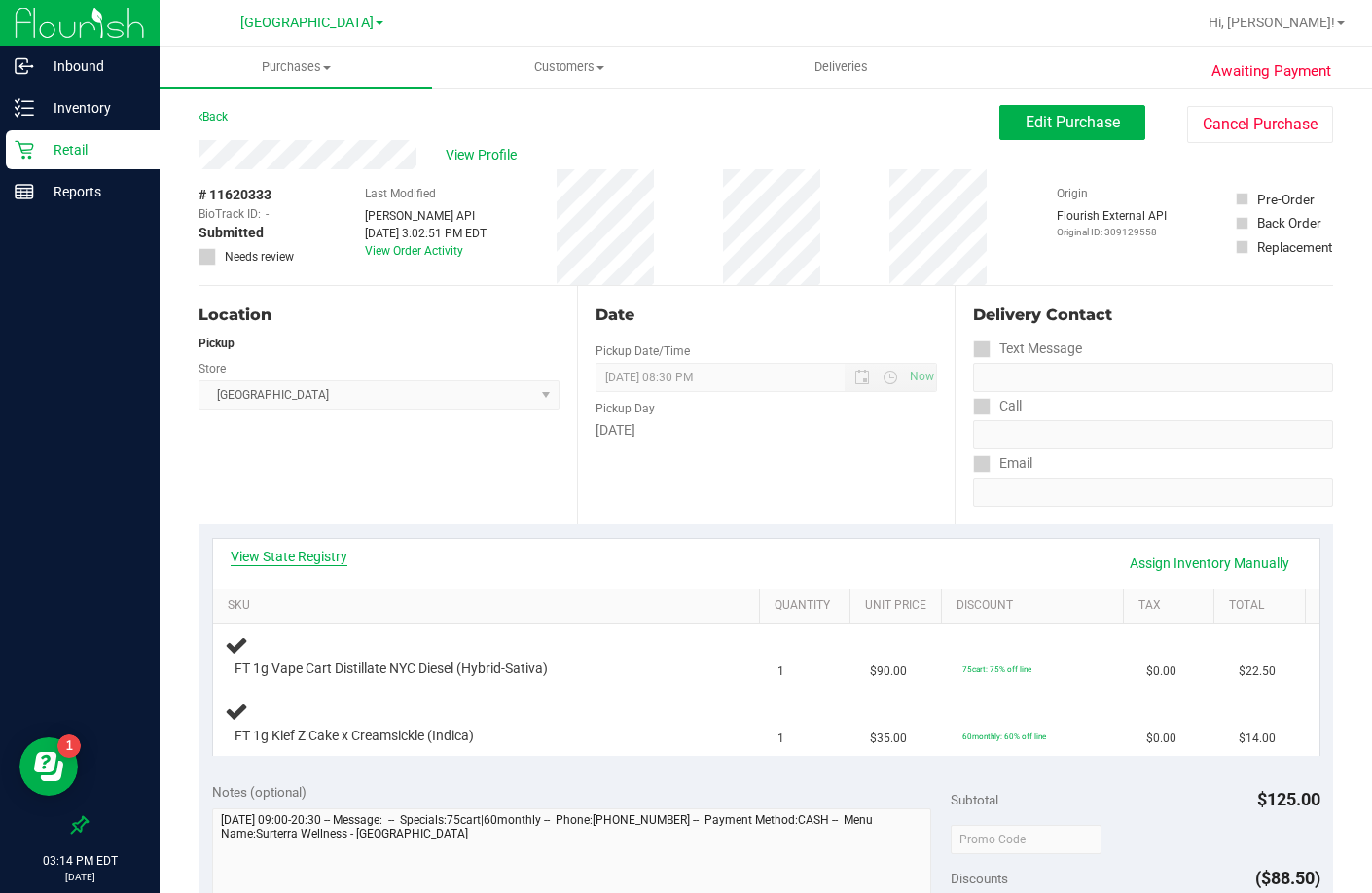 click on "View State Registry" at bounding box center (289, 556) 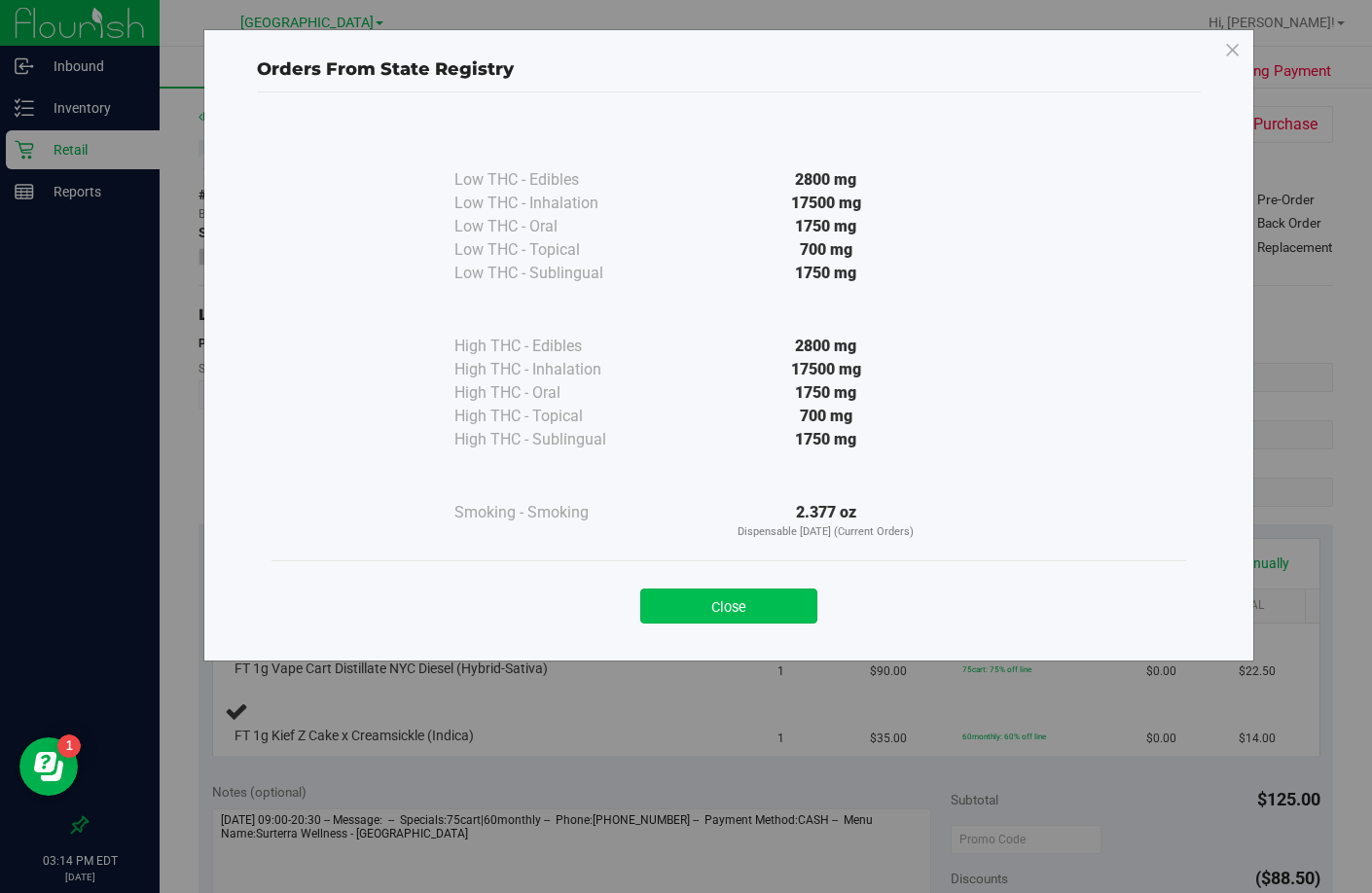 click on "Close" at bounding box center (729, 606) 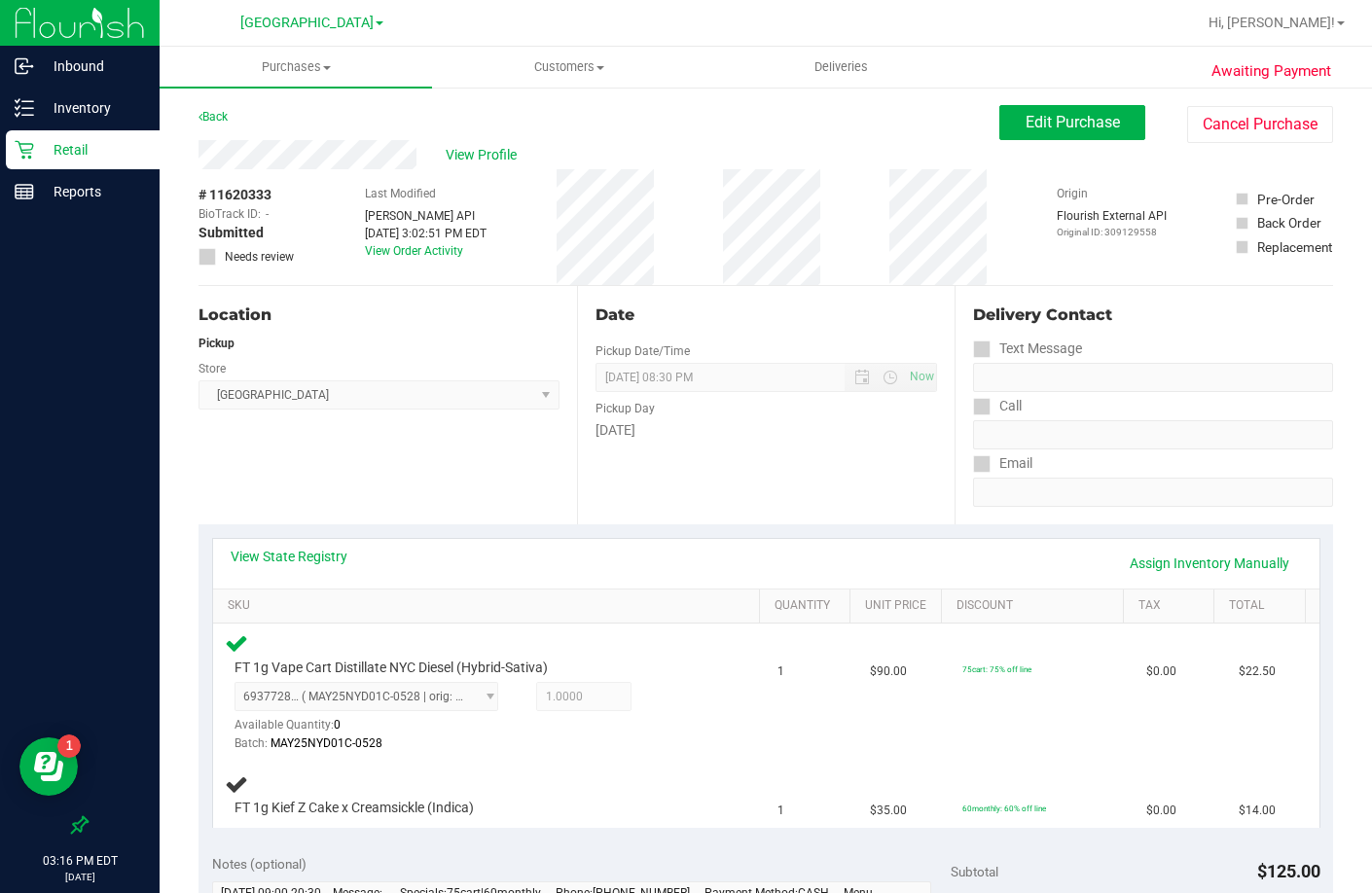 click on "Date
Pickup Date/Time
07/12/2025
Now
07/12/2025 08:30 PM
Now
Pickup Day
Saturday" at bounding box center [766, 405] 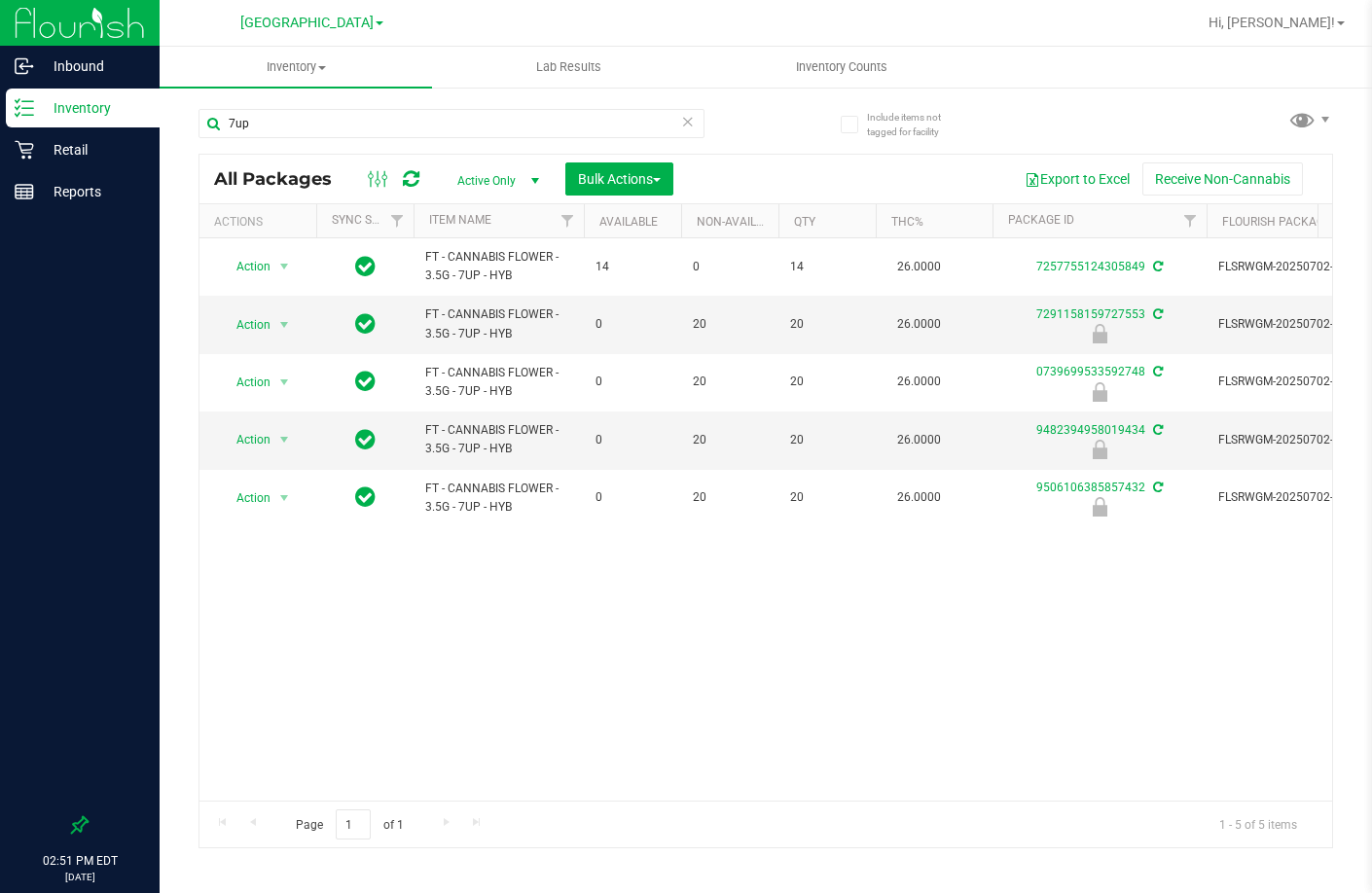 scroll, scrollTop: 0, scrollLeft: 0, axis: both 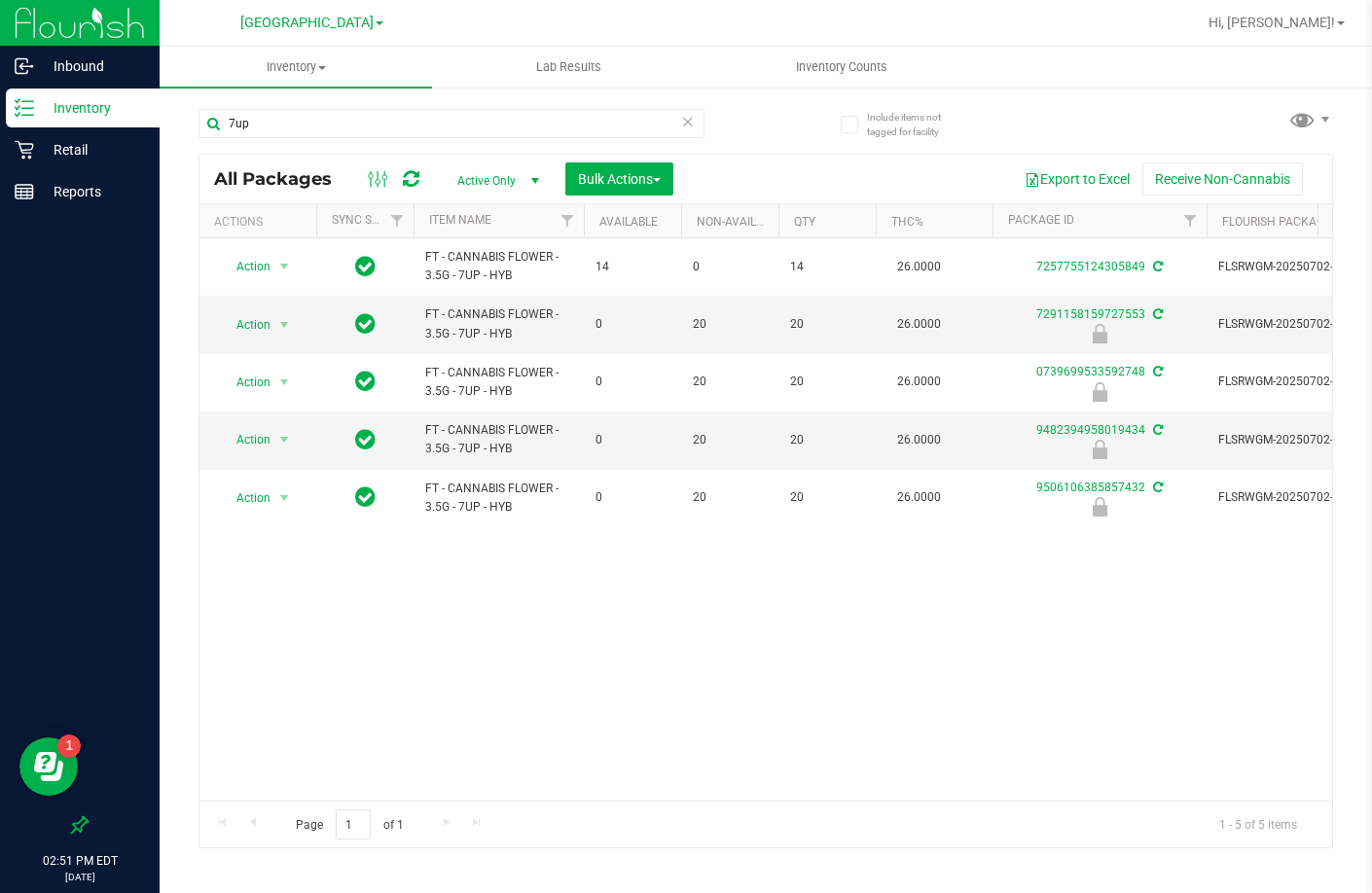 drag, startPoint x: 0, startPoint y: 0, endPoint x: 190, endPoint y: 96, distance: 212.87555 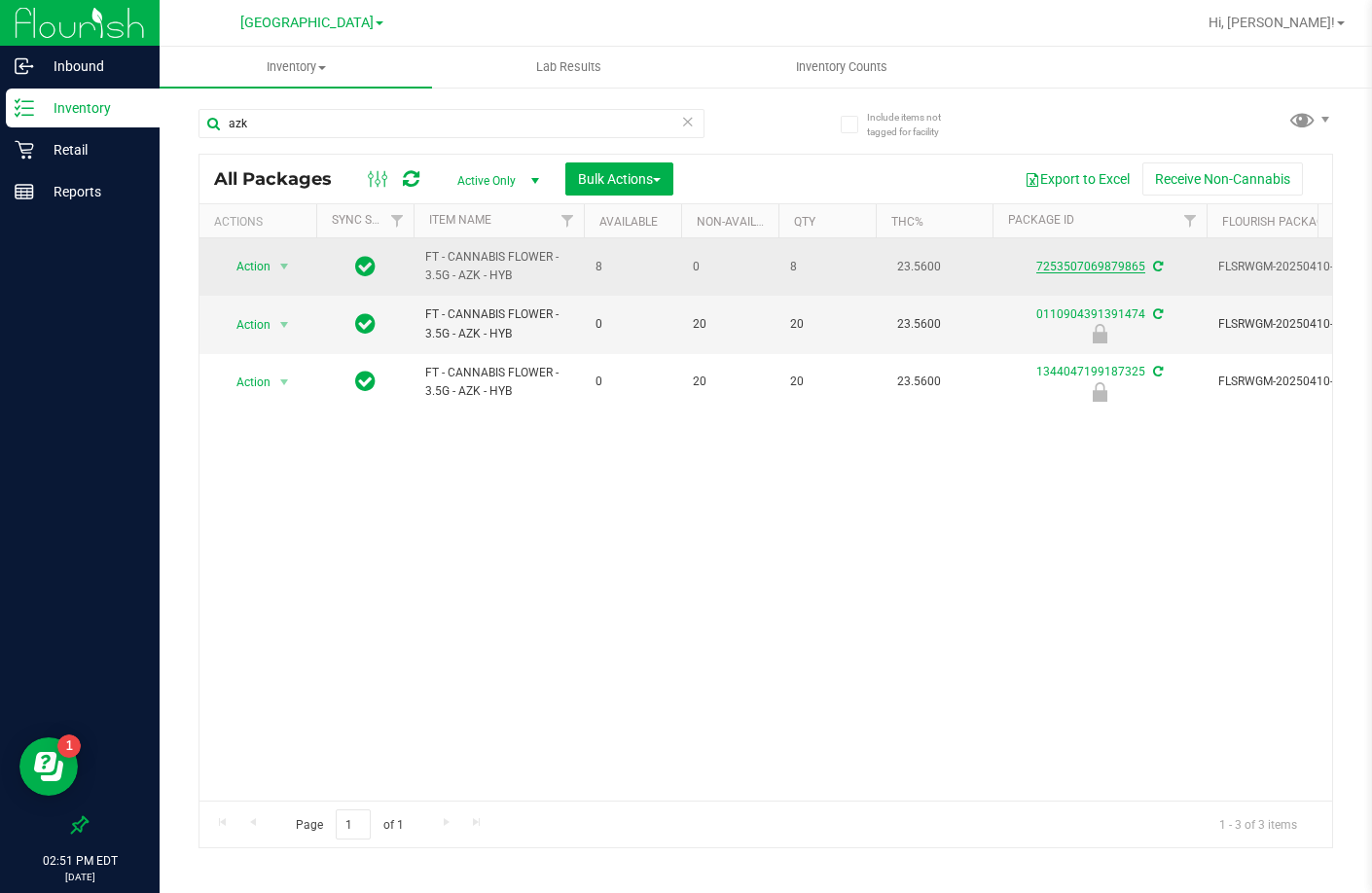 type on "azk" 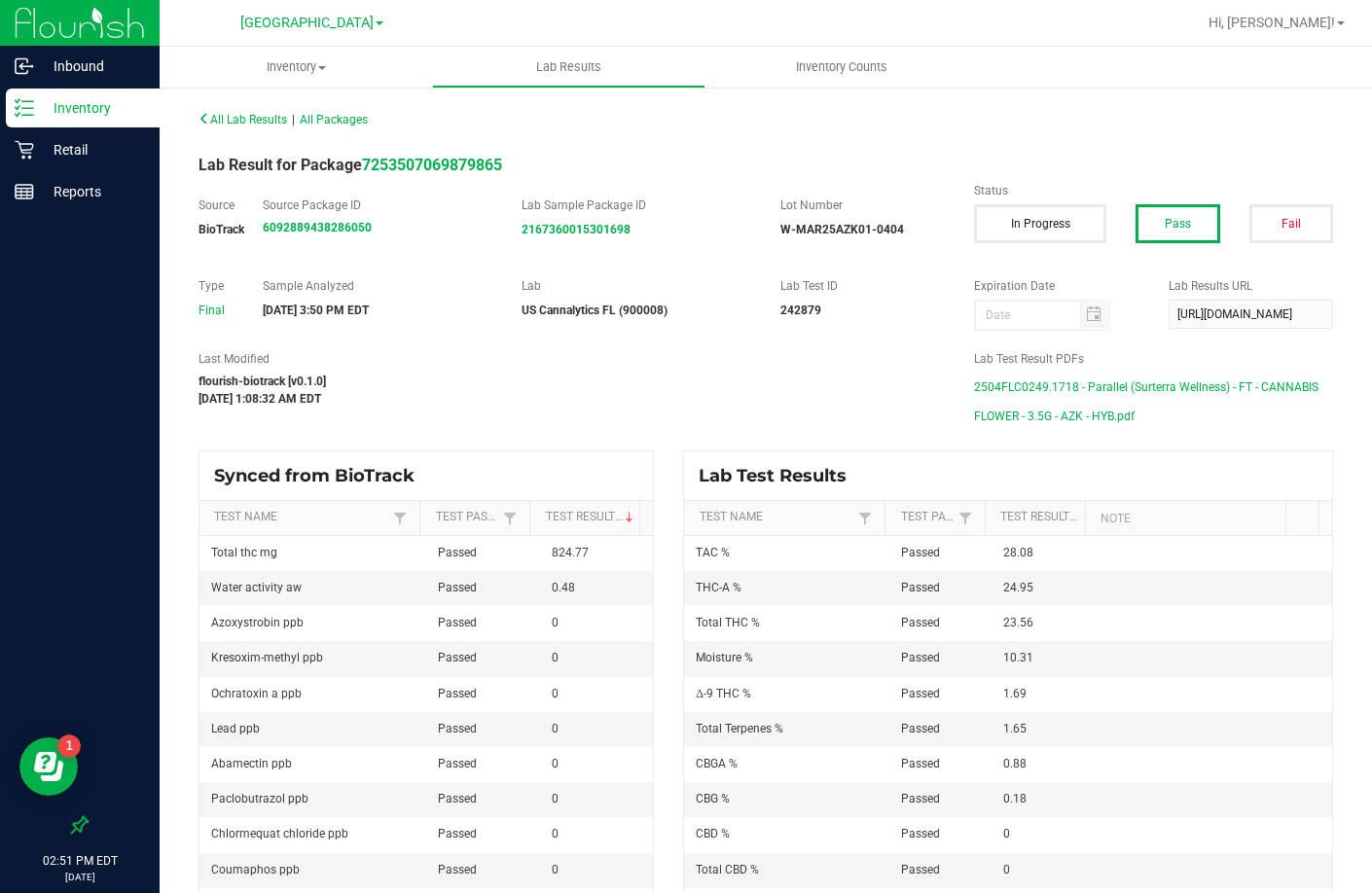 click on "2504FLC0249.1718 - Parallel (Surterra Wellness) - FT - CANNABIS FLOWER - 3.5G - AZK - HYB.pdf" at bounding box center (1153, 402) 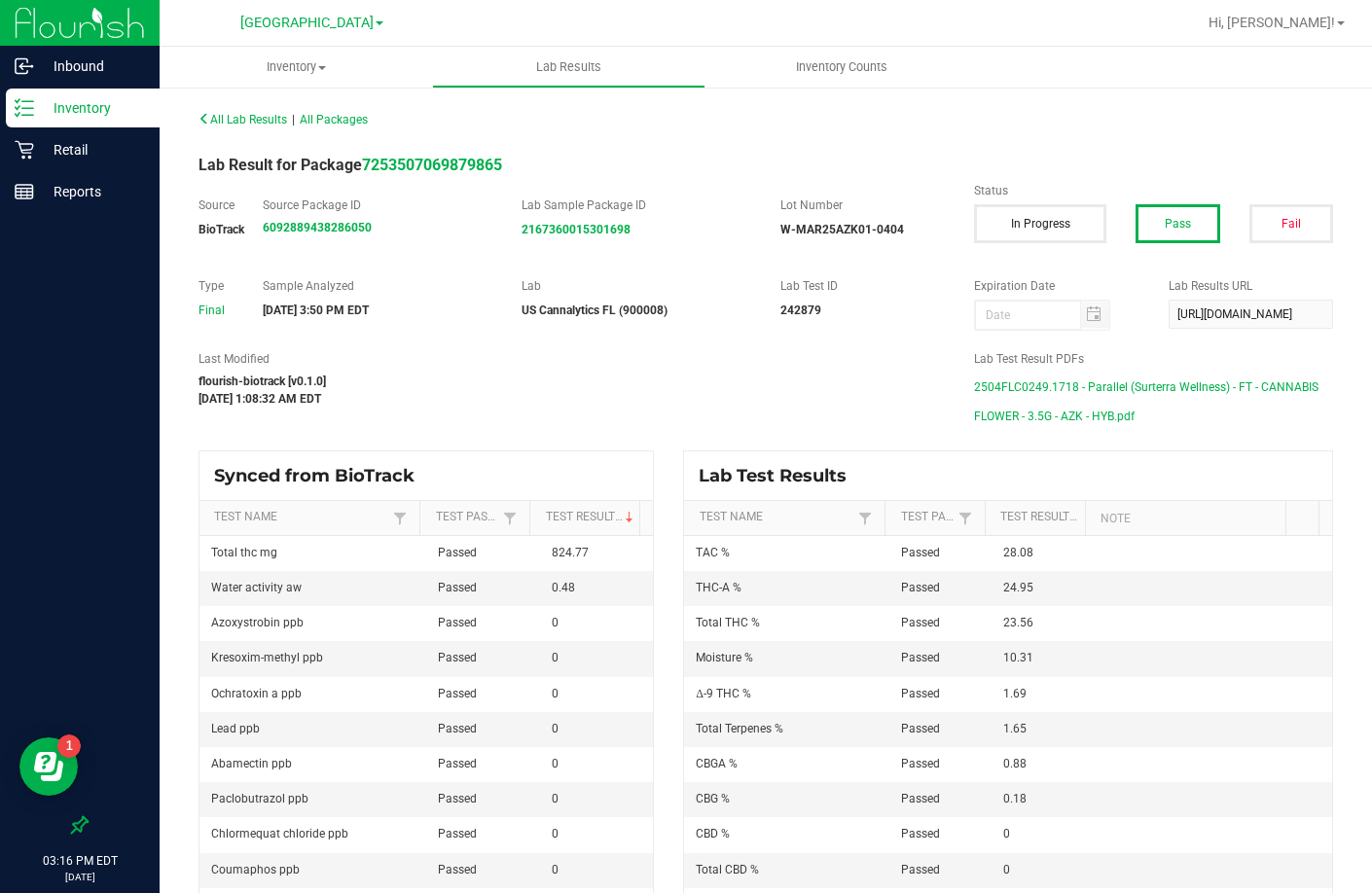 click on "Inventory" at bounding box center [92, 108] 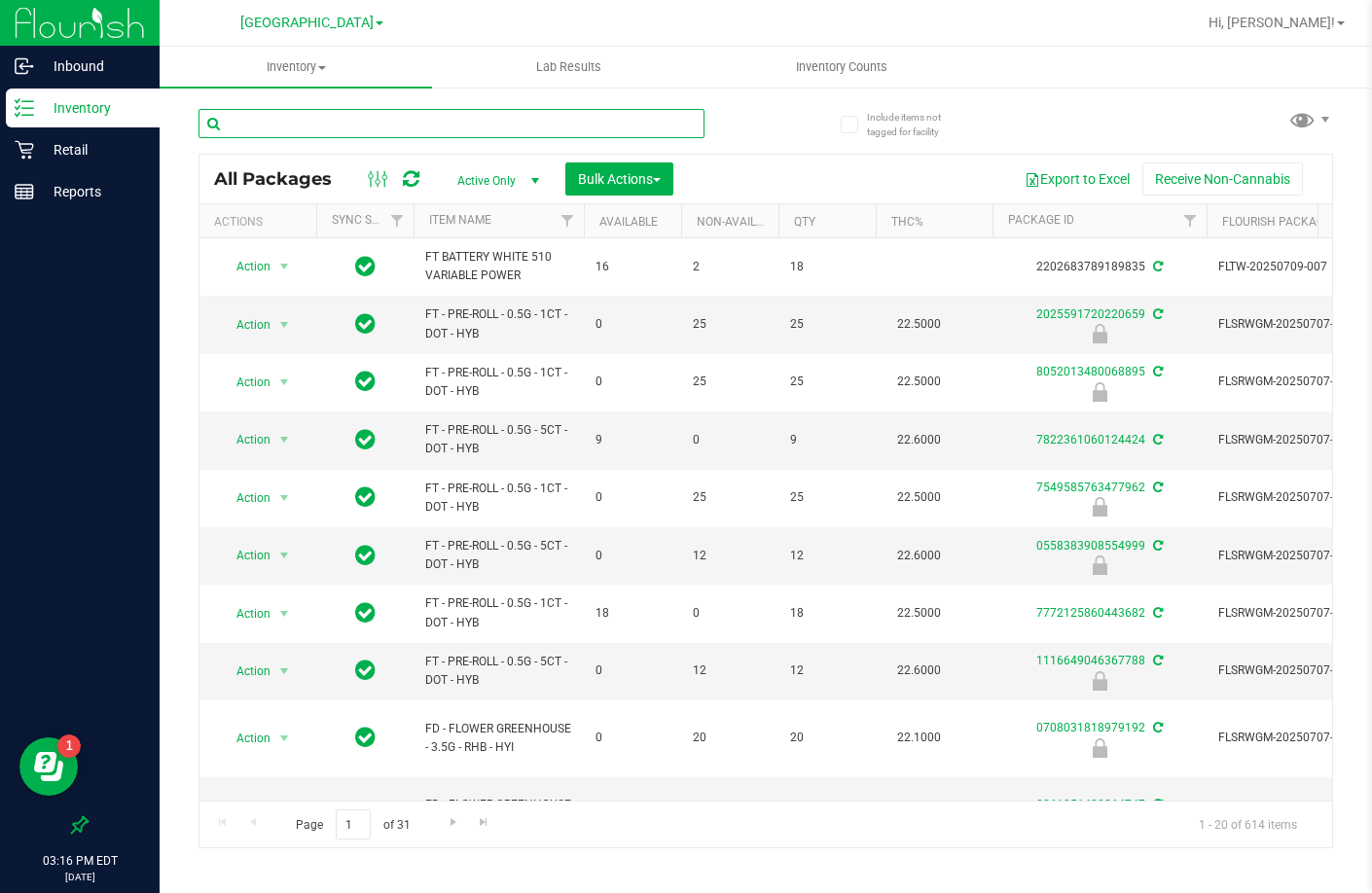 click at bounding box center (451, 124) 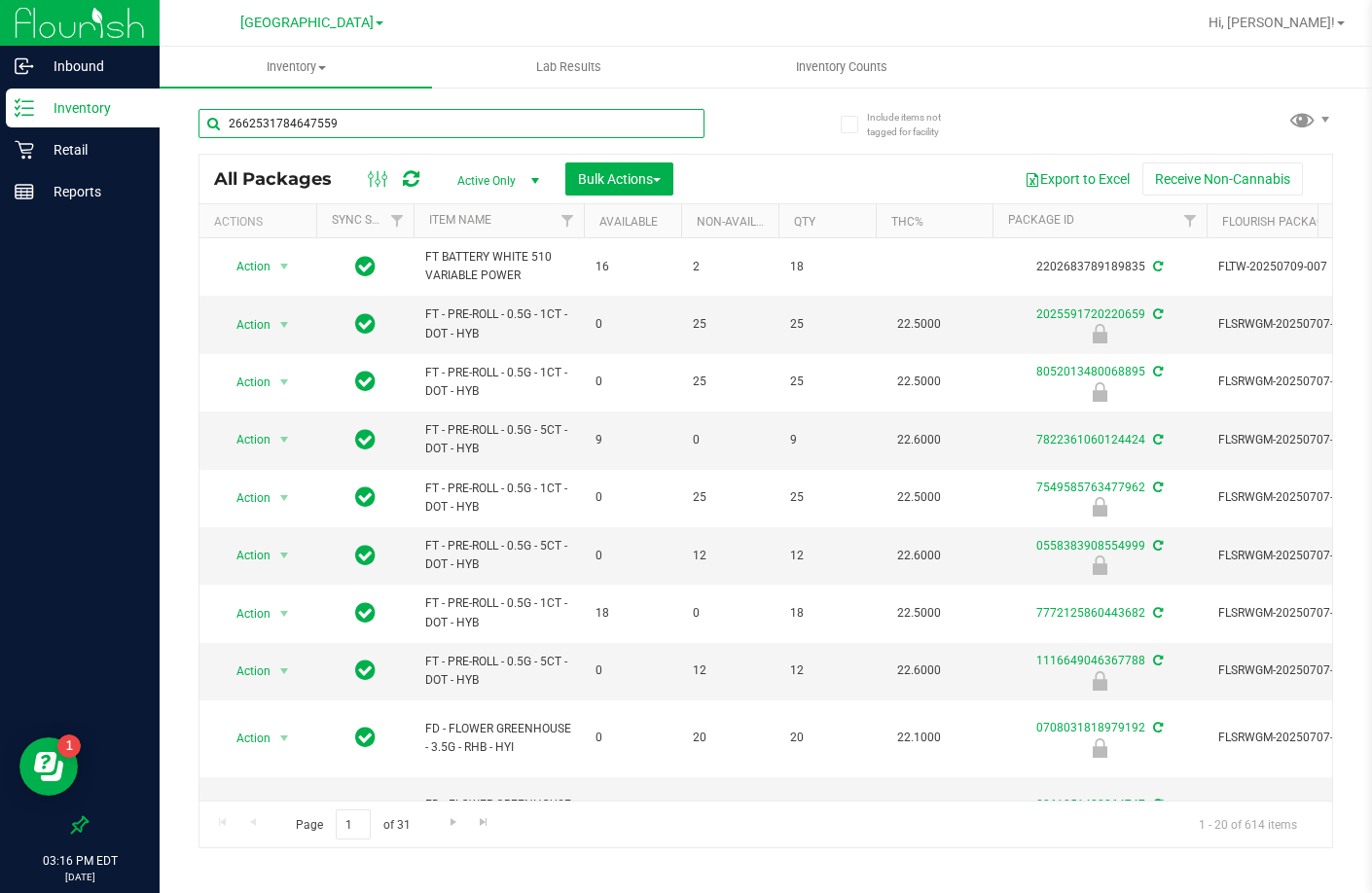 type on "2662531784647559" 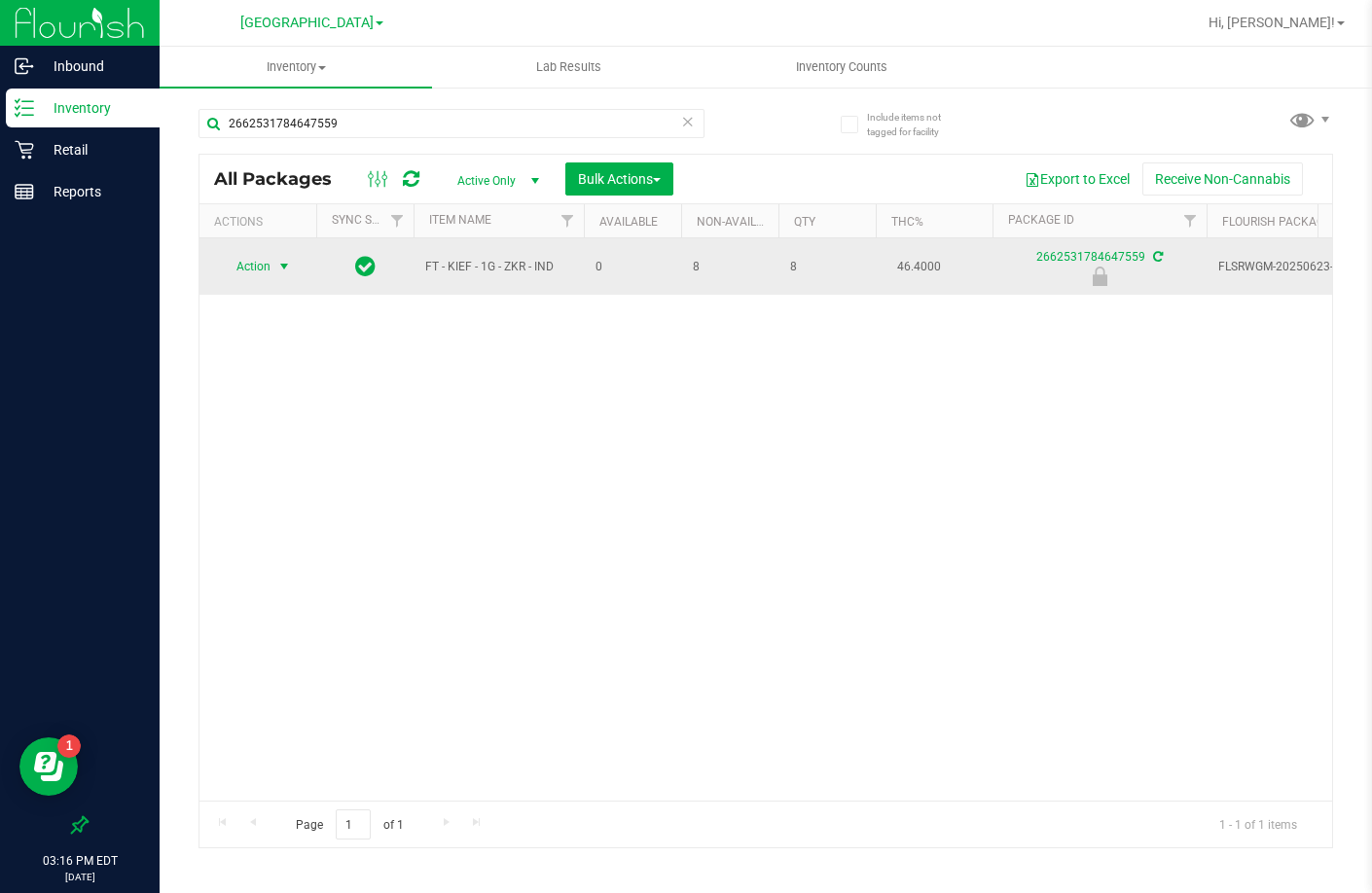 click at bounding box center (284, 267) 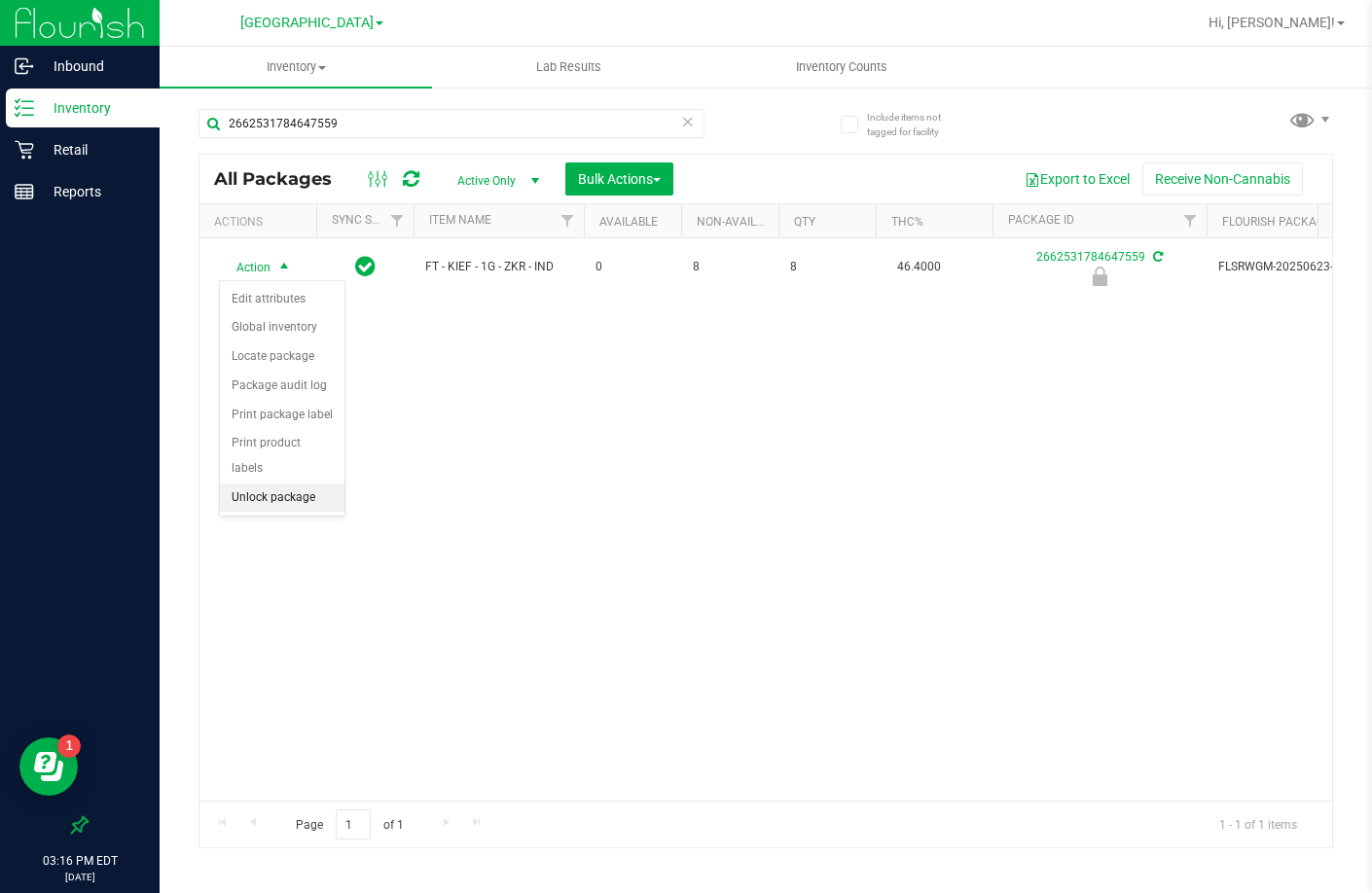 click on "Unlock package" at bounding box center (282, 498) 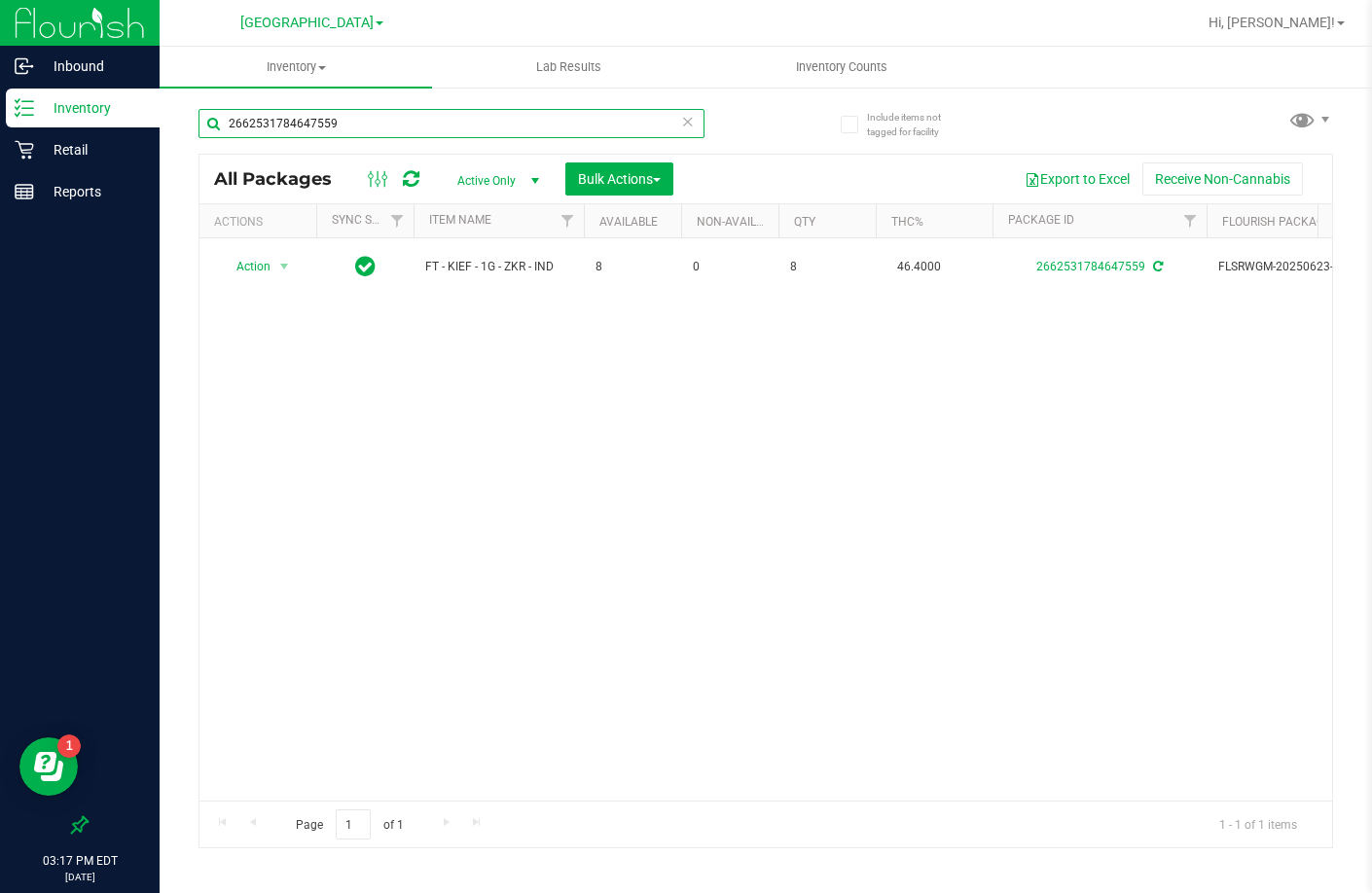 drag, startPoint x: 445, startPoint y: 123, endPoint x: 68, endPoint y: 95, distance: 378.0384 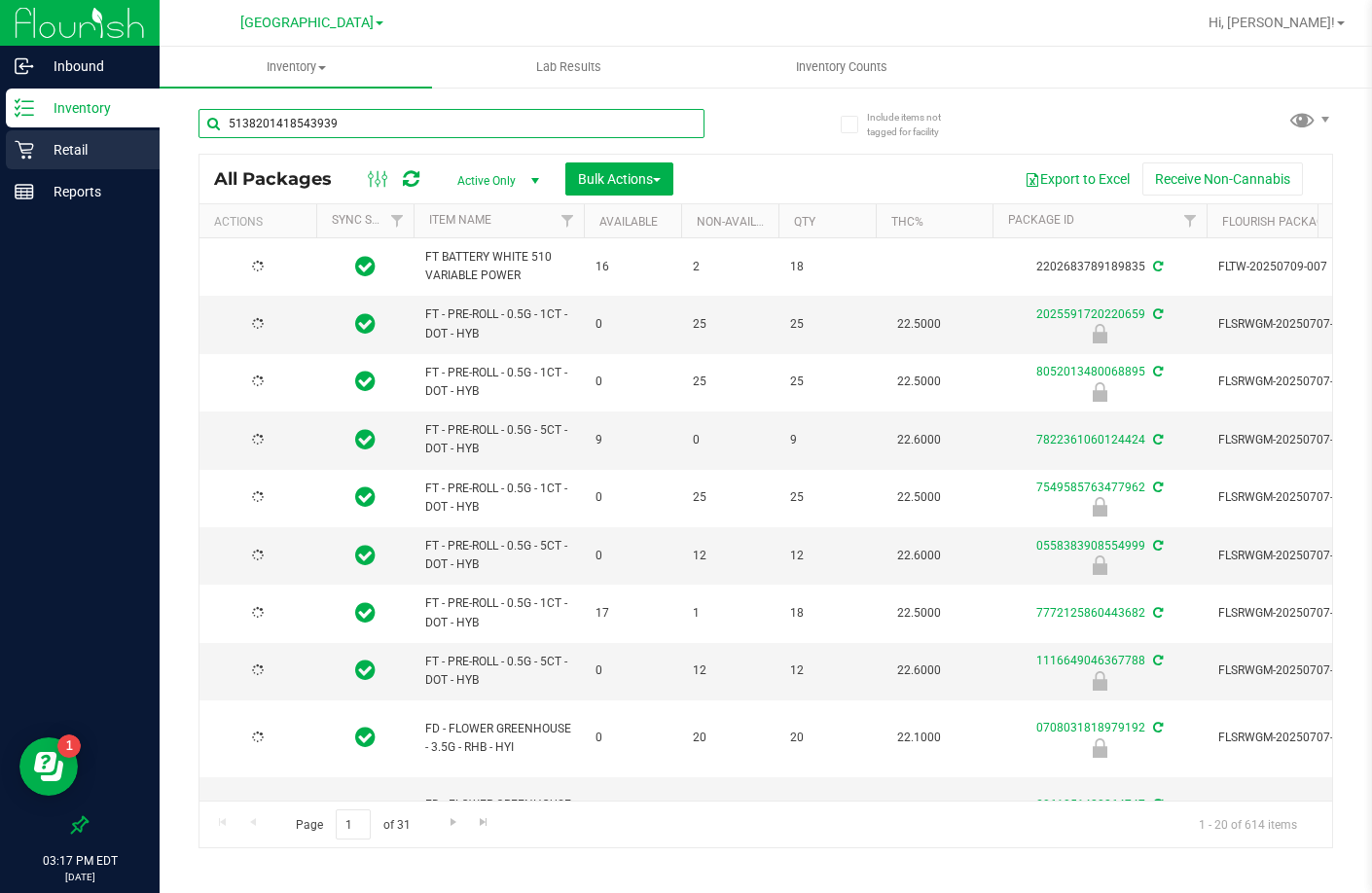 type on "5138201418543939" 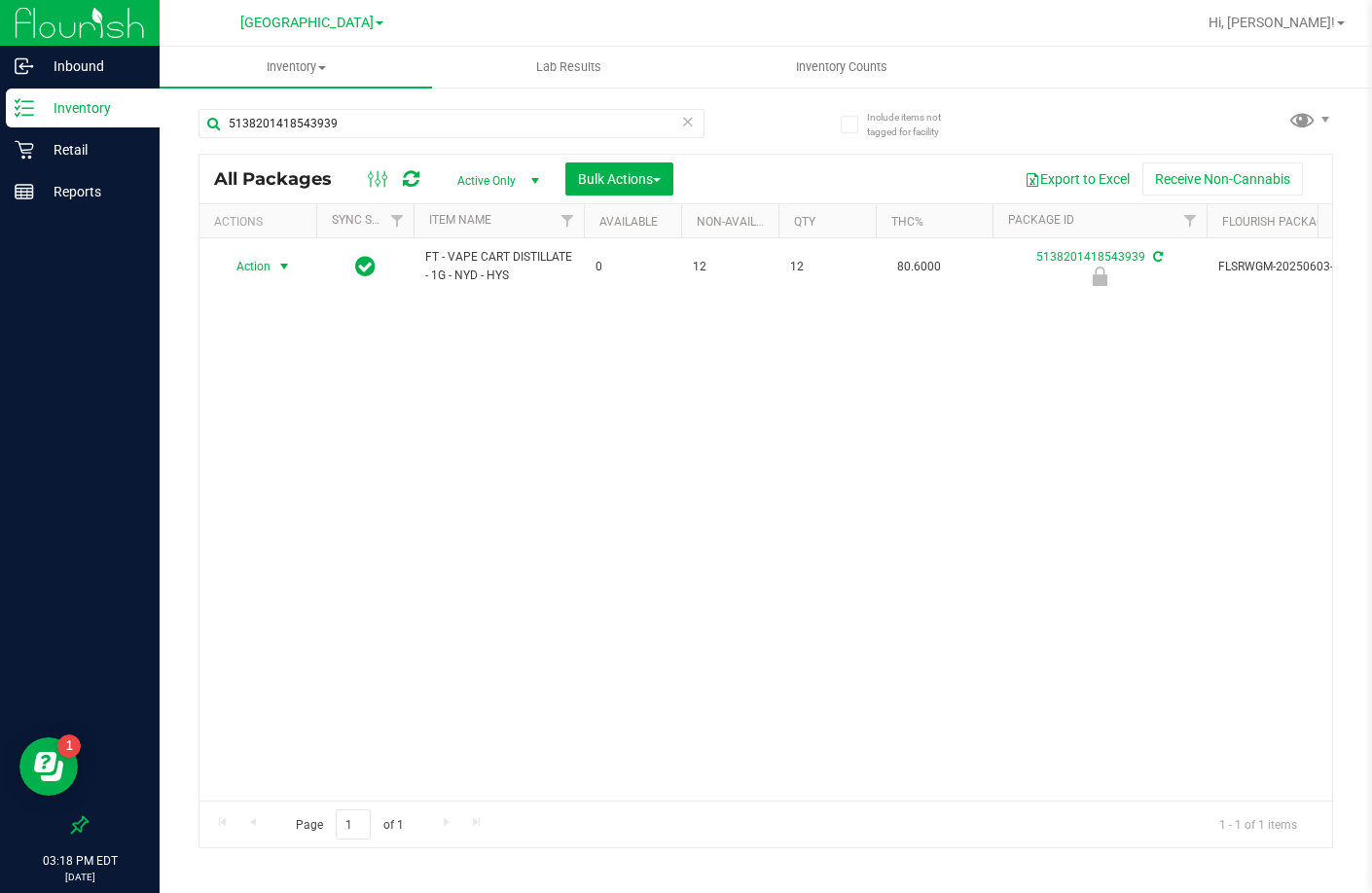 click at bounding box center (284, 267) 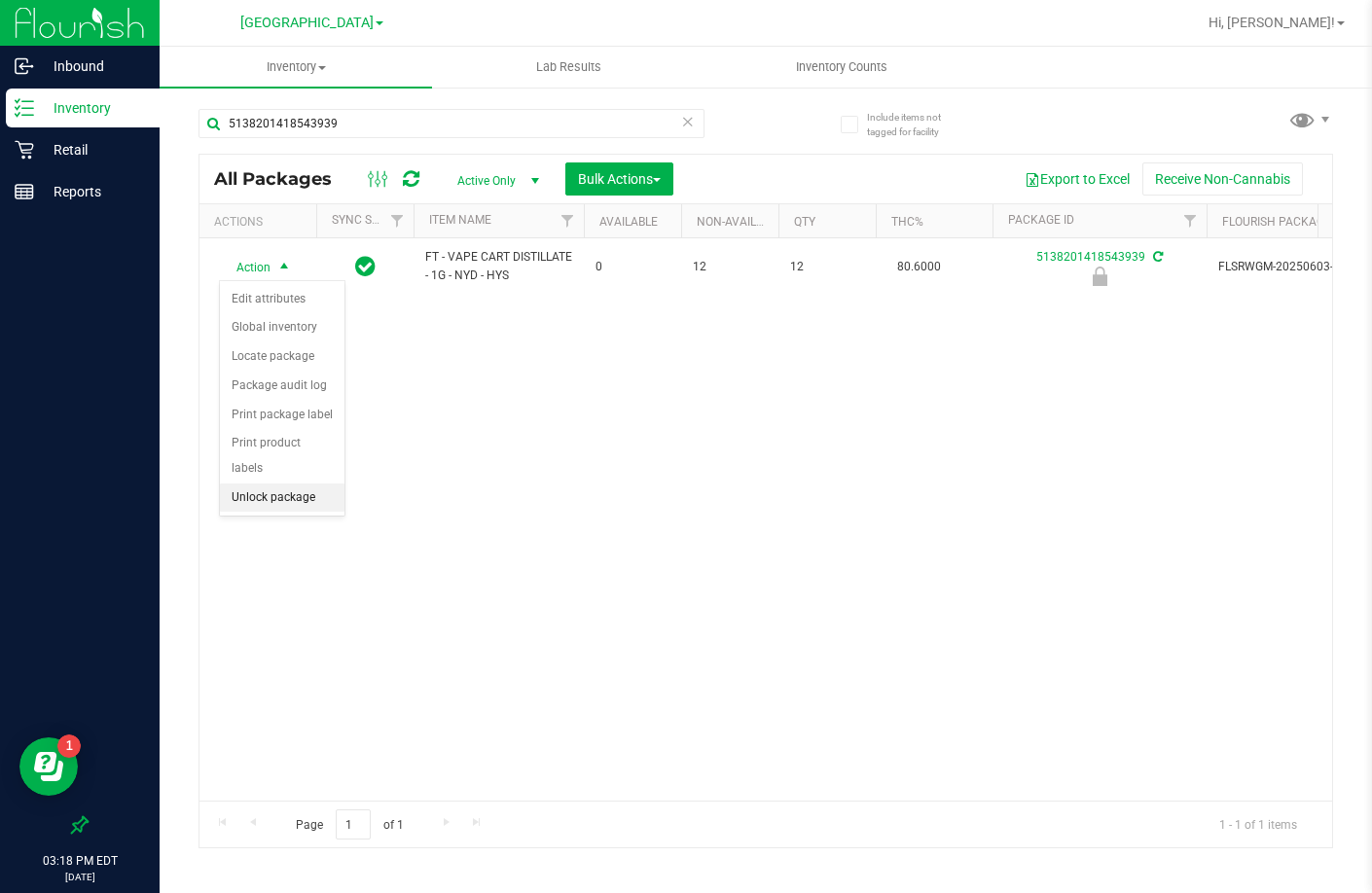click on "Unlock package" at bounding box center [282, 498] 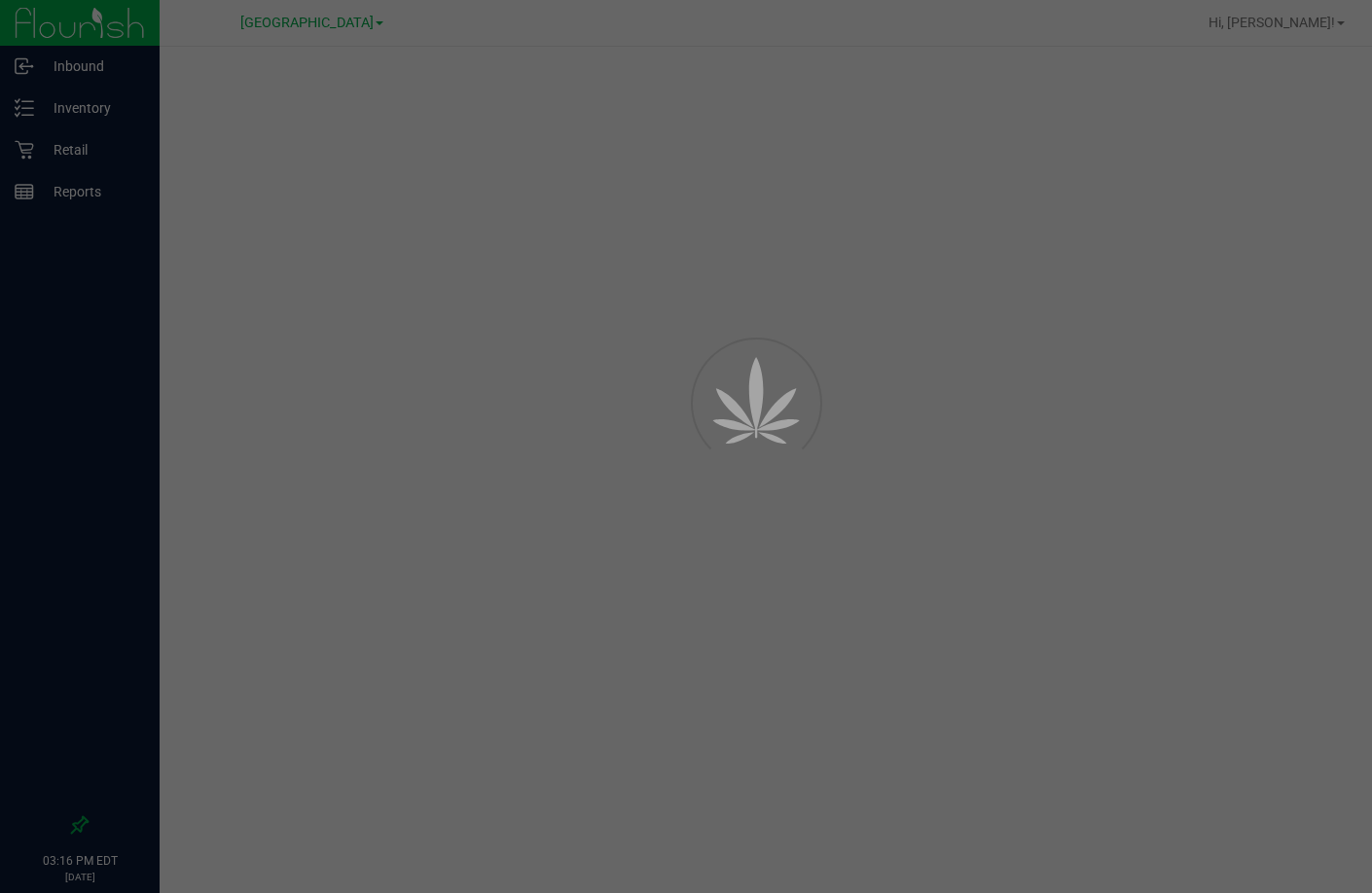 scroll, scrollTop: 0, scrollLeft: 0, axis: both 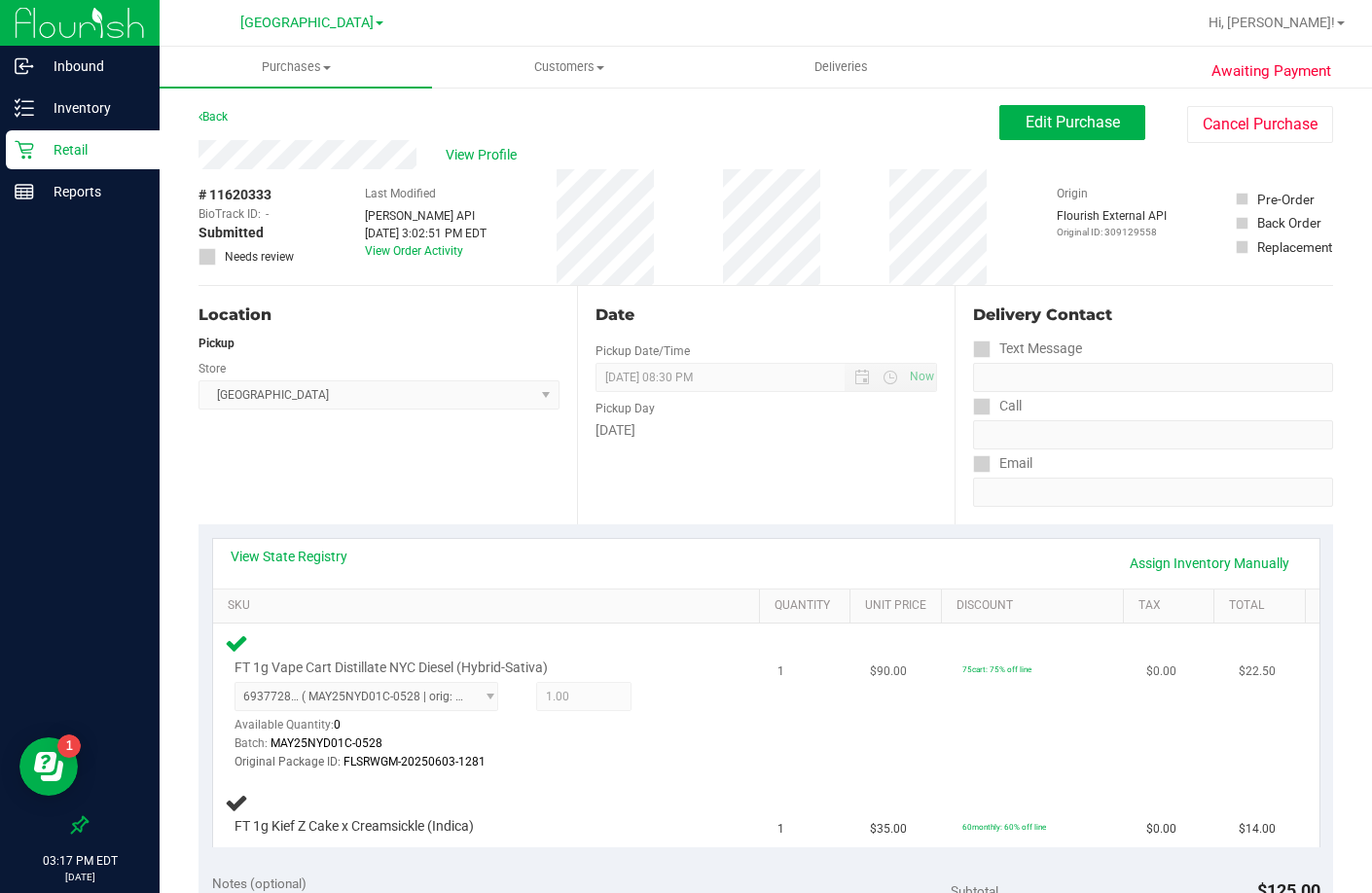 drag, startPoint x: 613, startPoint y: 697, endPoint x: 613, endPoint y: 657, distance: 40 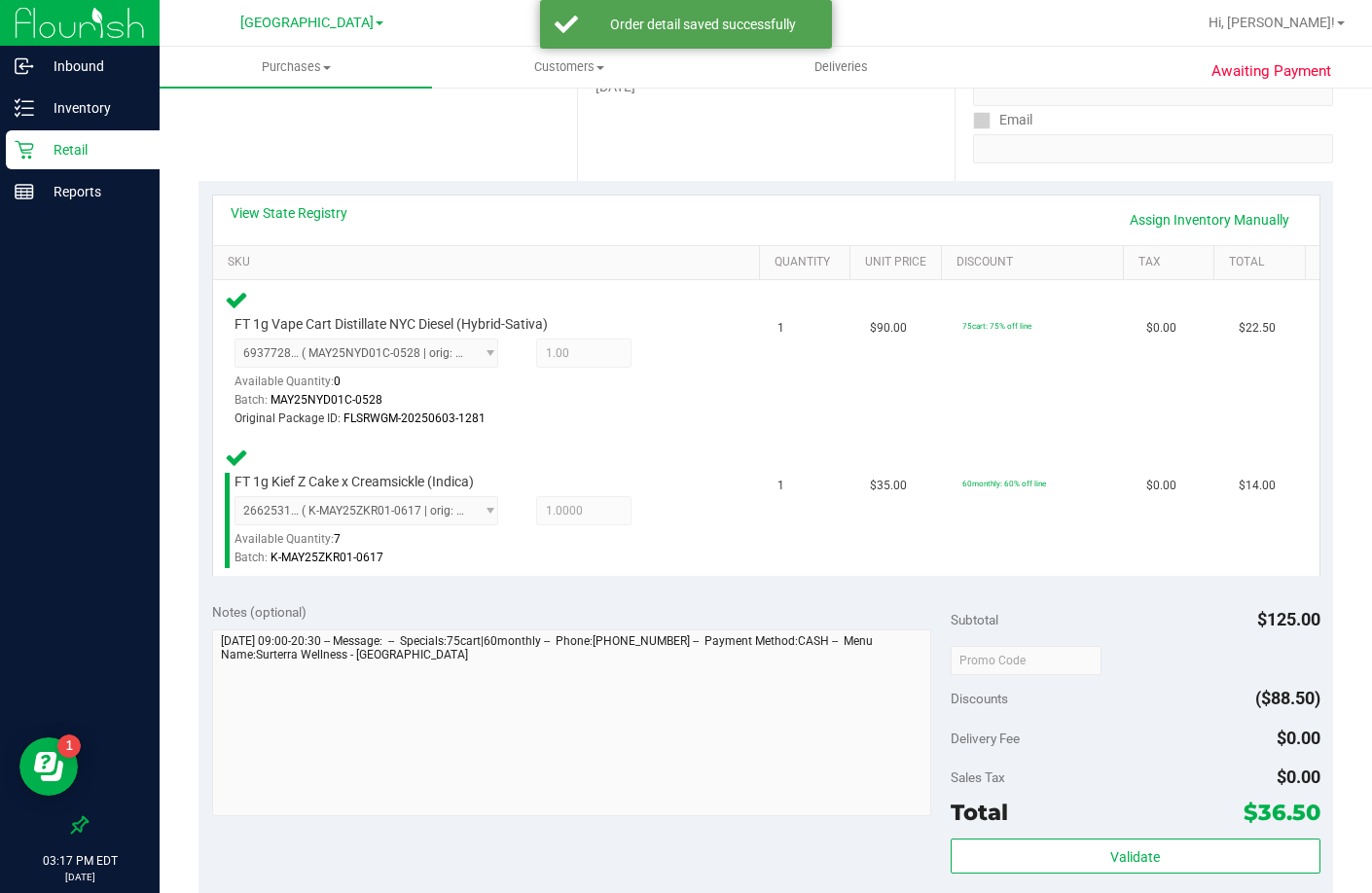 scroll, scrollTop: 353, scrollLeft: 0, axis: vertical 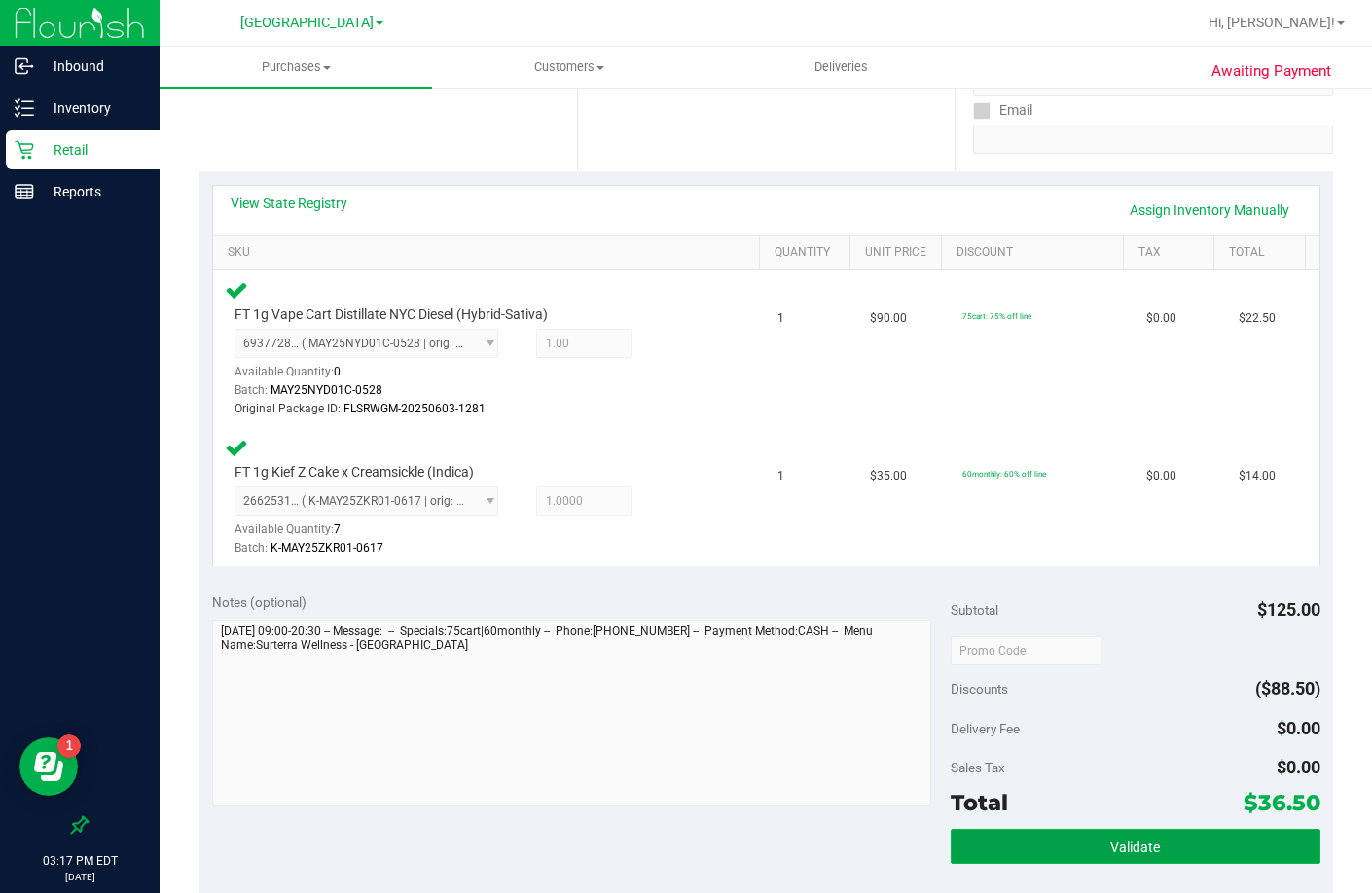 click on "Validate" at bounding box center [1136, 846] 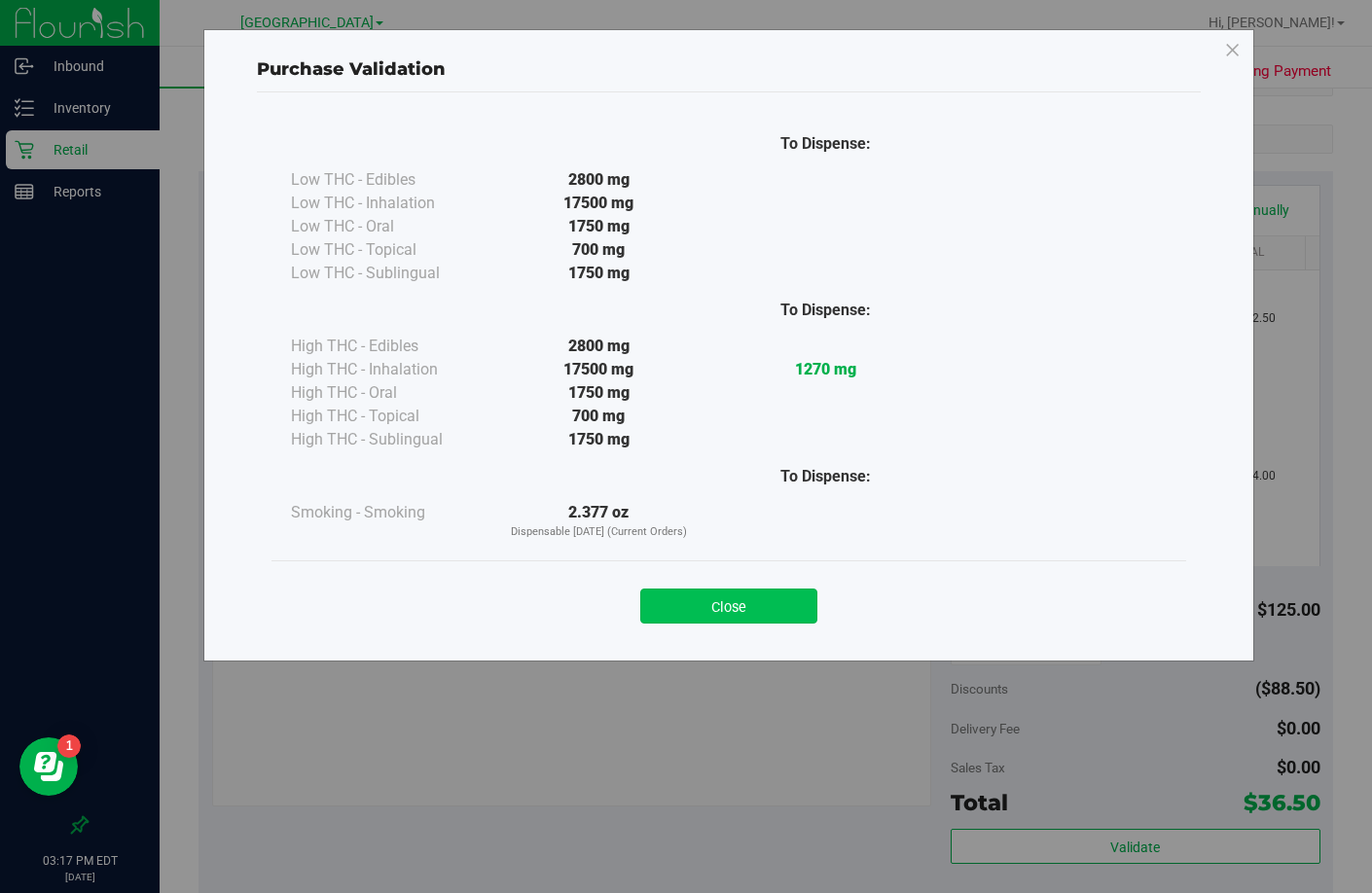 click on "Close" at bounding box center [729, 606] 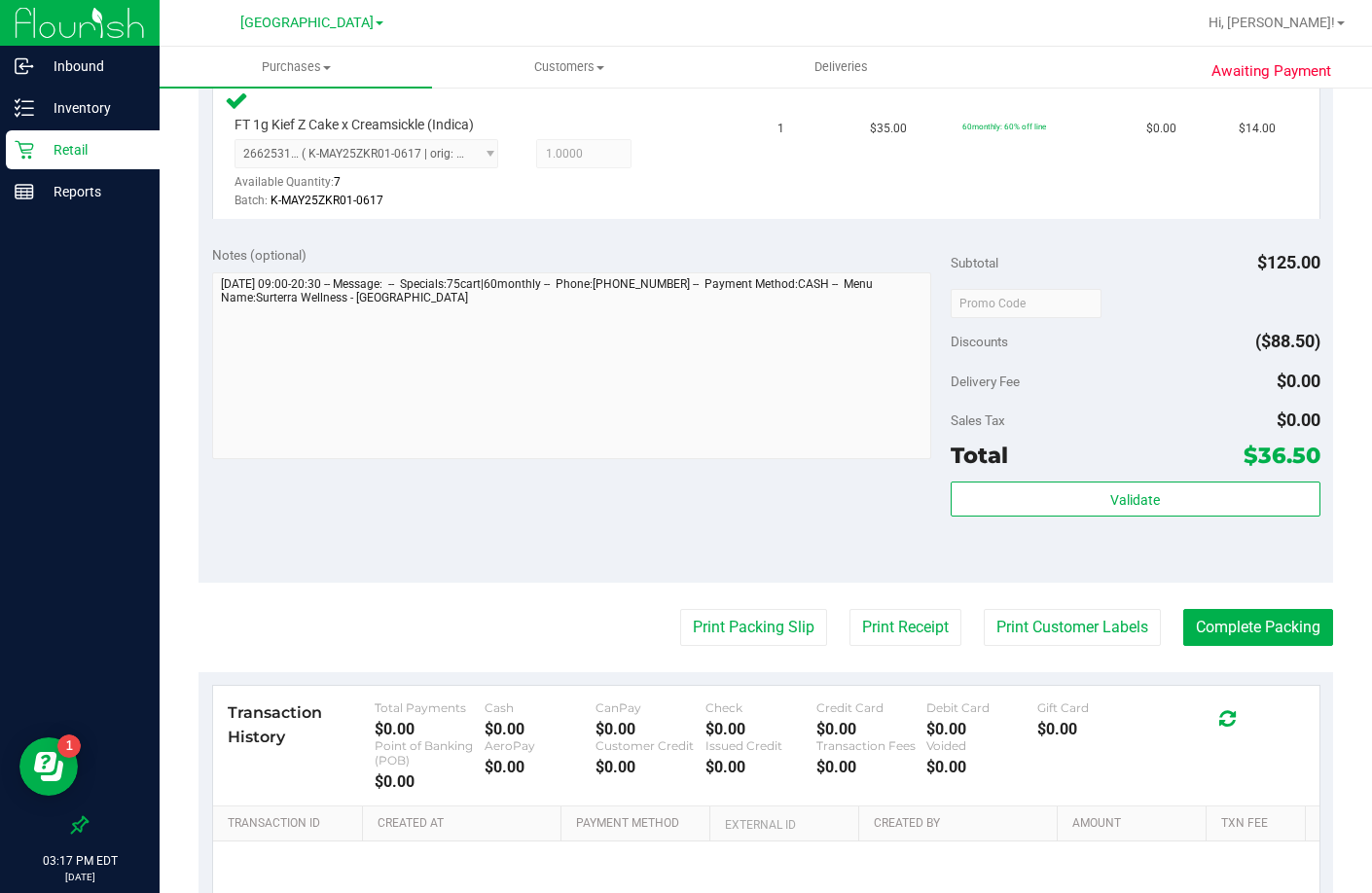 scroll, scrollTop: 897, scrollLeft: 0, axis: vertical 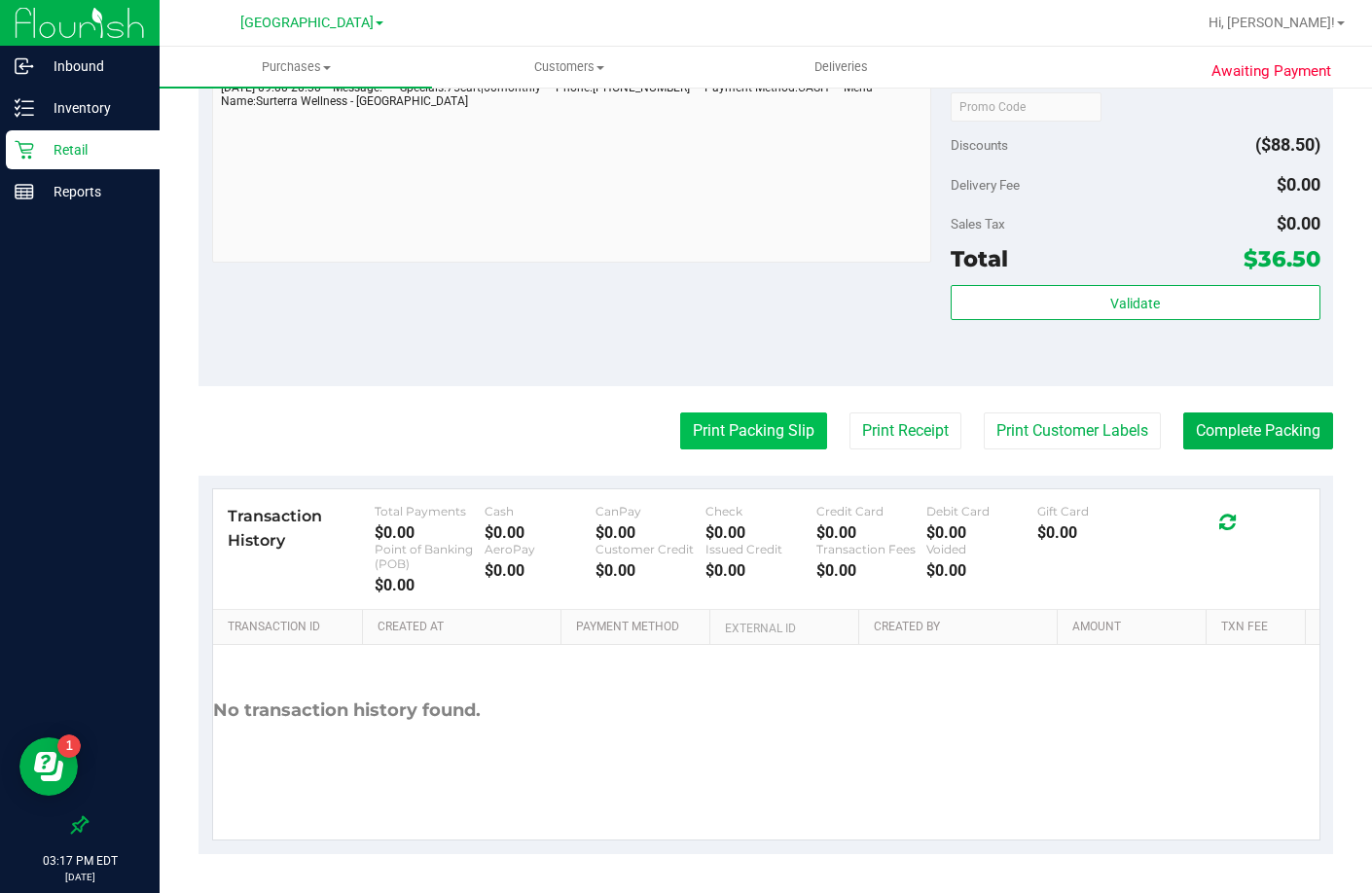 click on "Print Packing Slip" at bounding box center (753, 431) 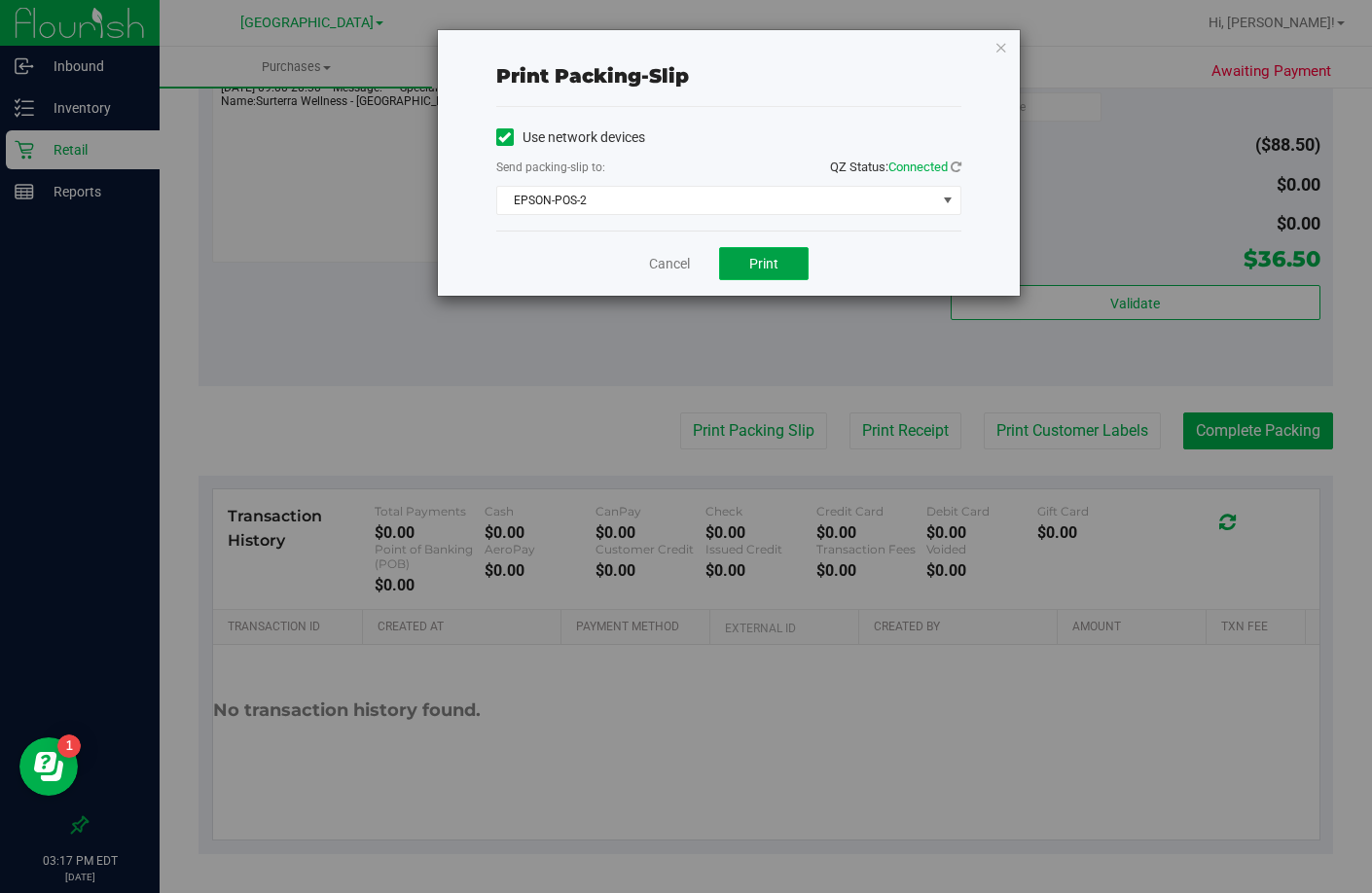 click on "Print" at bounding box center (764, 264) 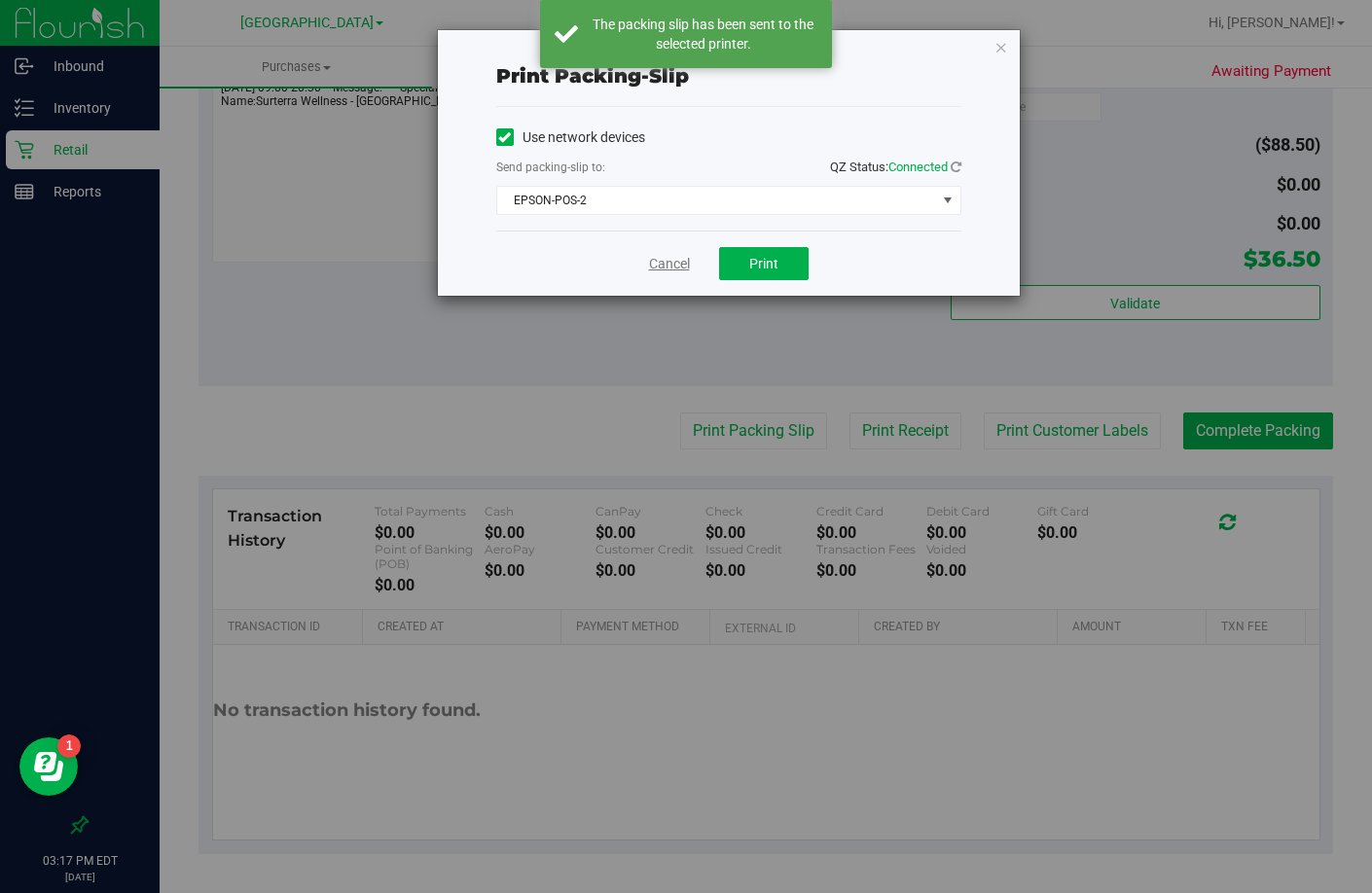 click on "Cancel" at bounding box center (669, 264) 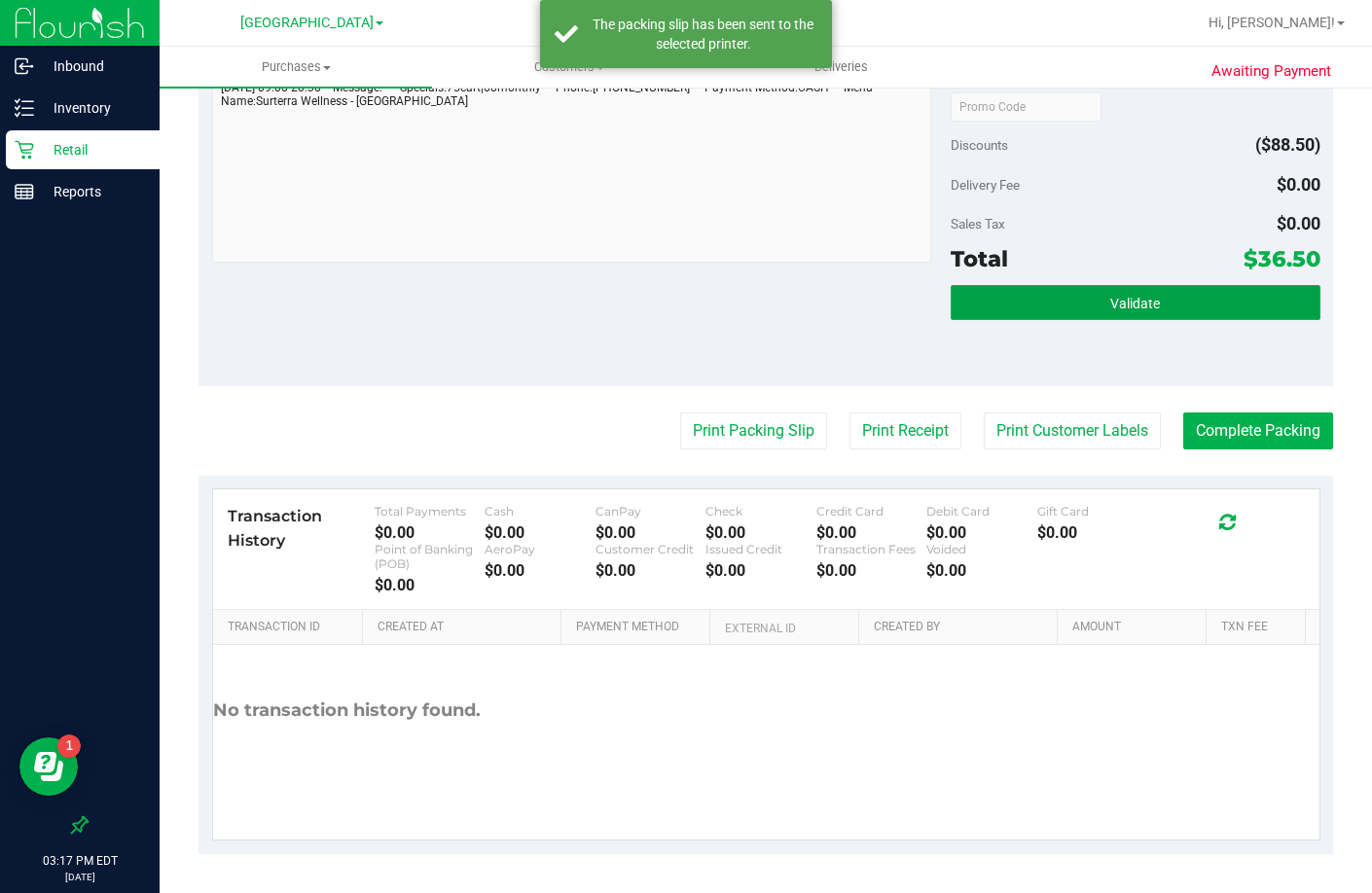 click on "Validate" at bounding box center [1136, 303] 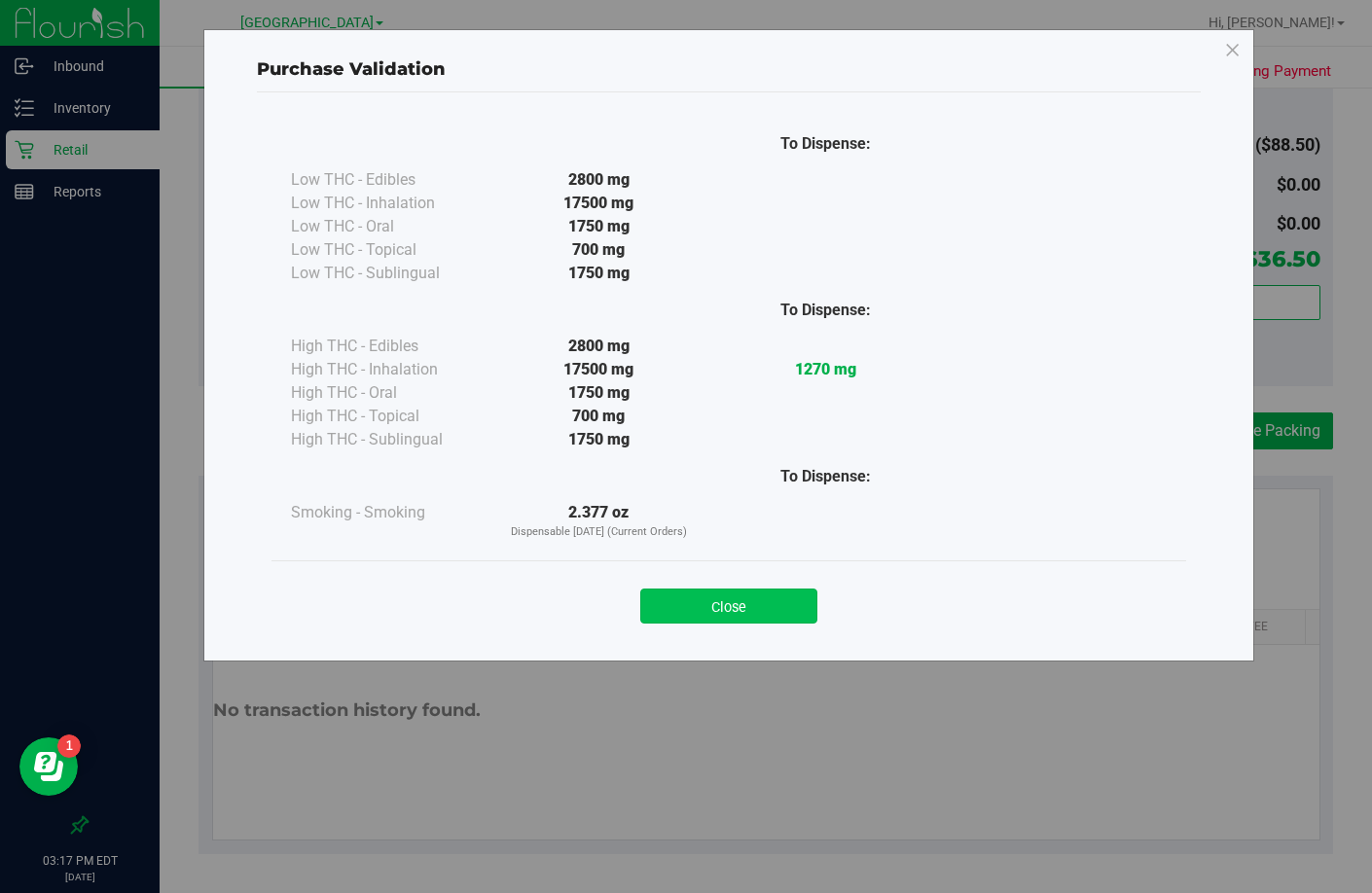 click on "Close" at bounding box center (729, 606) 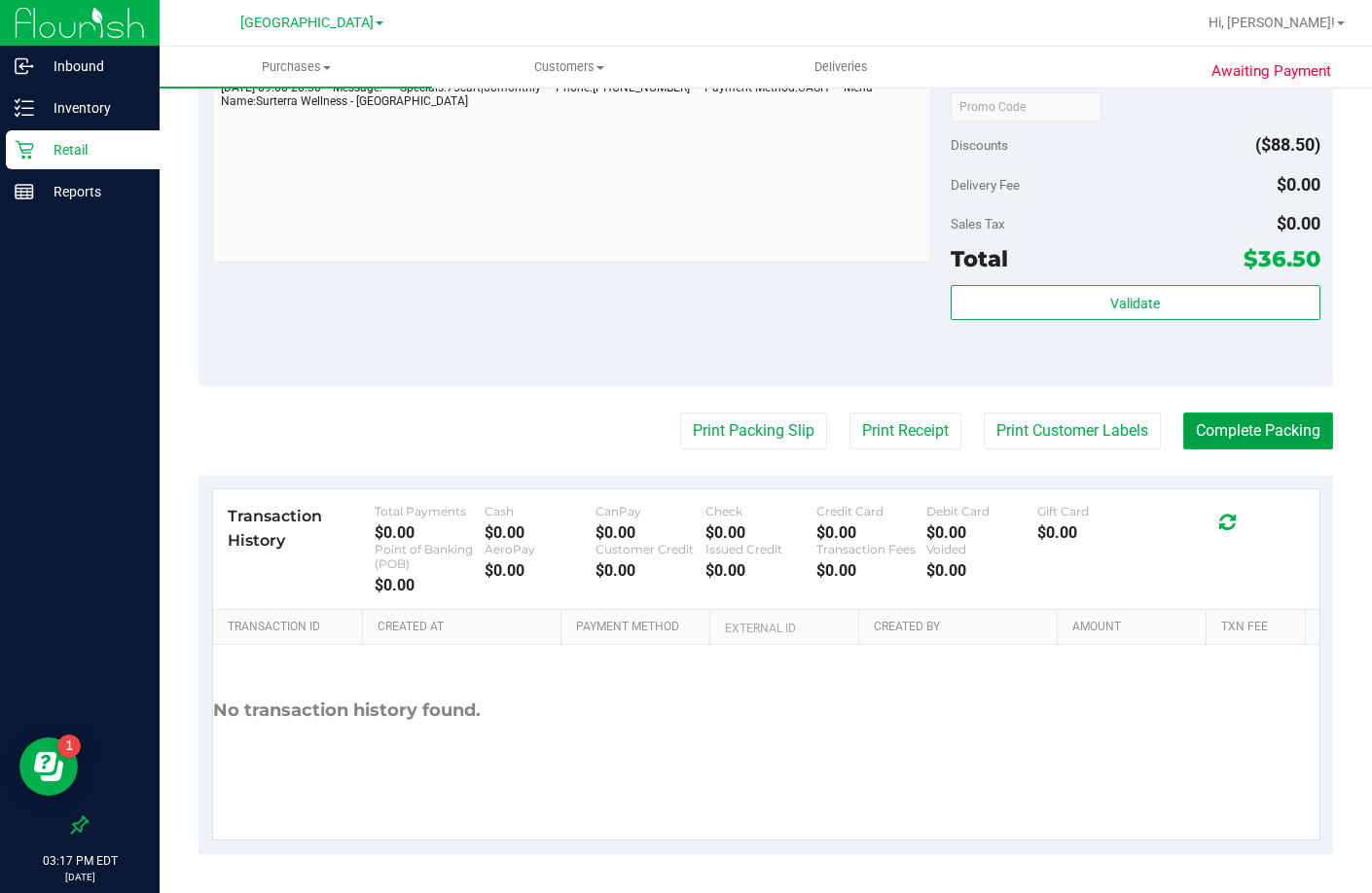 click on "Complete Packing" at bounding box center (1258, 431) 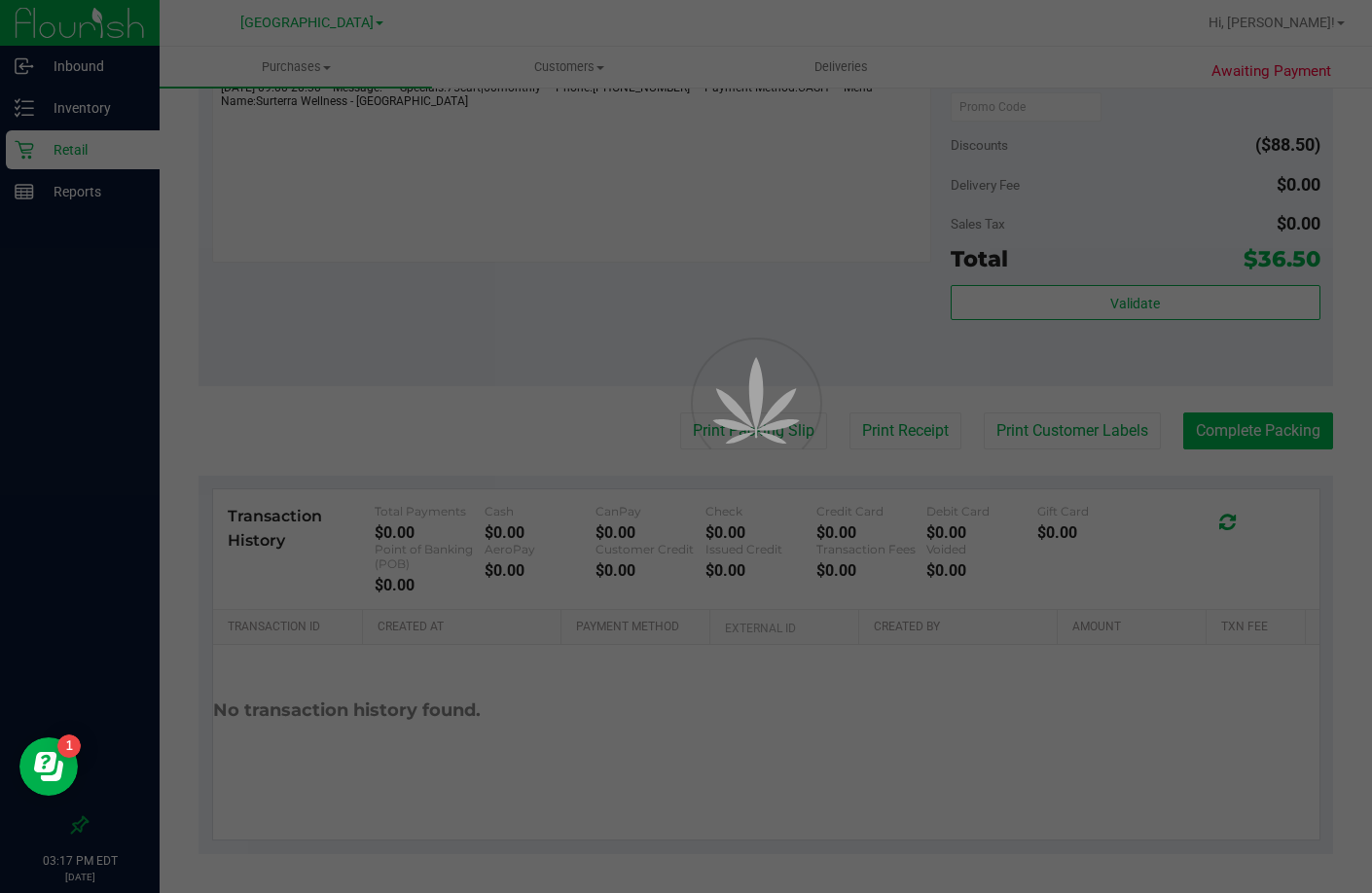 scroll, scrollTop: 0, scrollLeft: 0, axis: both 